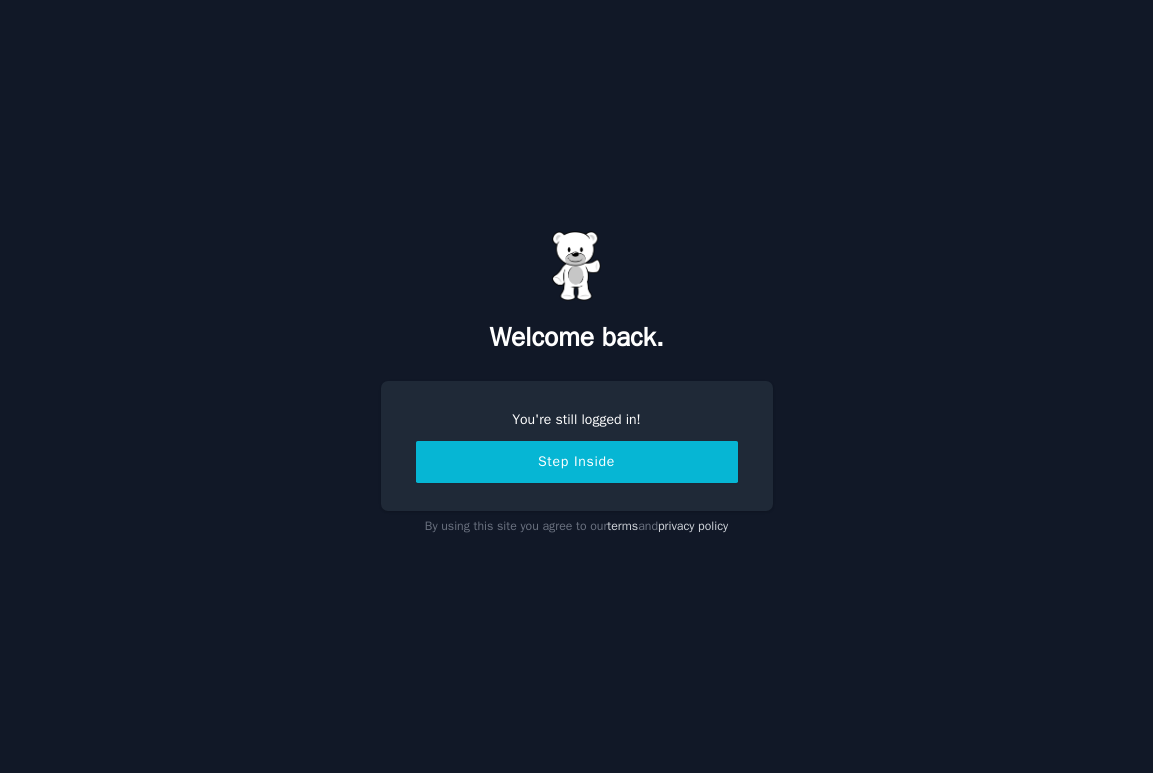 scroll, scrollTop: 0, scrollLeft: 0, axis: both 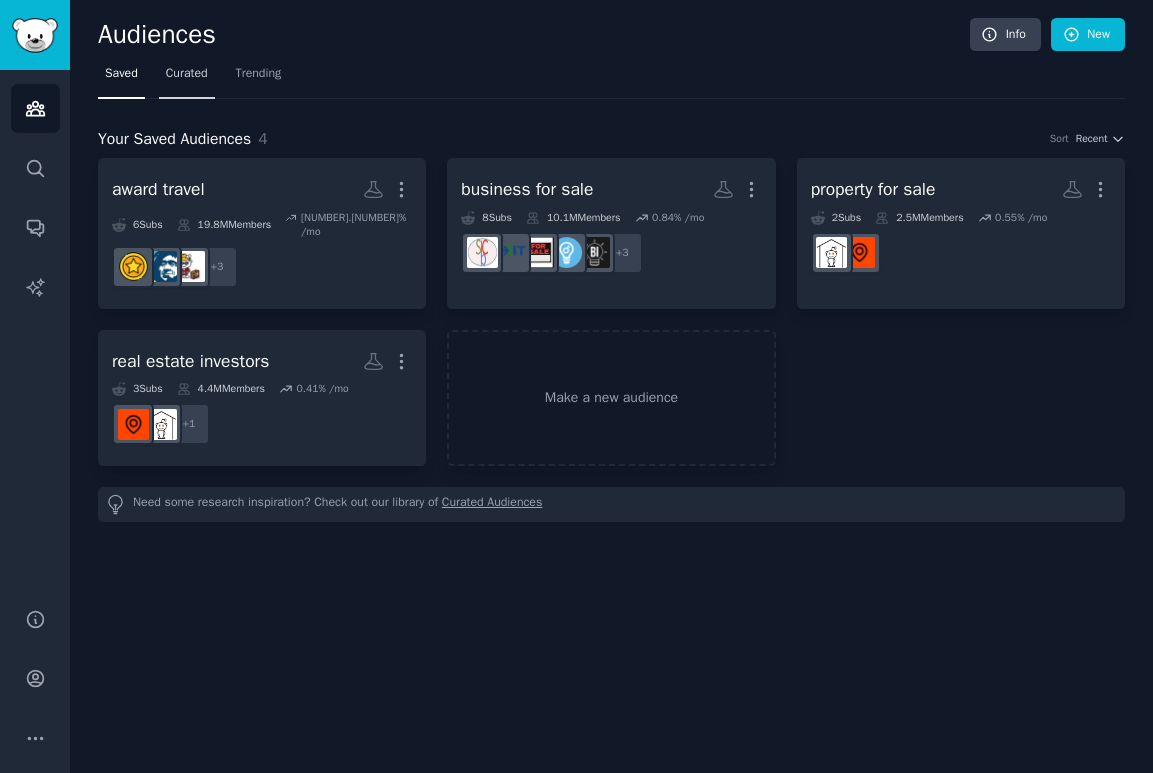 click on "Curated" at bounding box center (187, 74) 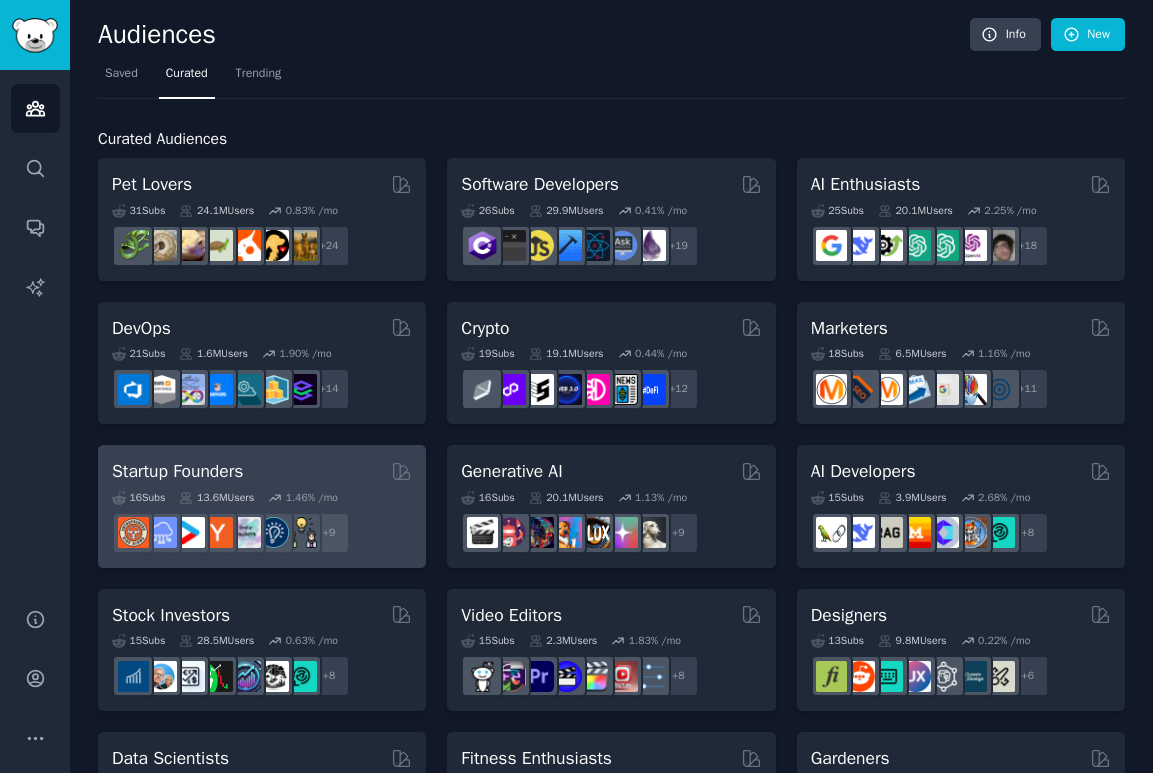 click on "13.6M  Users" at bounding box center (216, 498) 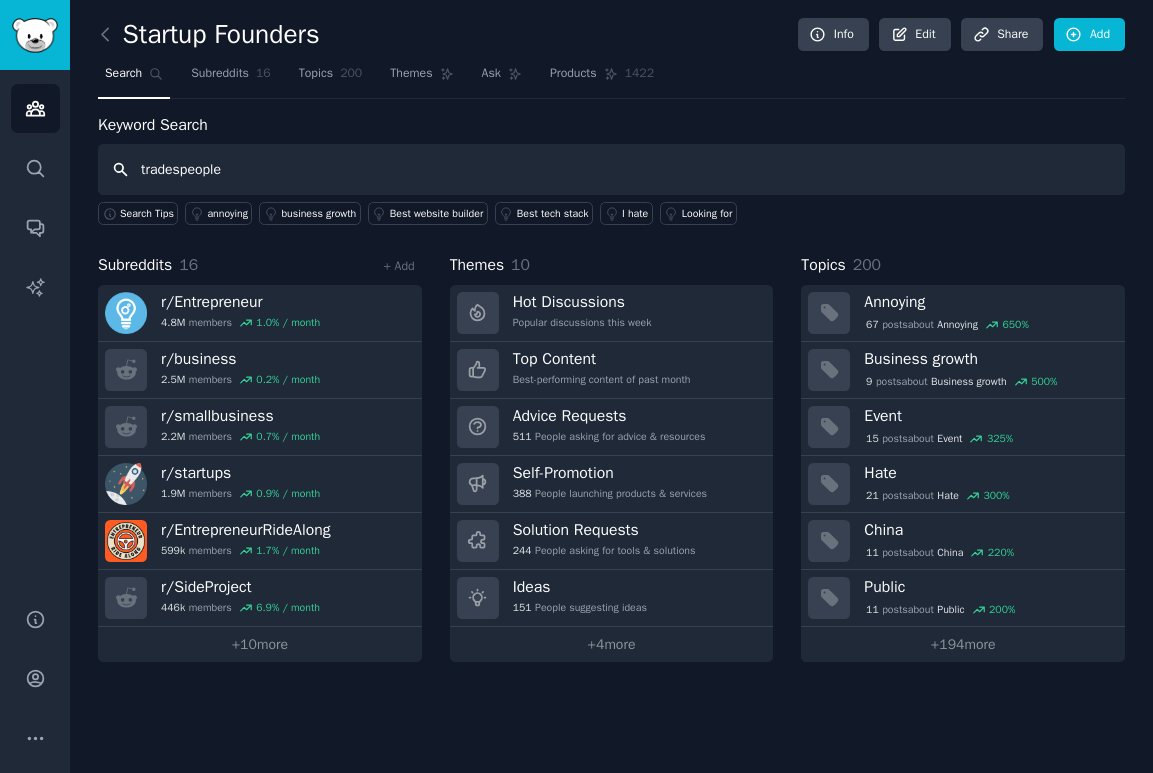 type on "tradespeople" 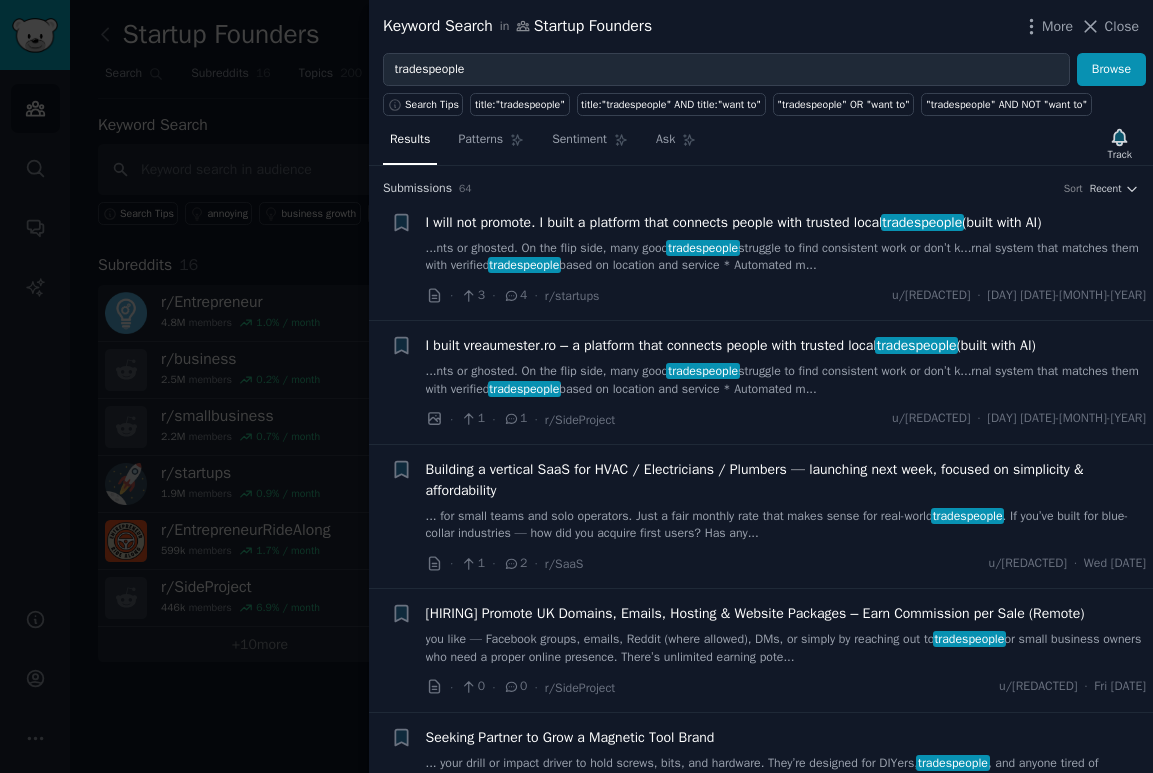 click on "I will not promote. I built a platform that connects people with trusted local  tradespeople  (built with AI)" at bounding box center [734, 222] 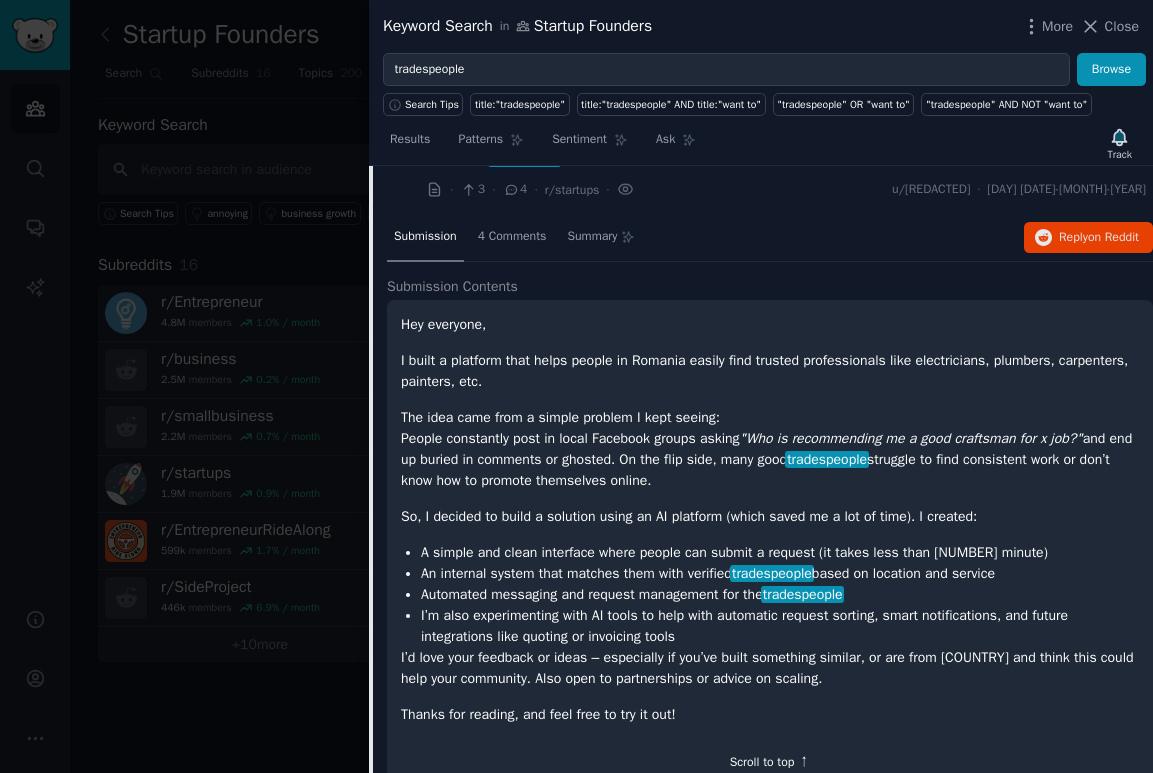 scroll, scrollTop: 24, scrollLeft: 0, axis: vertical 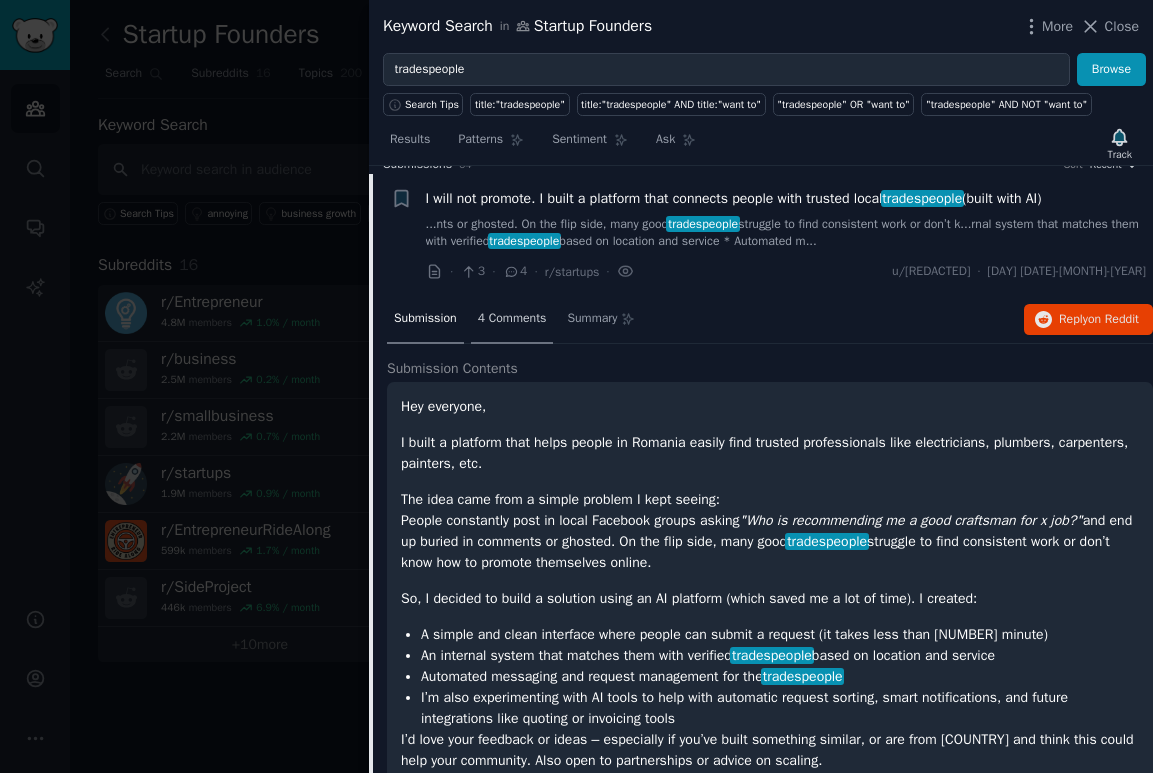 click on "4 Comments" at bounding box center [512, 319] 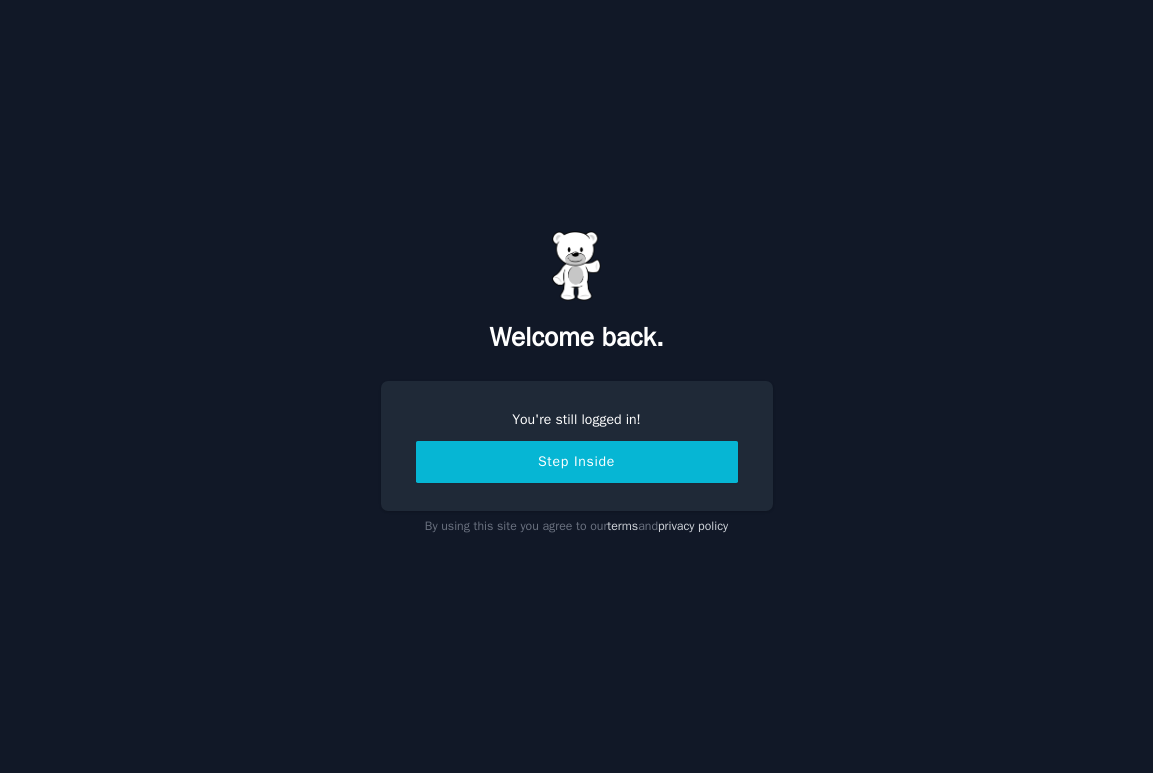scroll, scrollTop: 0, scrollLeft: 0, axis: both 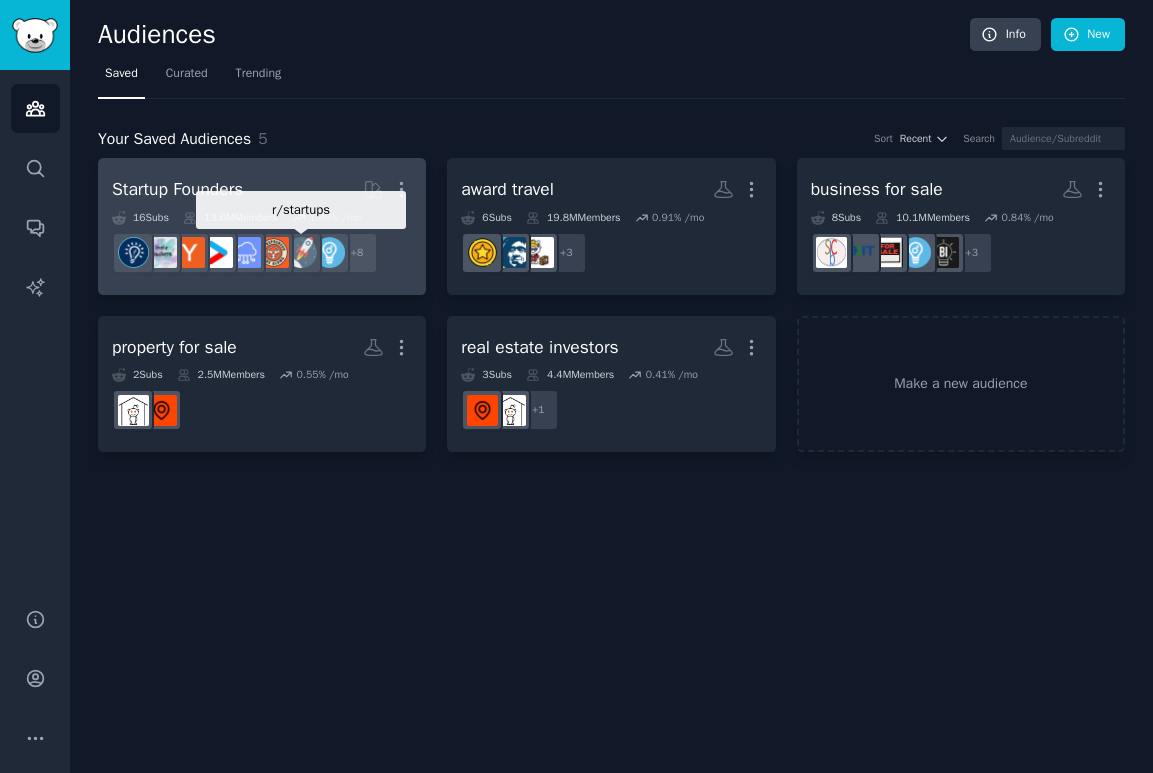 click at bounding box center (301, 253) 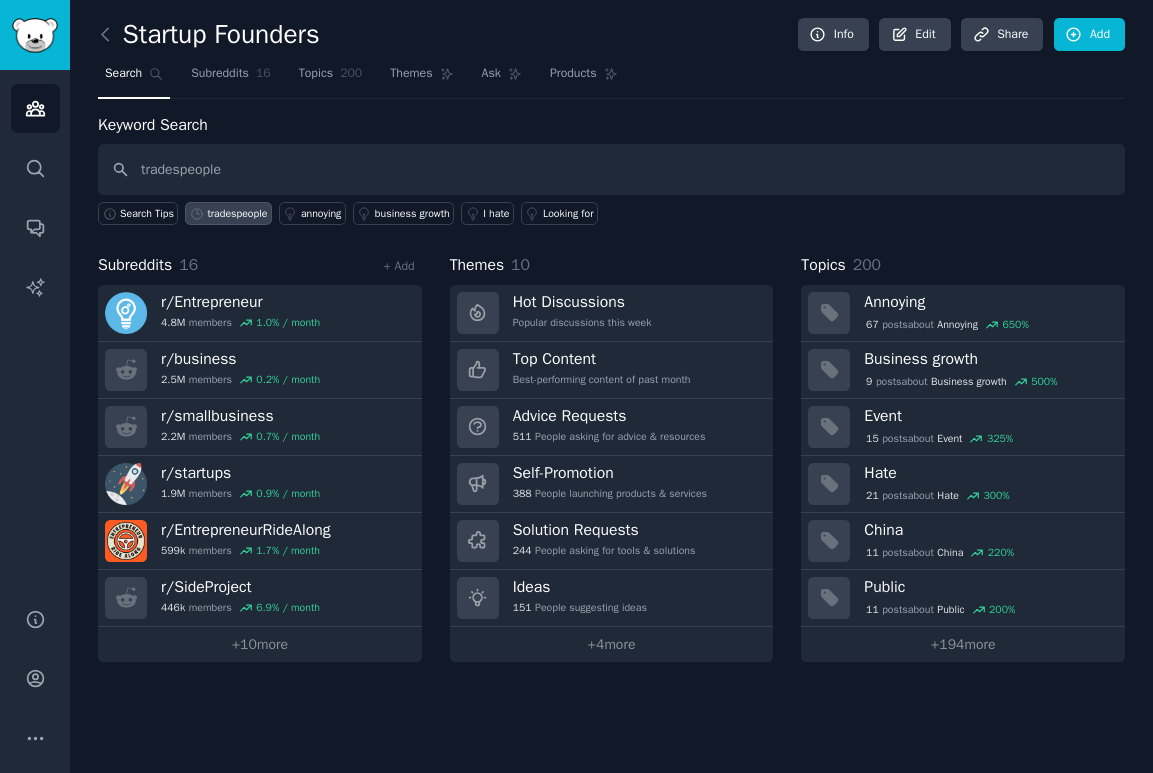 type on "tradespeople" 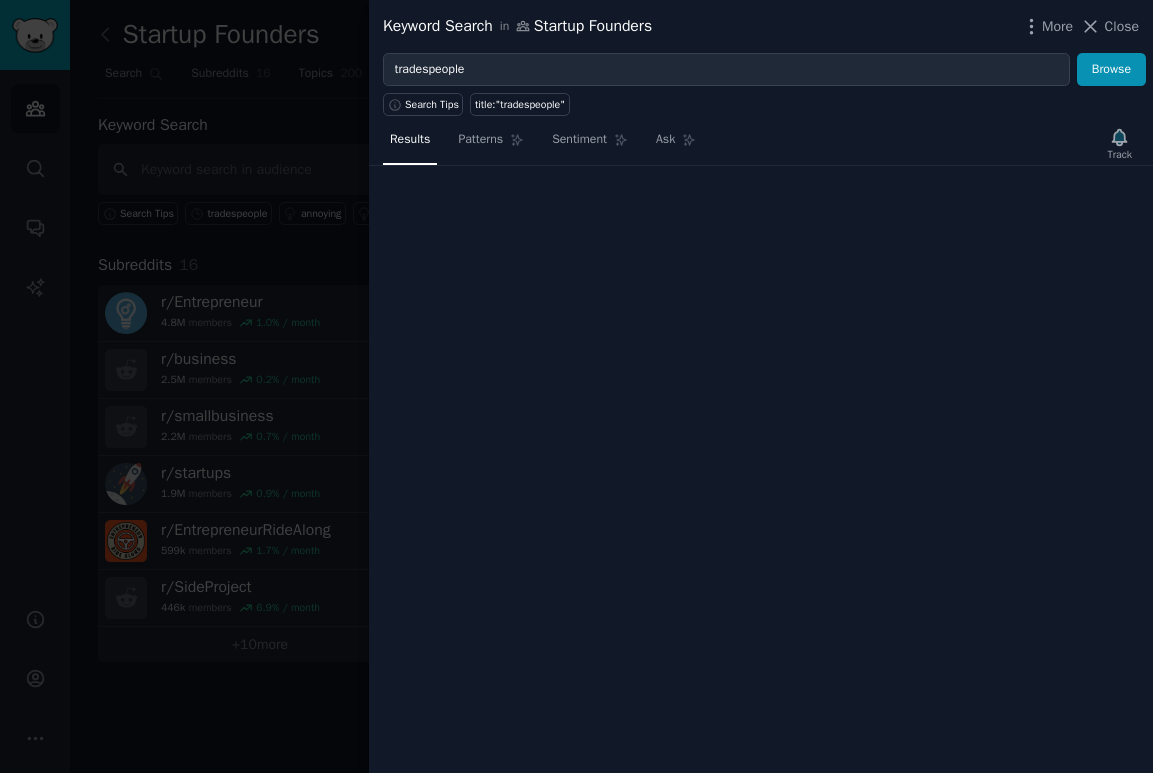 type 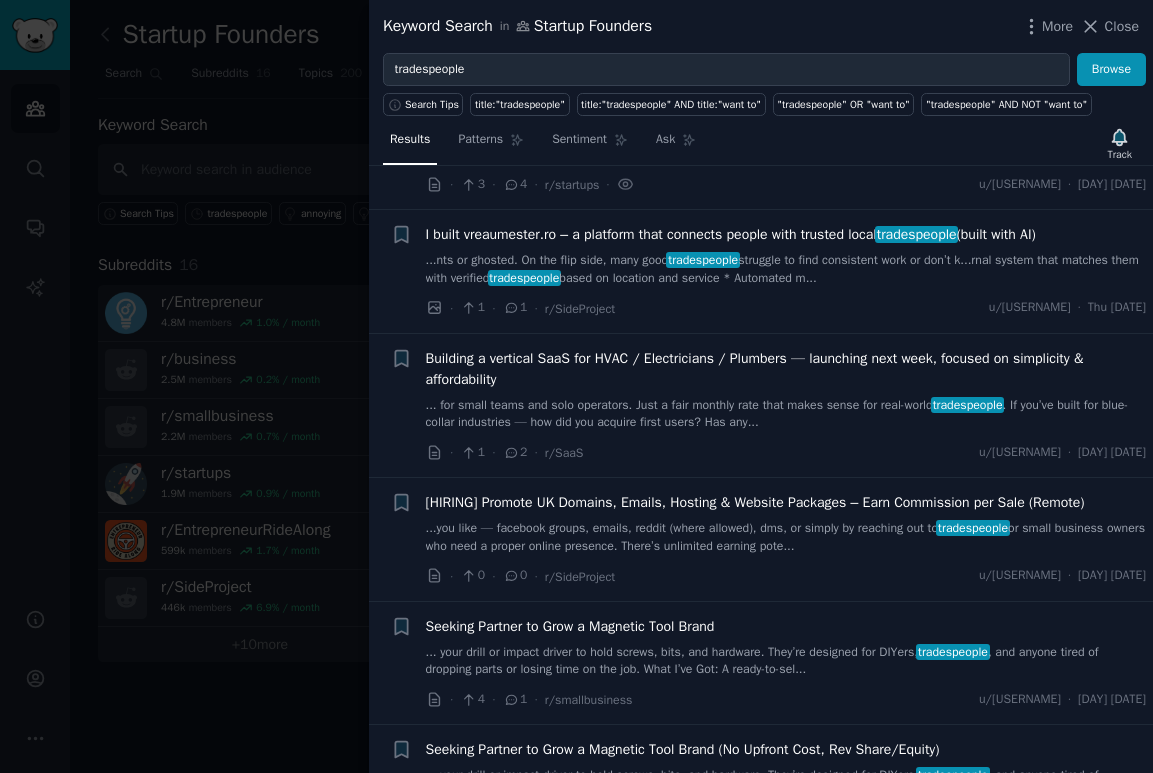 scroll, scrollTop: 104, scrollLeft: 0, axis: vertical 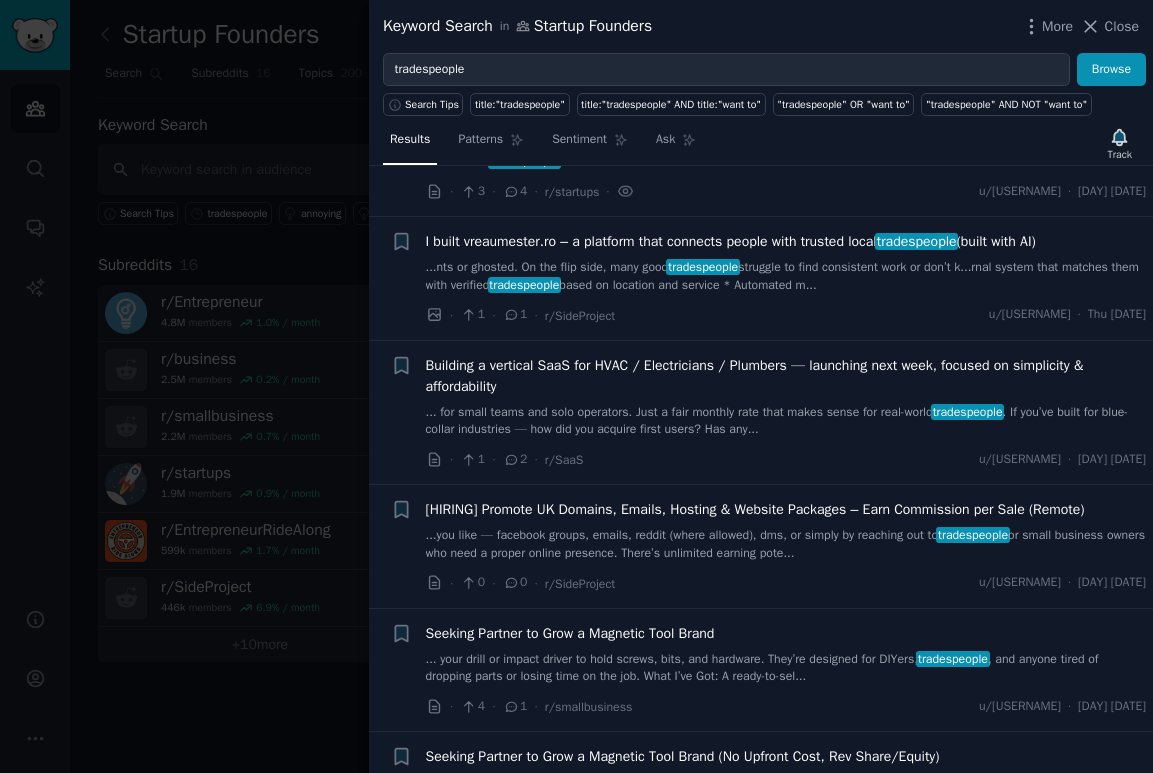 click on "Building a vertical SaaS for HVAC / Electricians / Plumbers — launching next week, focused on simplicity & affordability" at bounding box center [786, 376] 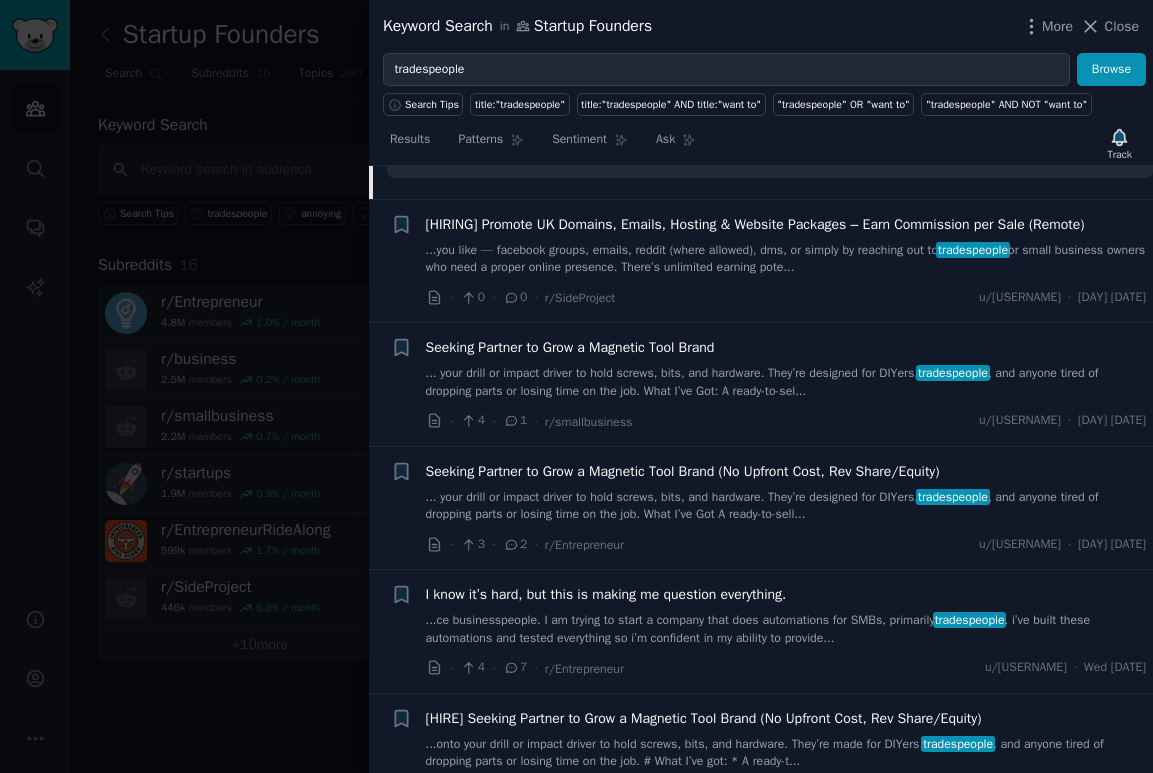 scroll, scrollTop: 1025, scrollLeft: 0, axis: vertical 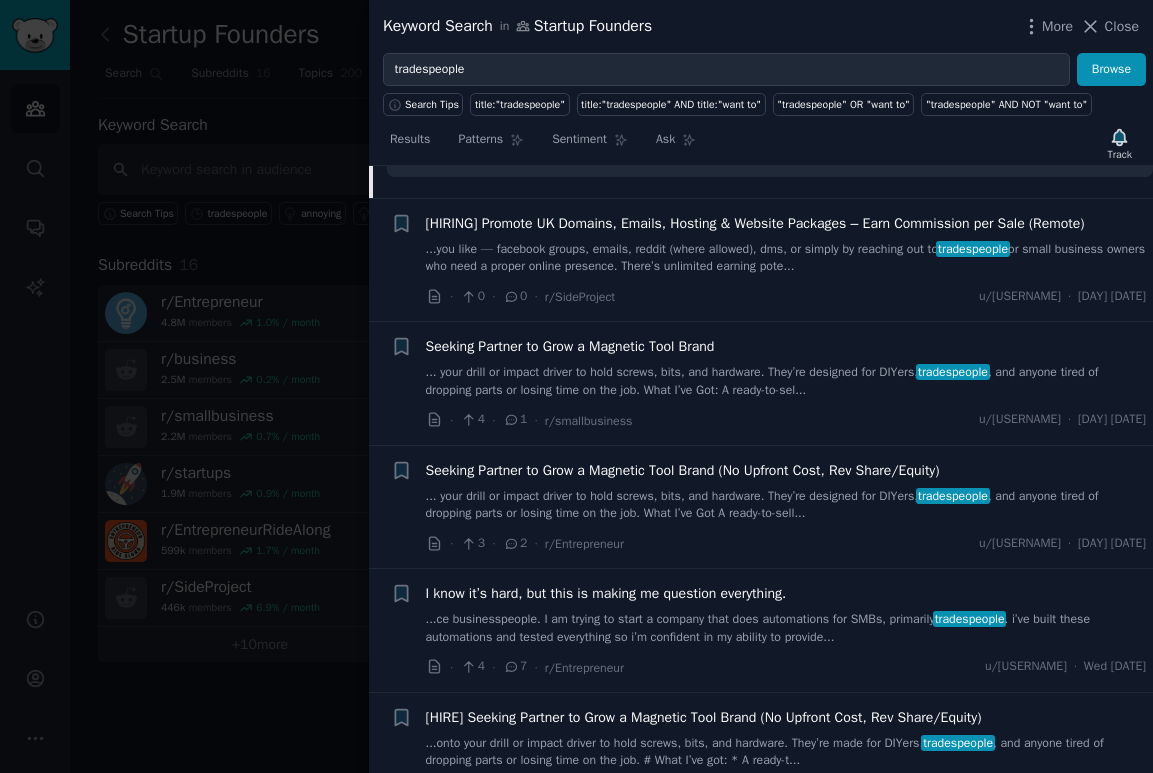 click on "I know it’s hard, but this is making me question everything." at bounding box center [606, 593] 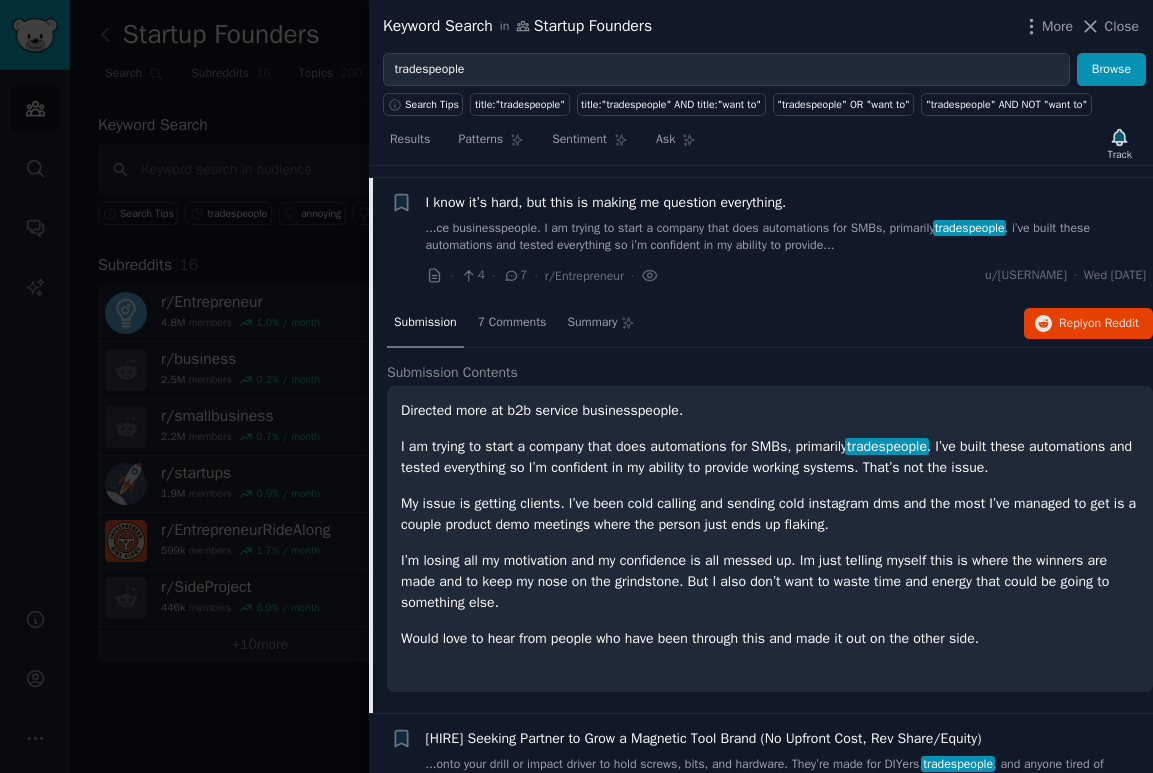 scroll, scrollTop: 769, scrollLeft: 0, axis: vertical 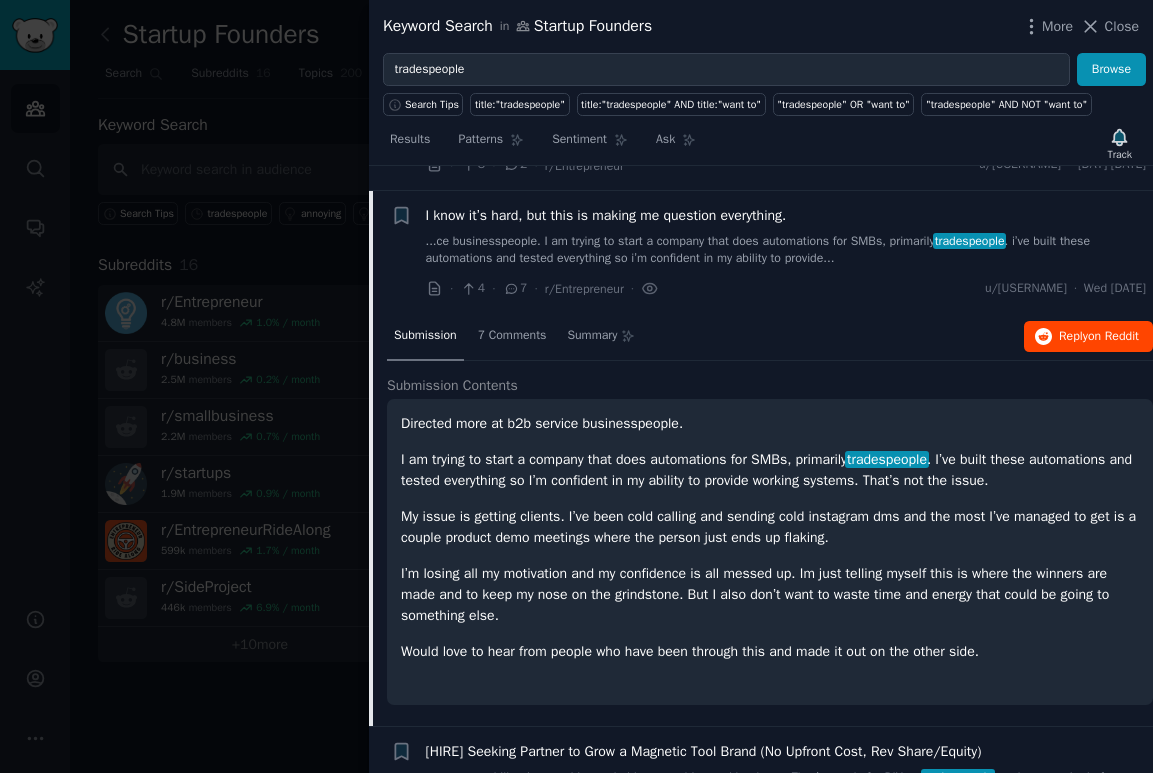 click on "on Reddit" at bounding box center (1113, 336) 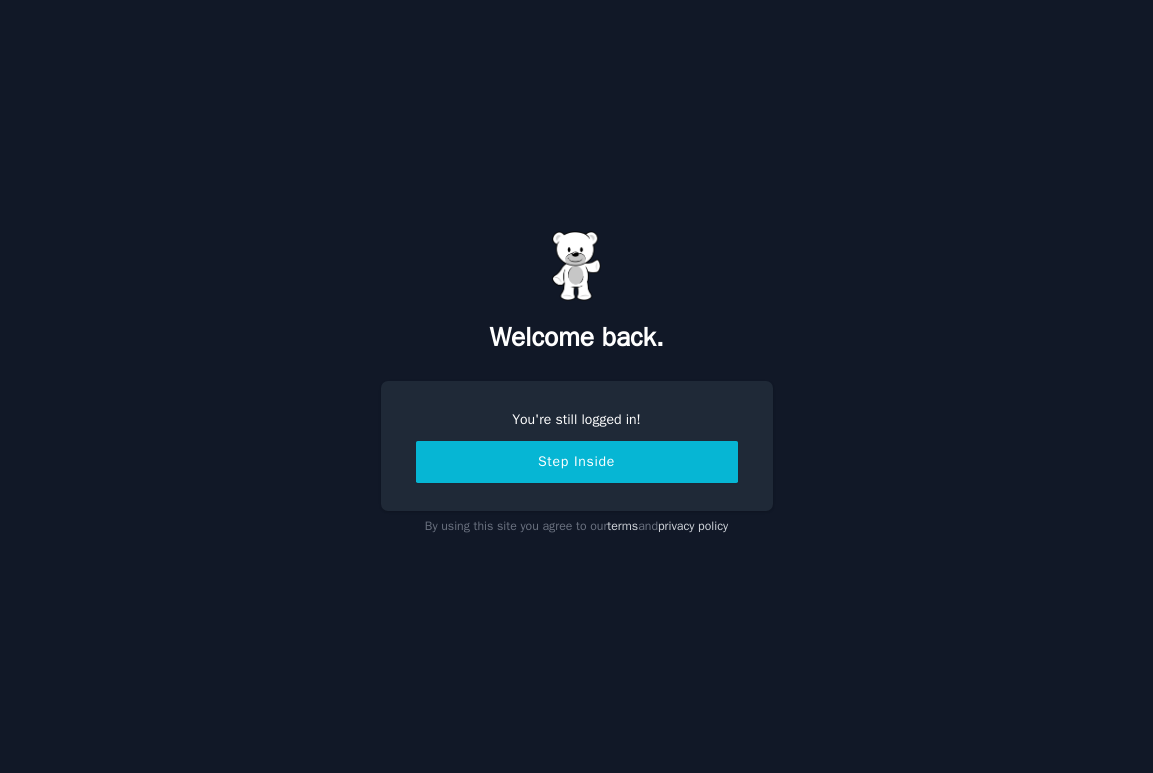 scroll, scrollTop: 0, scrollLeft: 0, axis: both 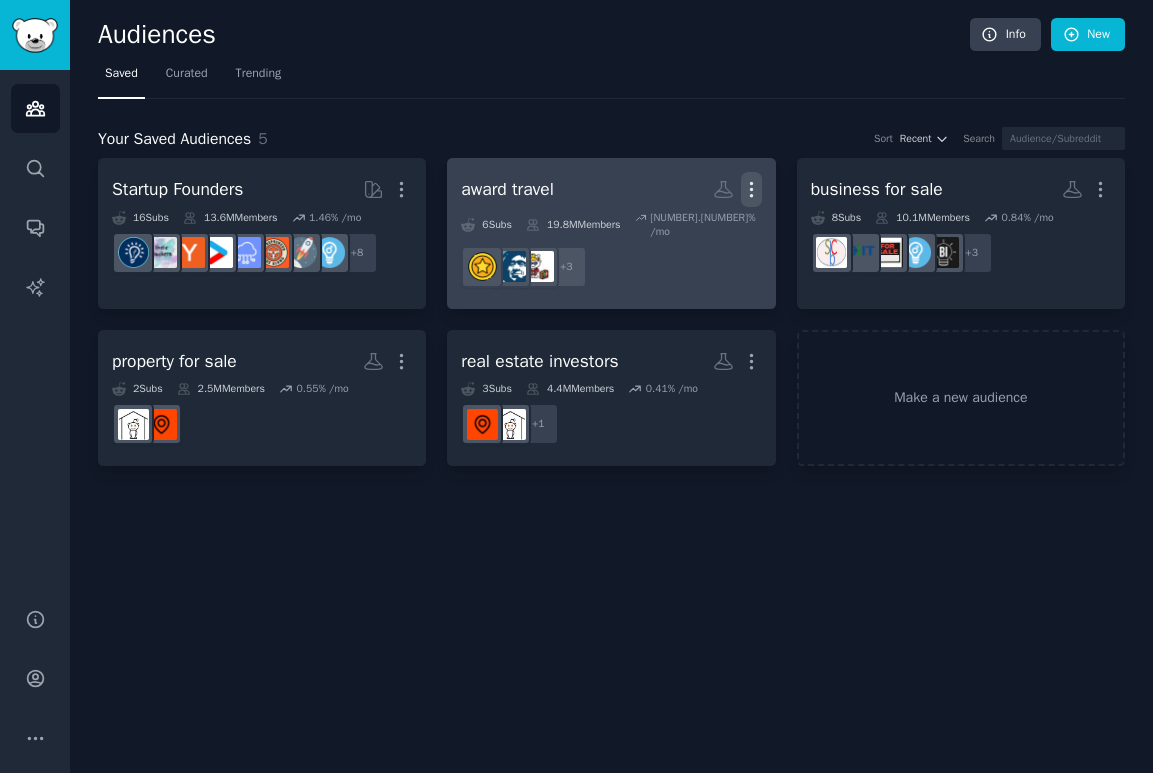 click 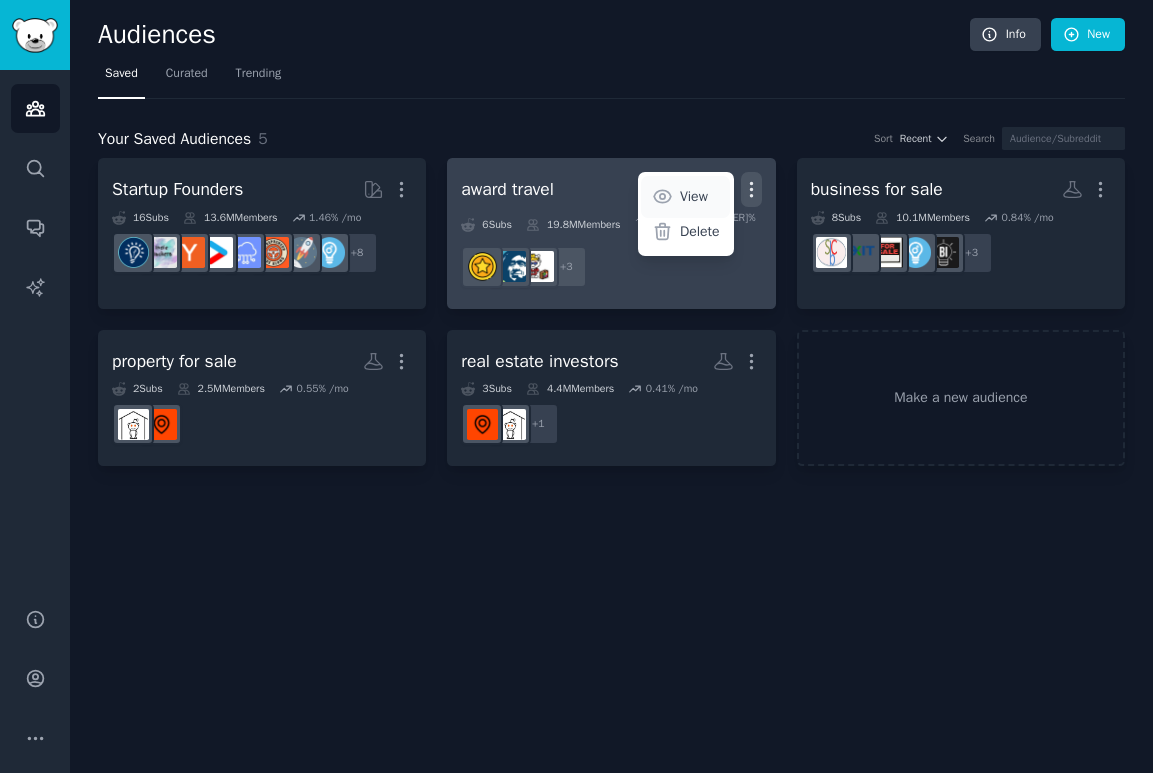 click on "View" at bounding box center [685, 197] 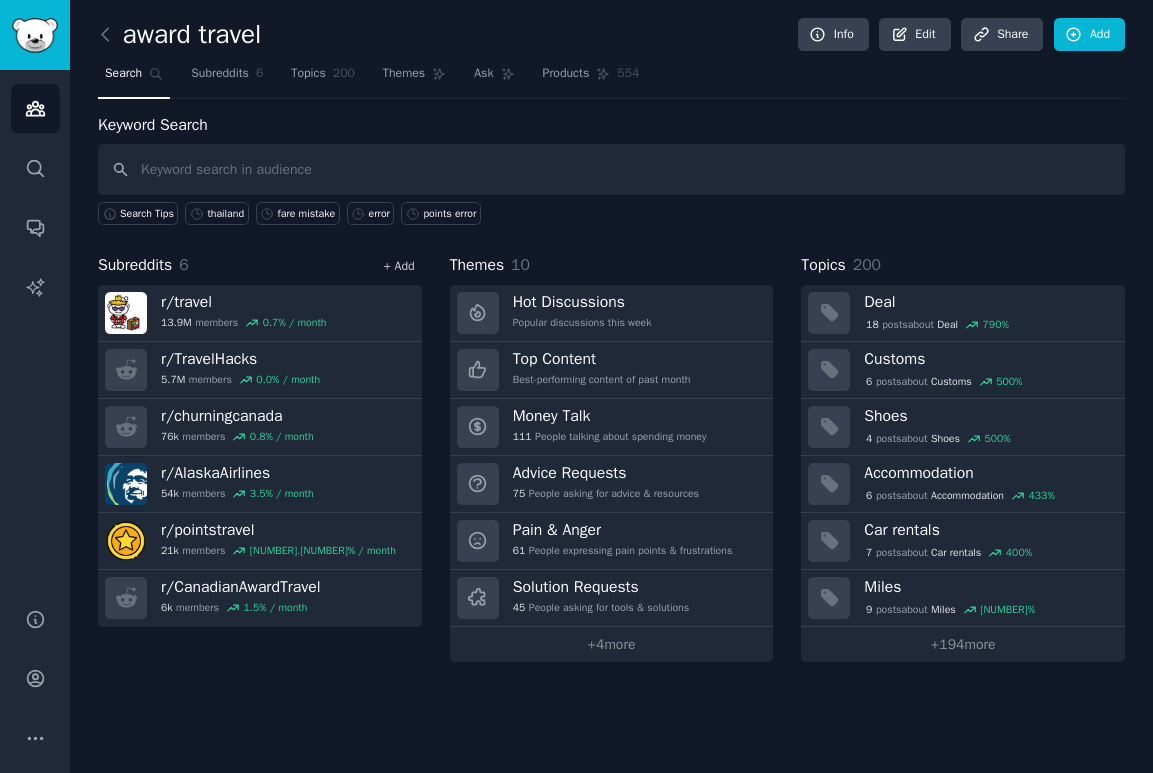 click on "+ Add" at bounding box center (399, 266) 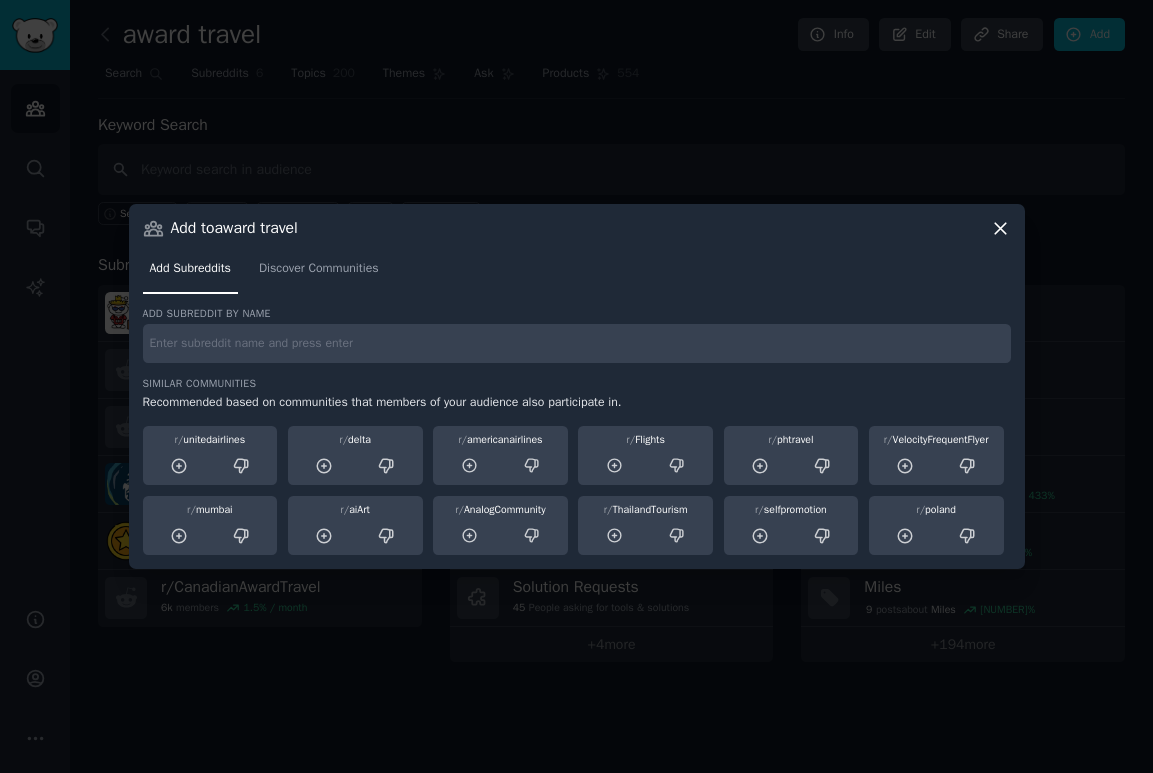 click at bounding box center (577, 343) 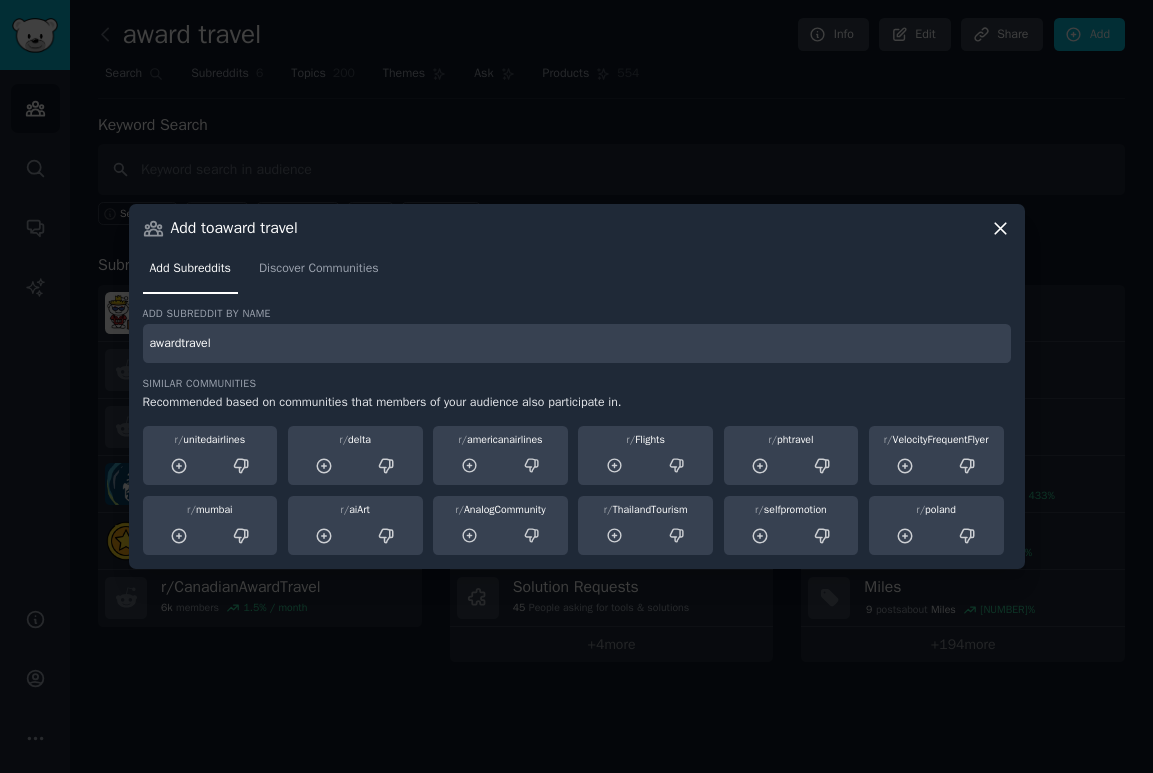 type on "awardtravel" 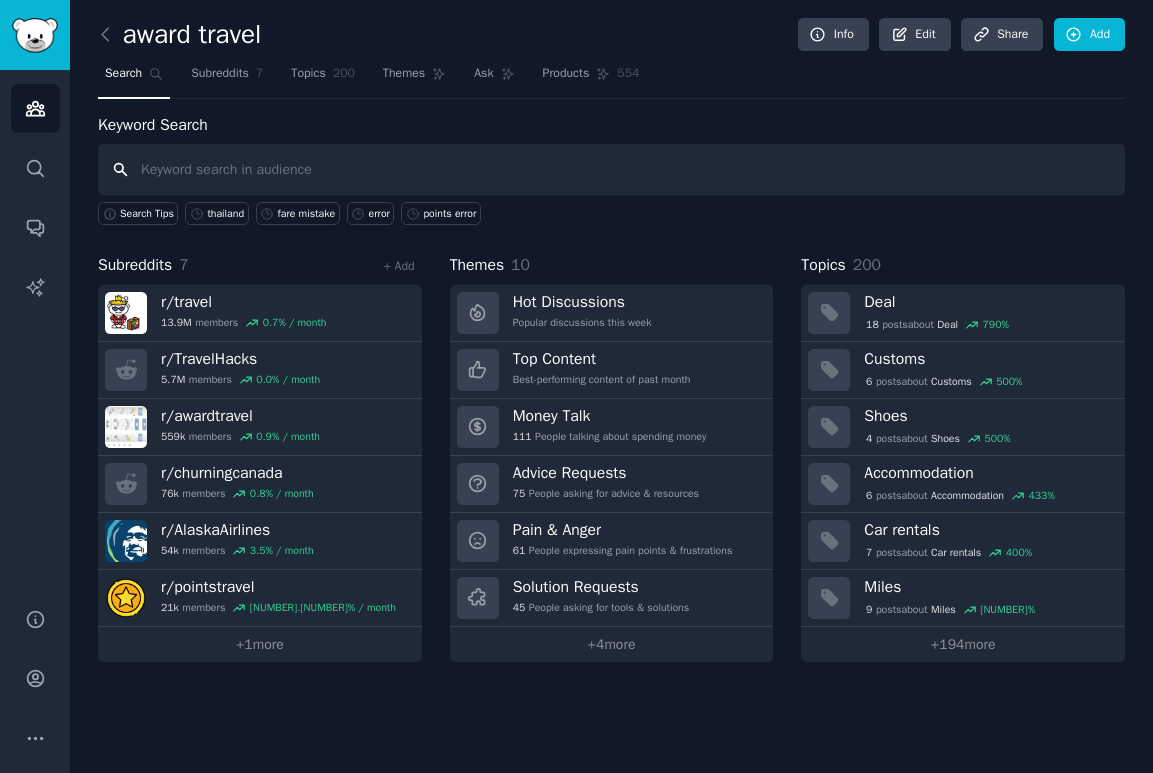 click at bounding box center (611, 169) 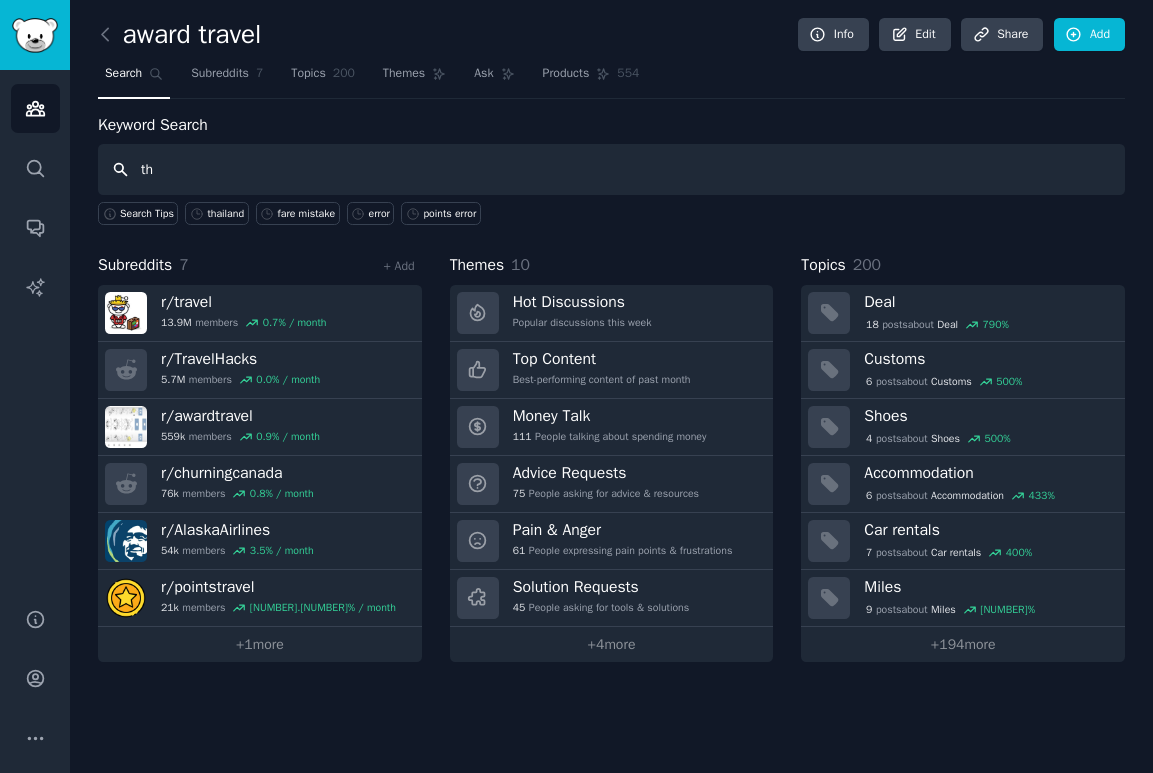 type on "t" 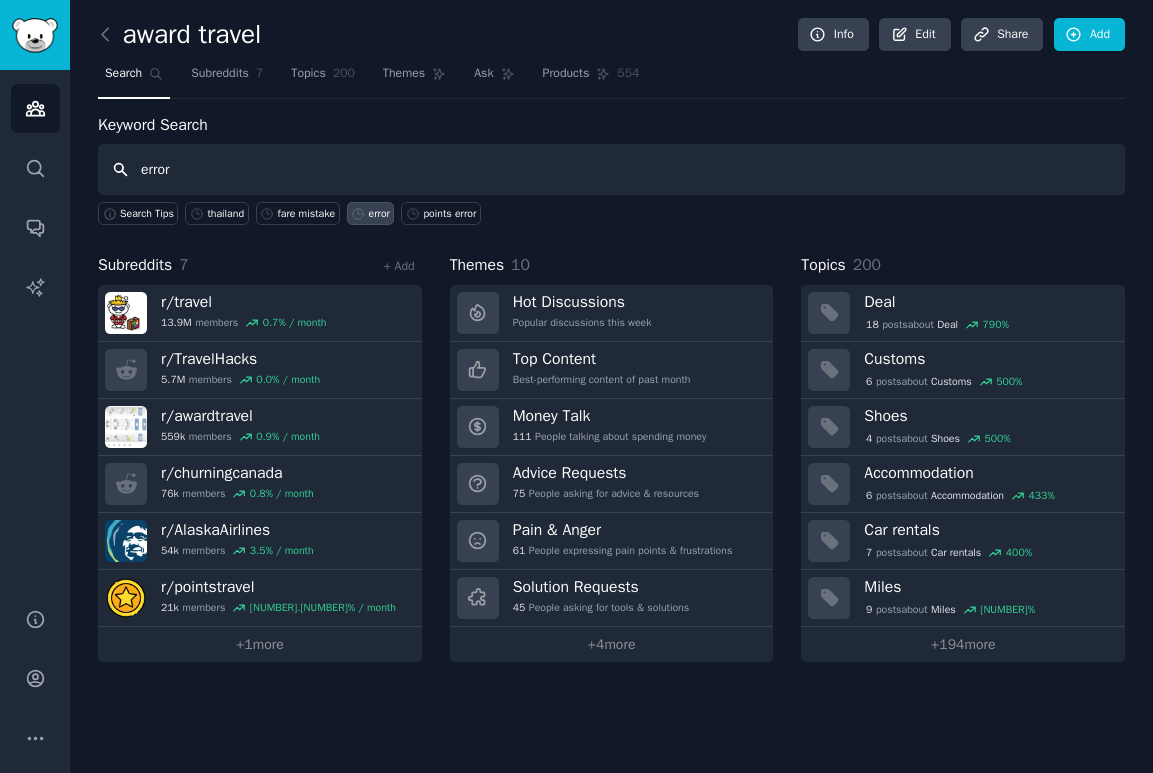 type on "error" 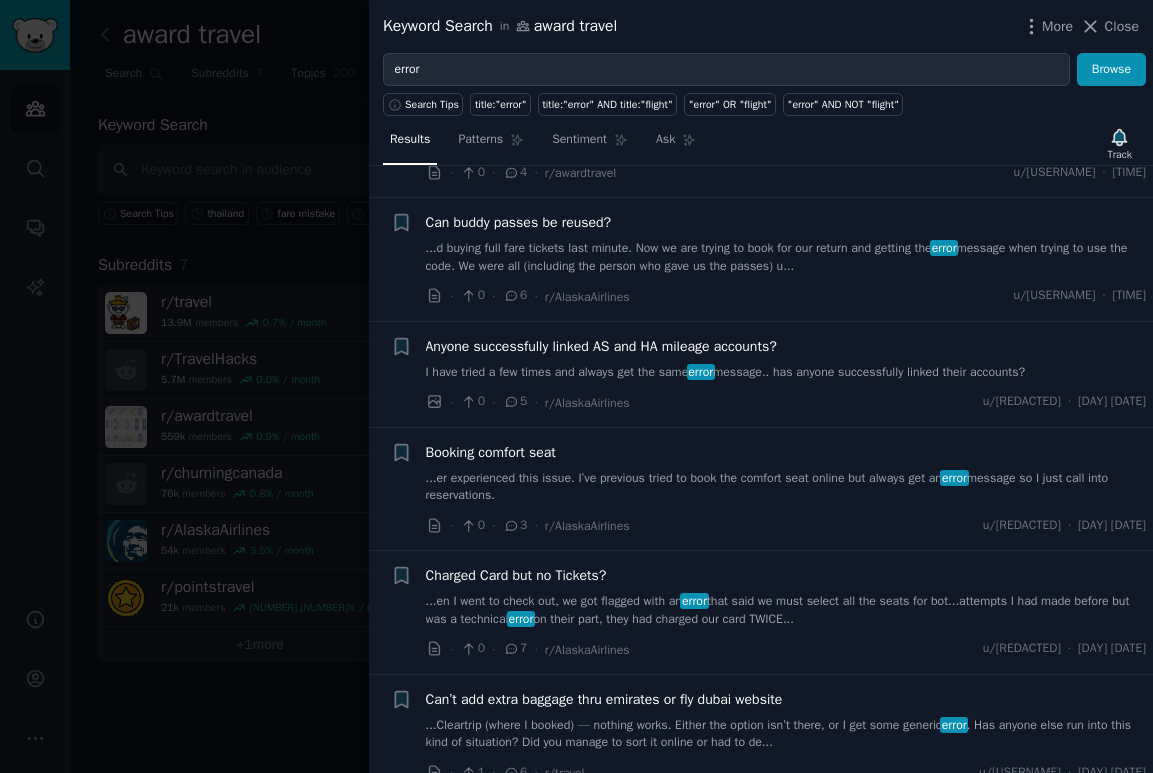 scroll, scrollTop: 373, scrollLeft: 0, axis: vertical 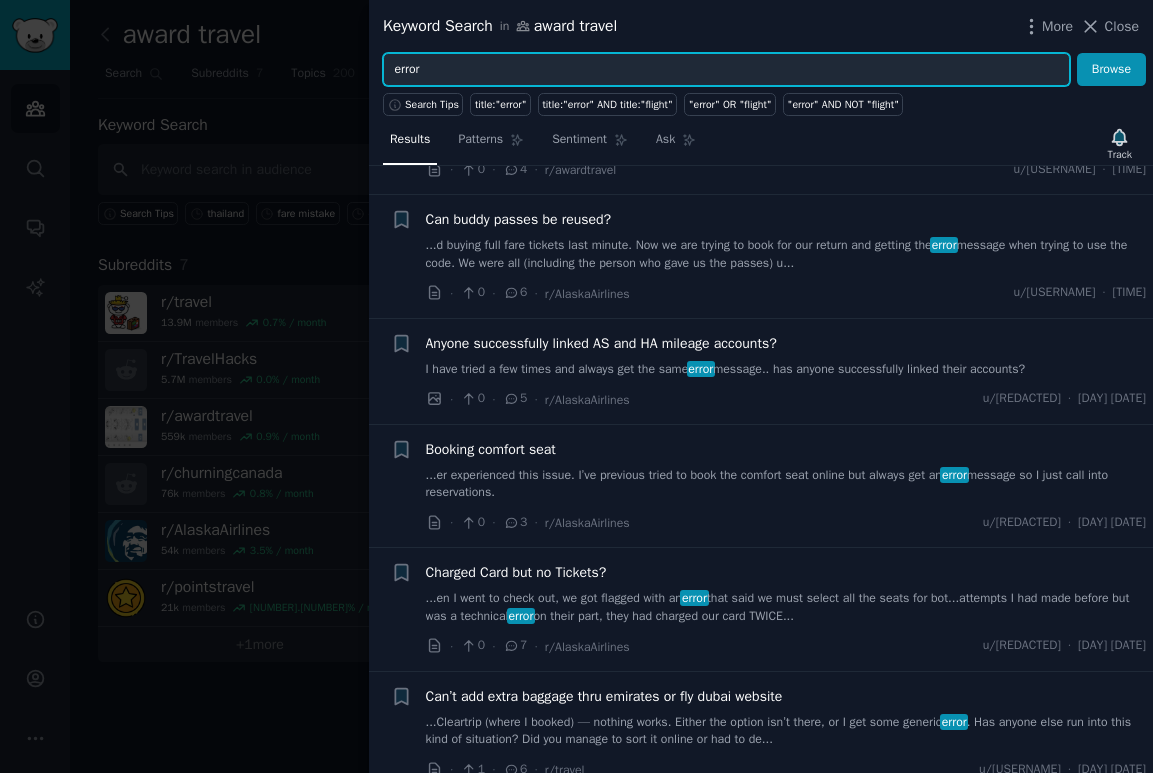 drag, startPoint x: 471, startPoint y: 63, endPoint x: 286, endPoint y: 11, distance: 192.16919 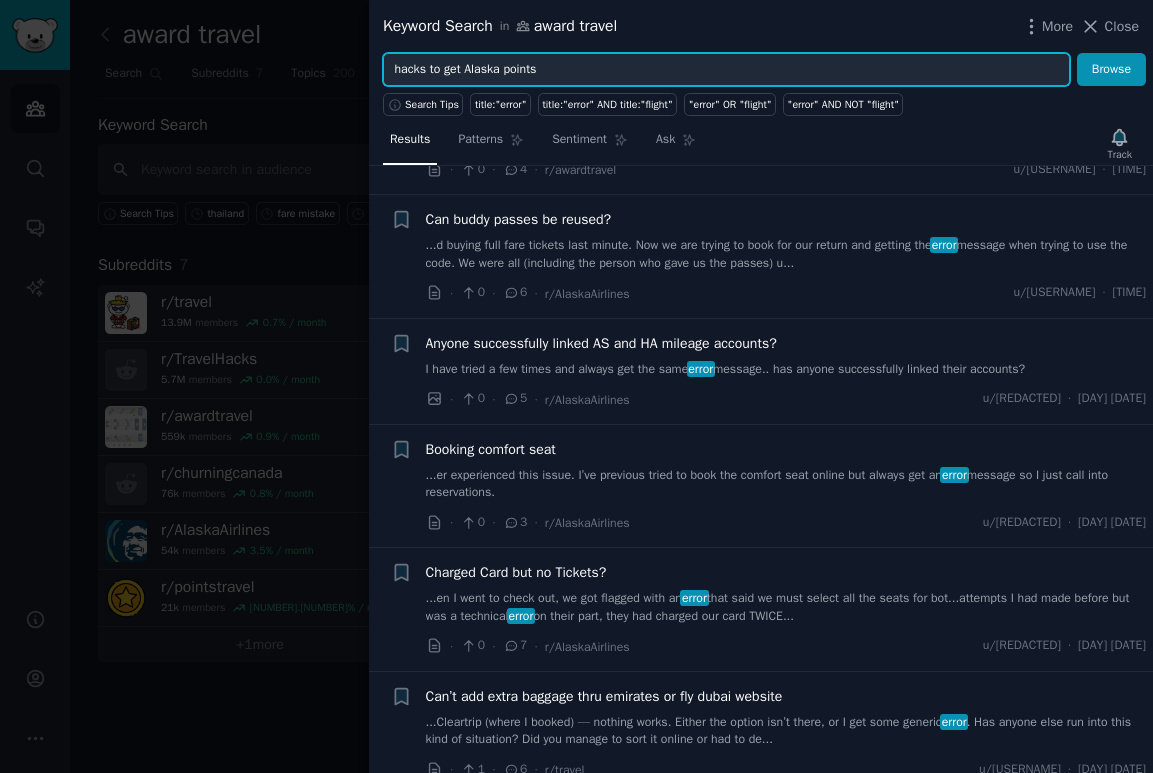 click on "Browse" at bounding box center [1111, 70] 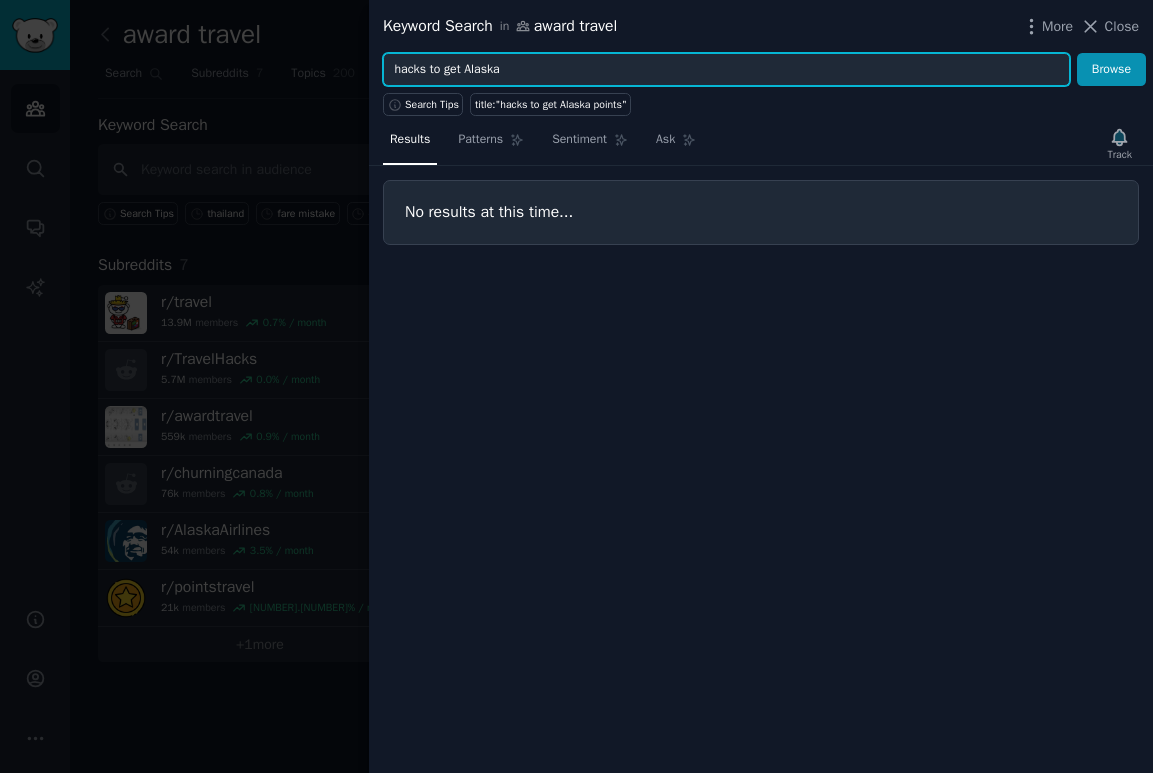 click on "Browse" at bounding box center [1111, 70] 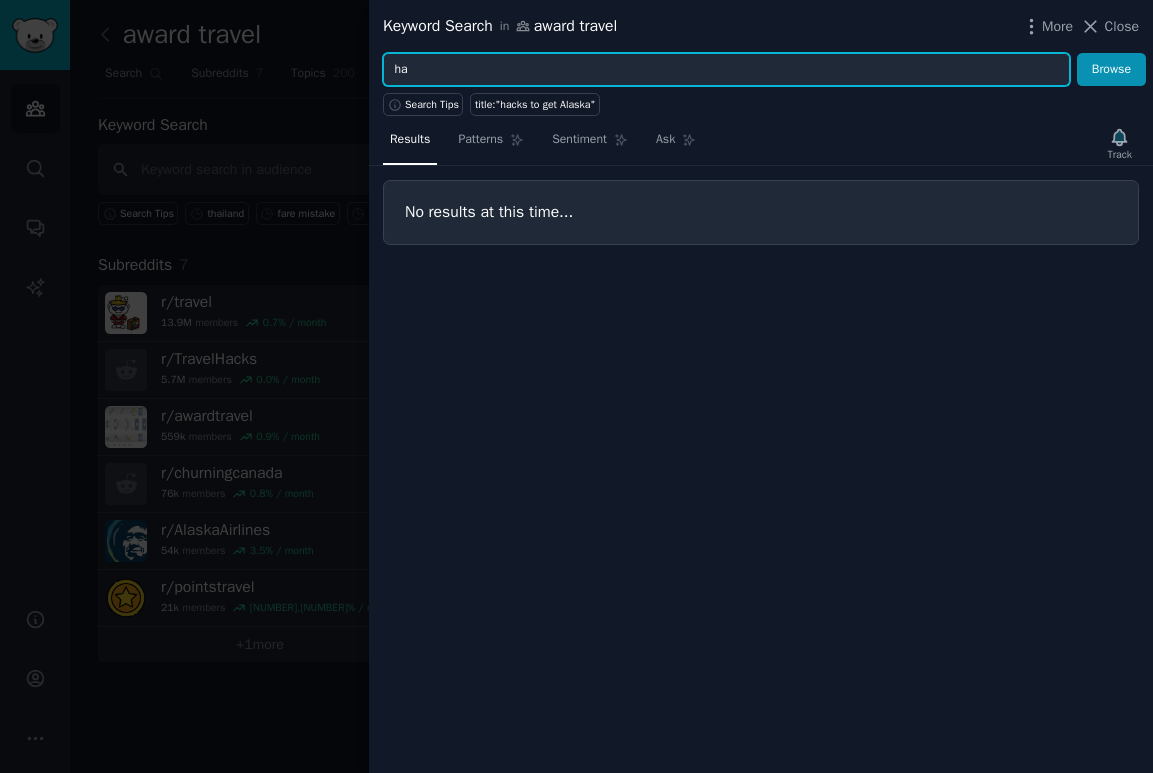 type on "h" 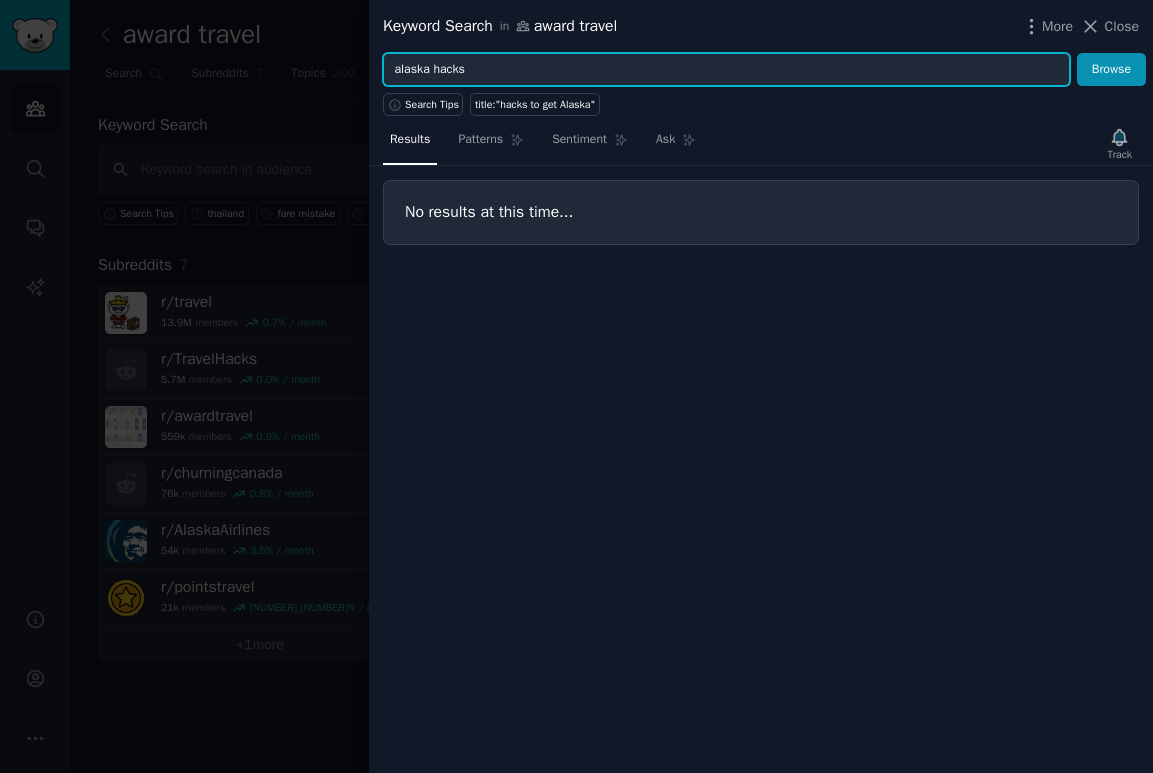 type on "alaska hacks" 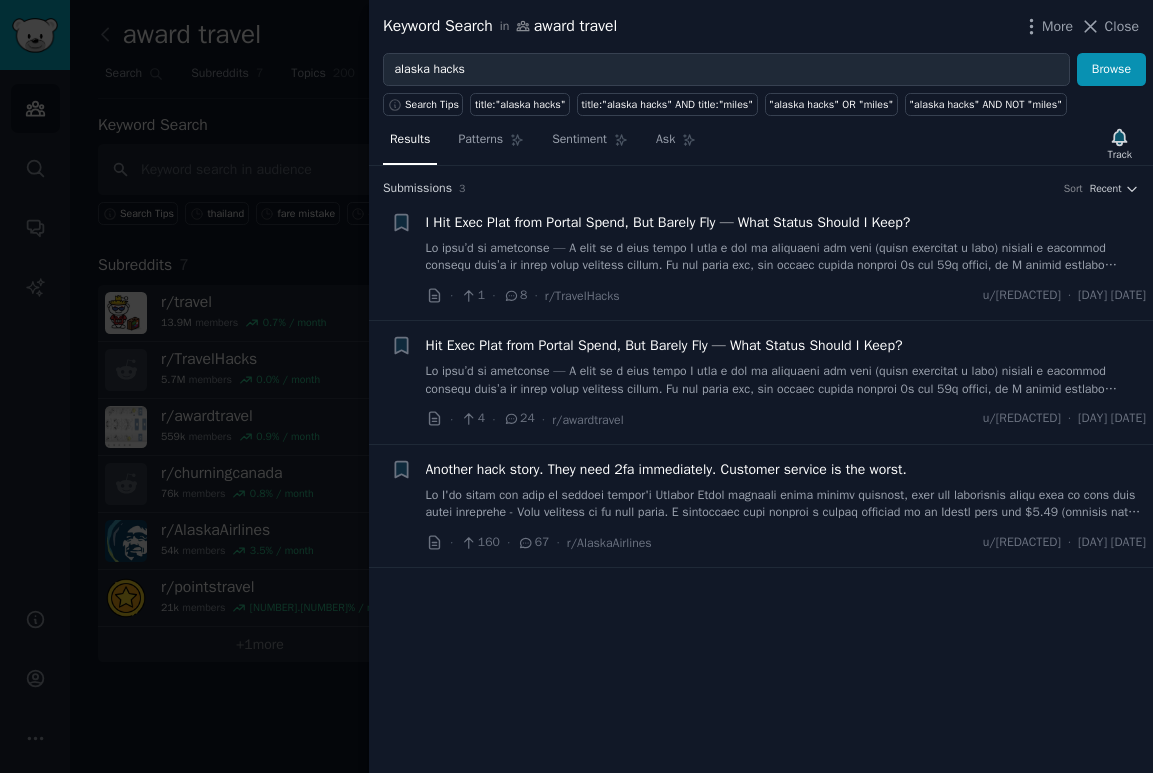 click on "I Hit Exec Plat from Portal Spend, But Barely Fly — What Status Should I Keep?" at bounding box center (668, 222) 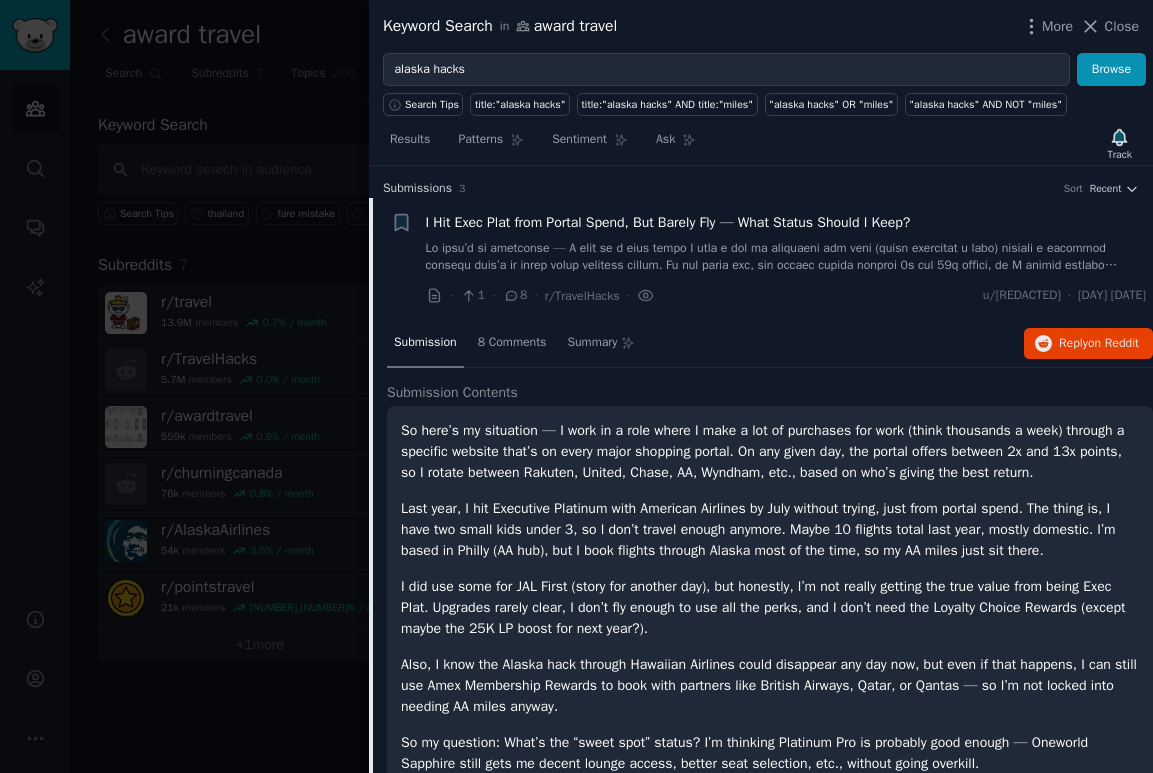 scroll, scrollTop: 0, scrollLeft: 0, axis: both 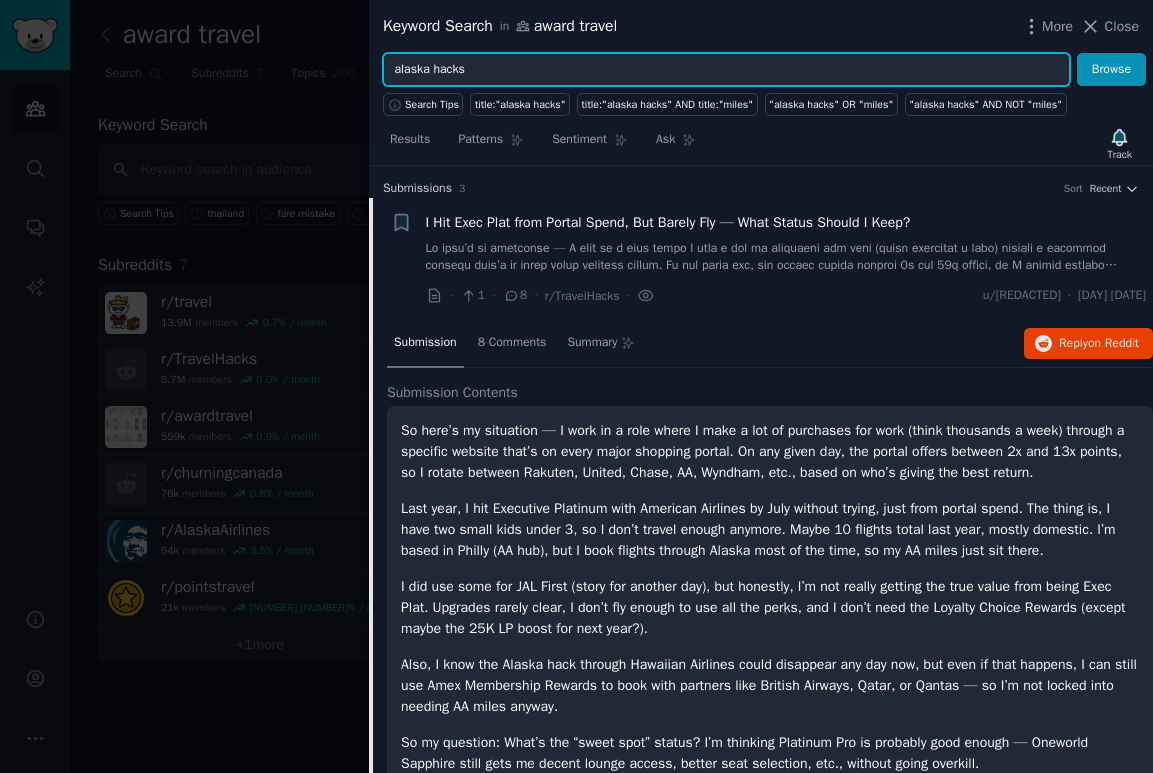 click on "alaska hacks" at bounding box center (726, 70) 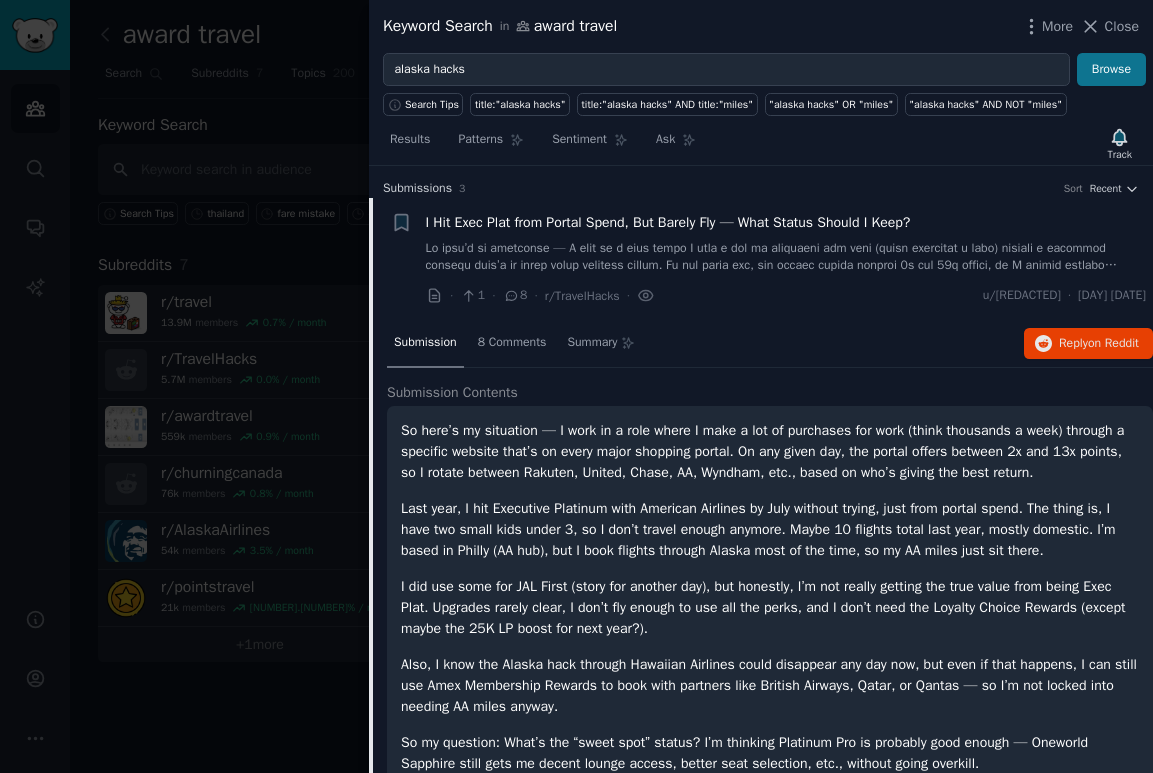 click on "Browse" at bounding box center [1111, 70] 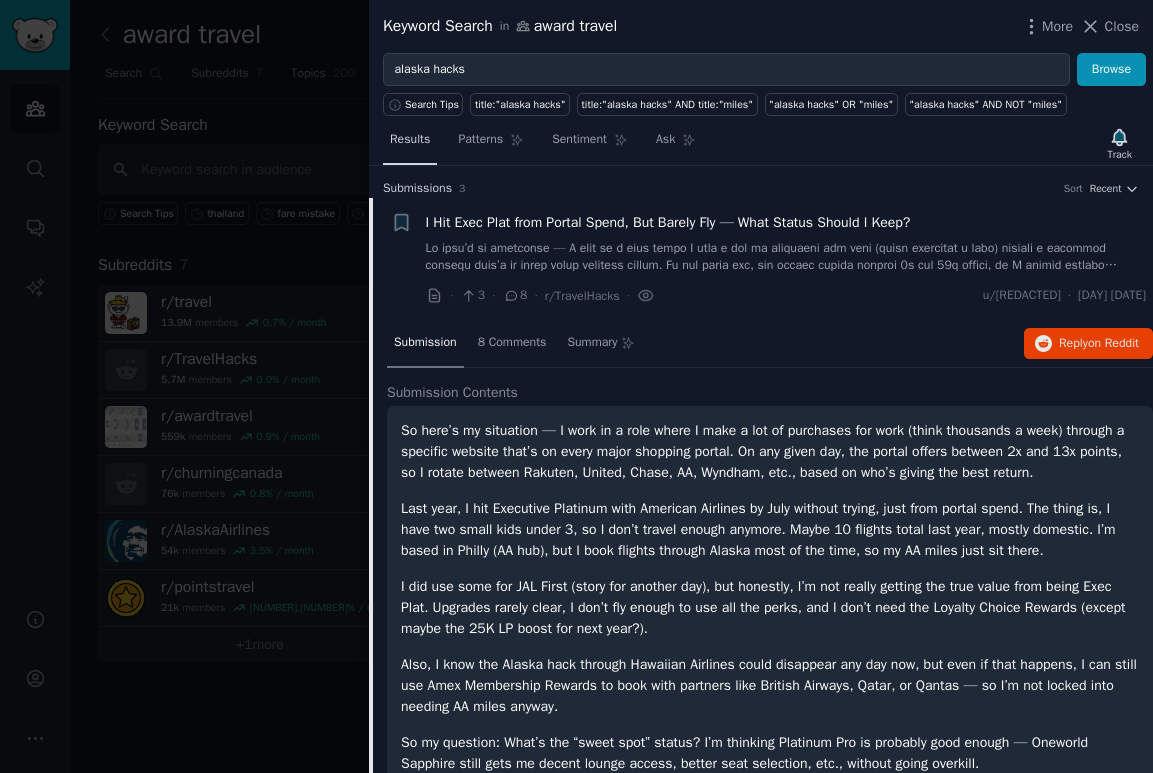 click on "Results" at bounding box center (410, 144) 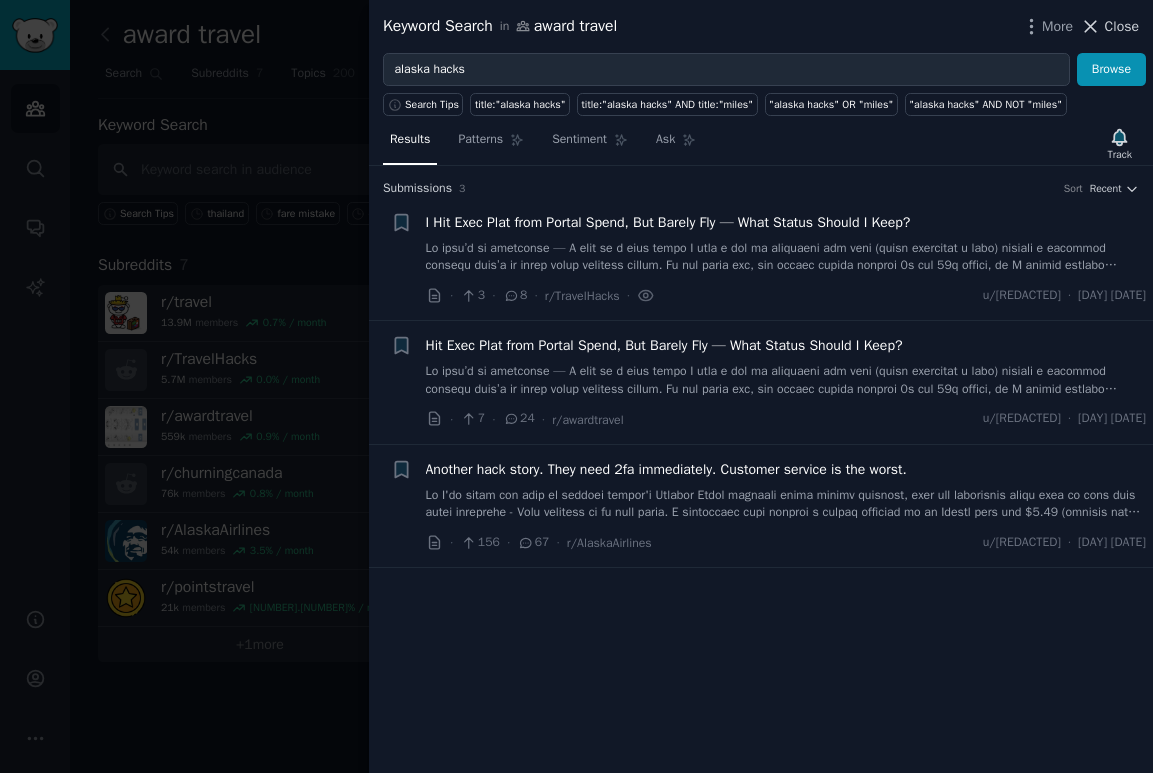 click on "Close" at bounding box center [1122, 26] 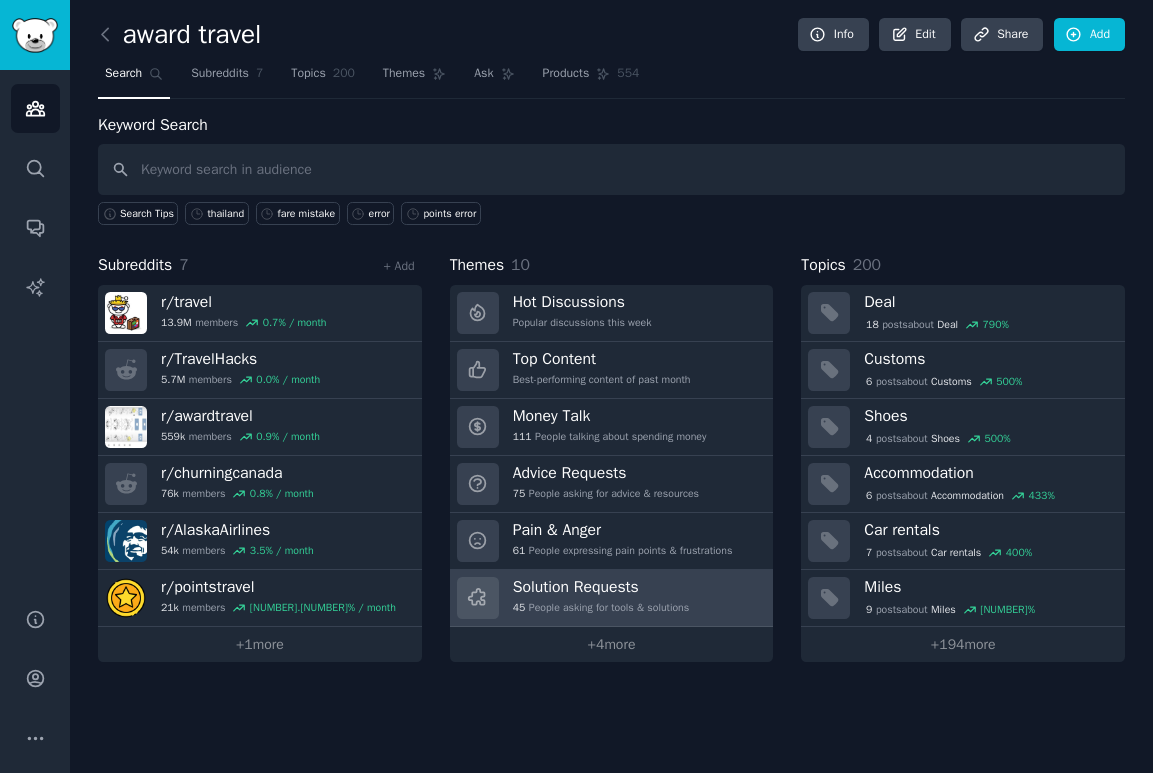 click on "Solution Requests" at bounding box center (601, 587) 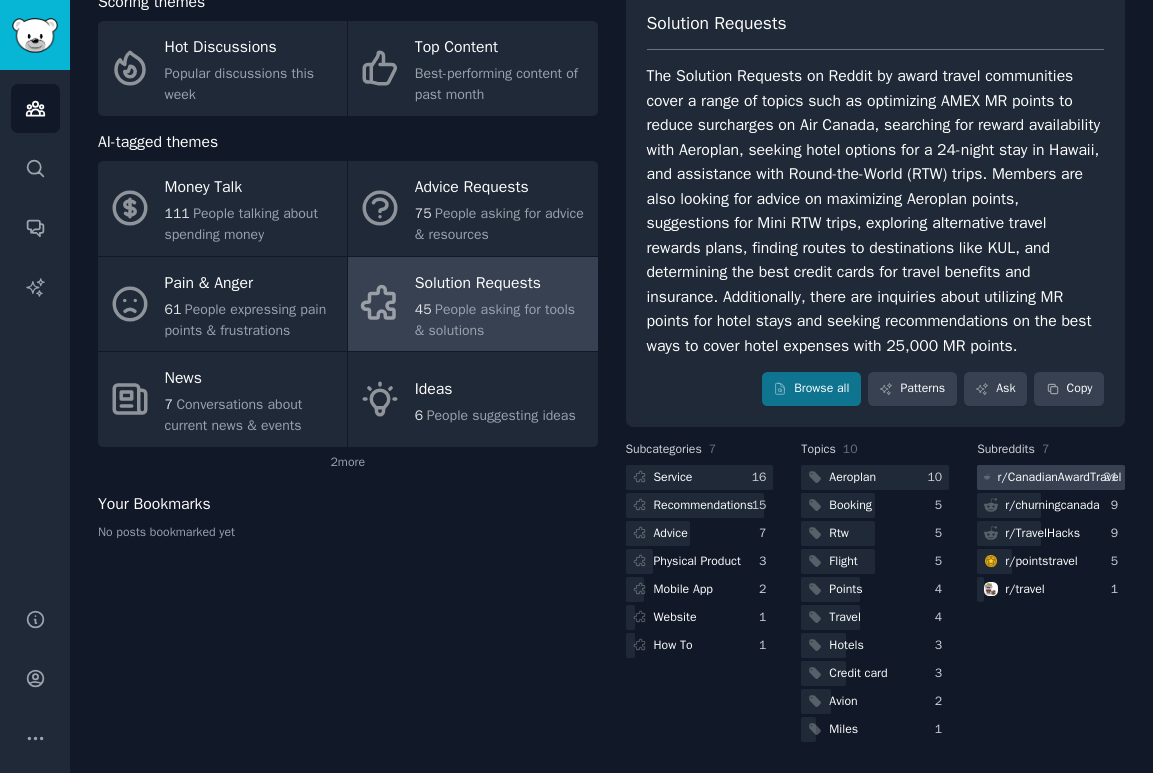 scroll, scrollTop: 139, scrollLeft: 0, axis: vertical 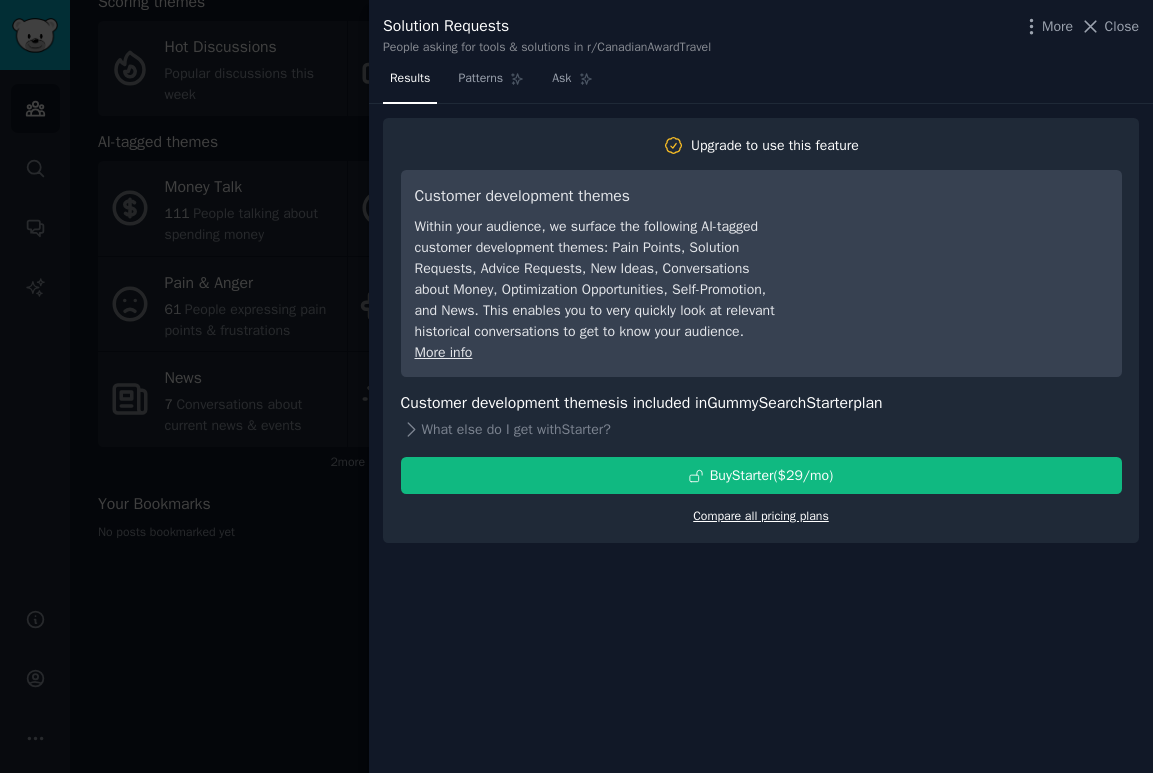 click on "Compare all pricing plans" at bounding box center (761, 516) 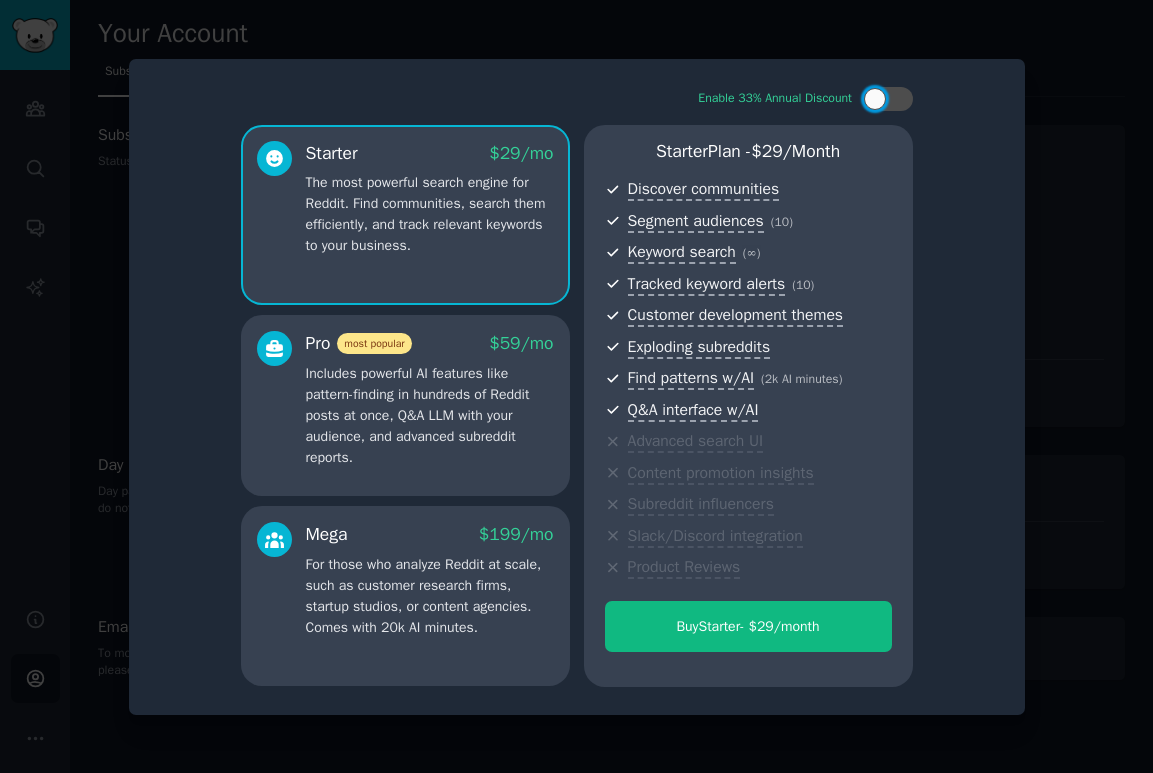click on "Includes powerful AI features like pattern-finding in hundreds of Reddit posts at once, Q&A LLM with your audience, and advanced subreddit reports." at bounding box center (430, 415) 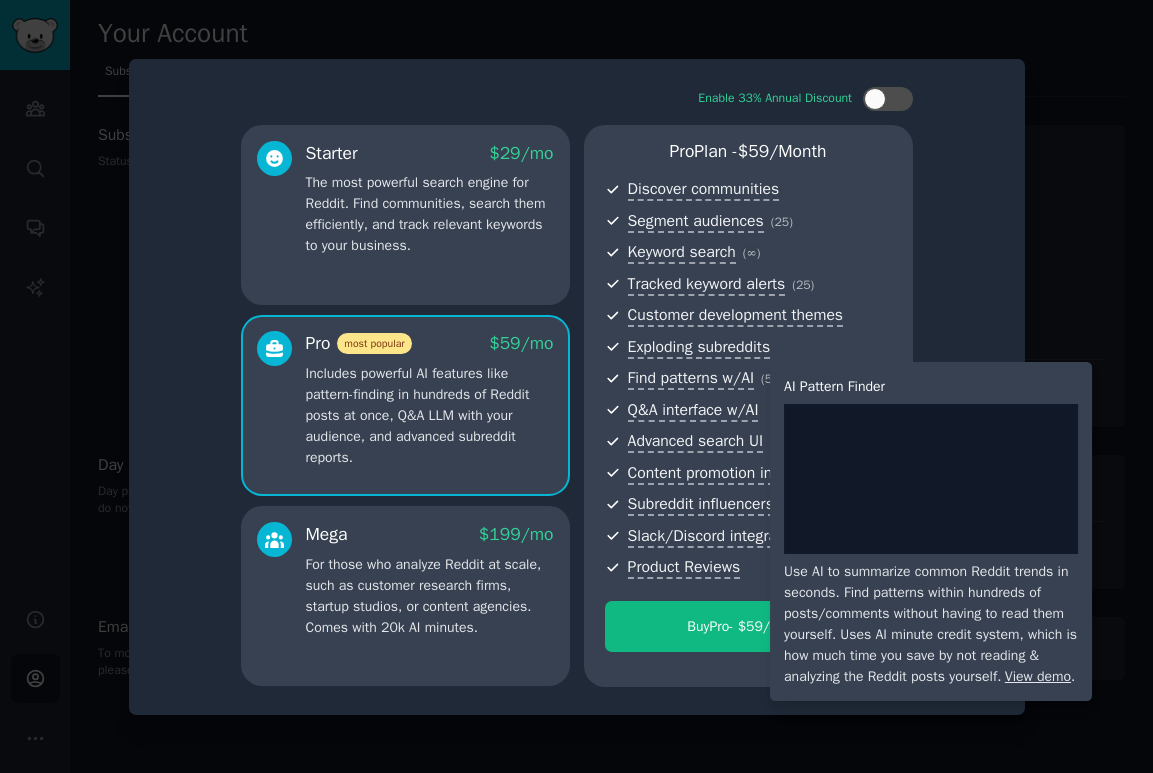 click on "Find patterns w/AI" at bounding box center [691, 379] 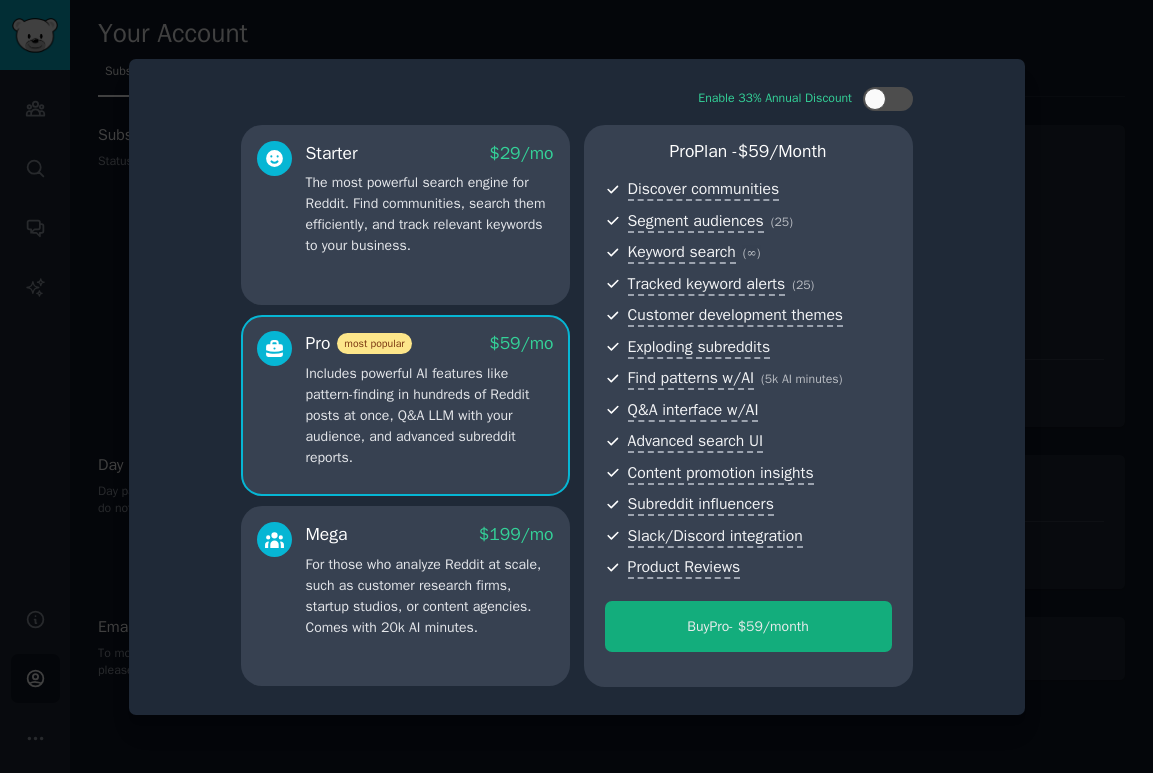 click on "Buy  Pro  - $ 59 /month" at bounding box center [748, 626] 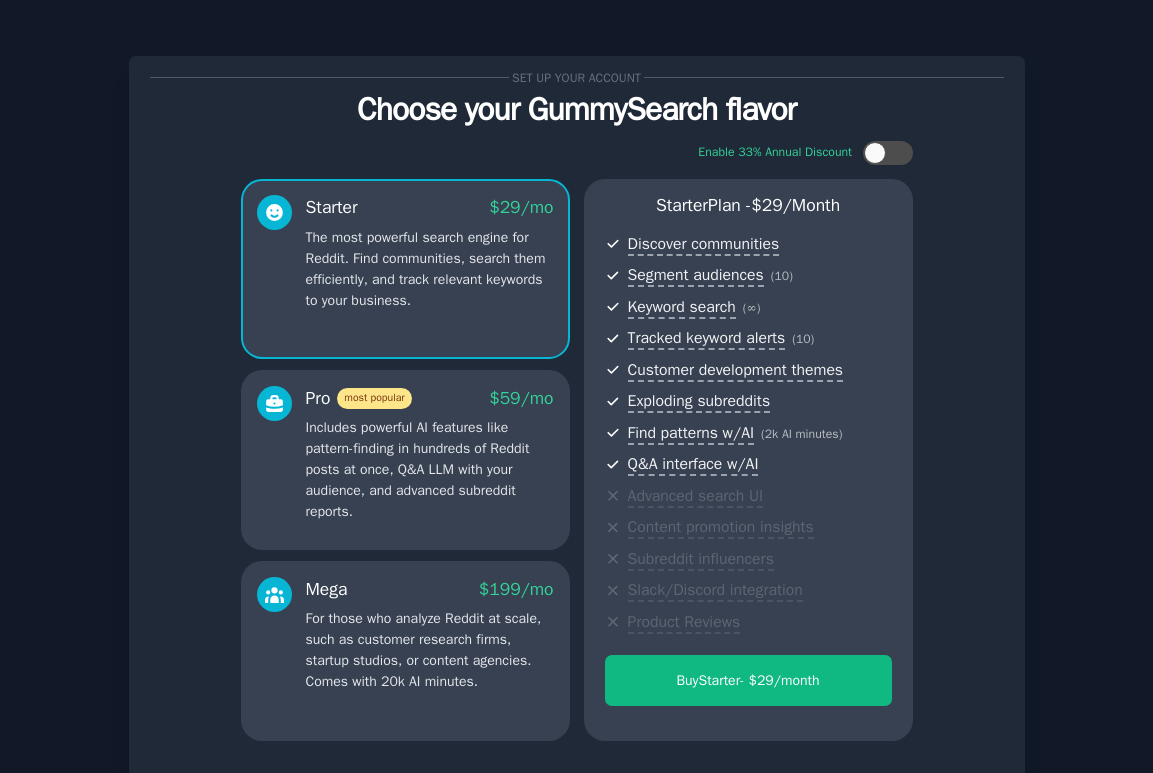 scroll, scrollTop: 0, scrollLeft: 0, axis: both 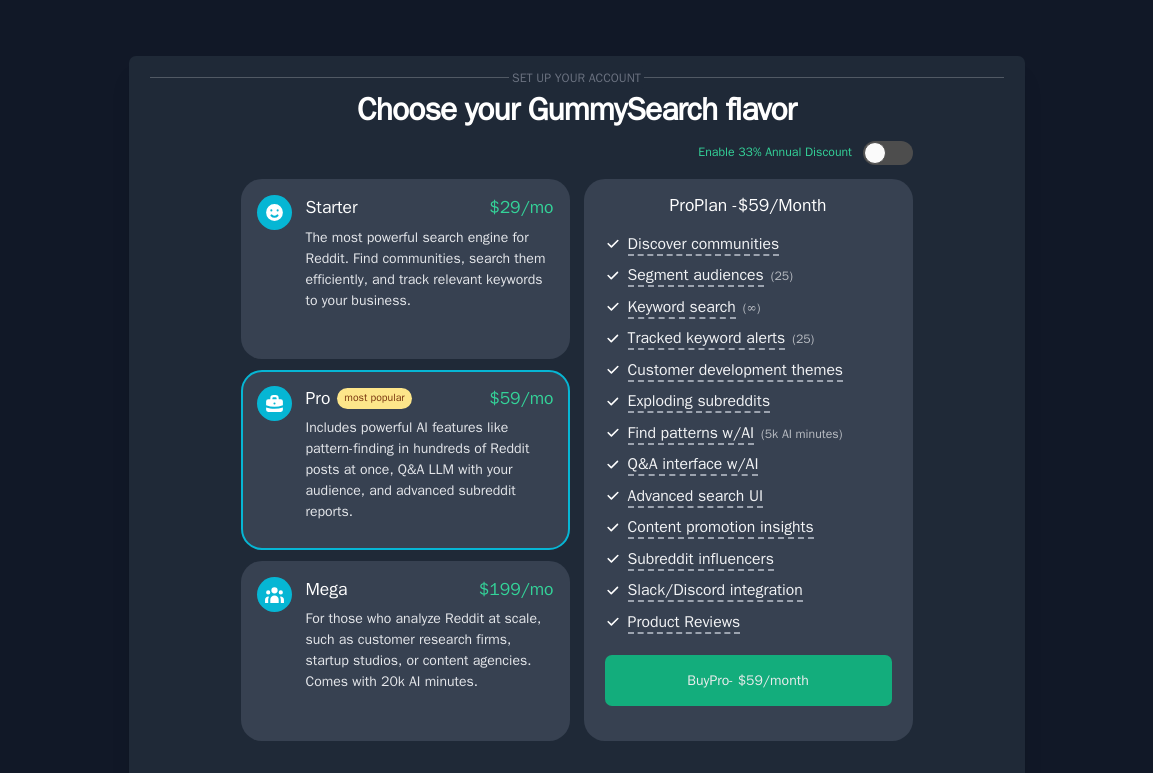 click on "Buy  Pro  - $ 59 /month" at bounding box center [748, 680] 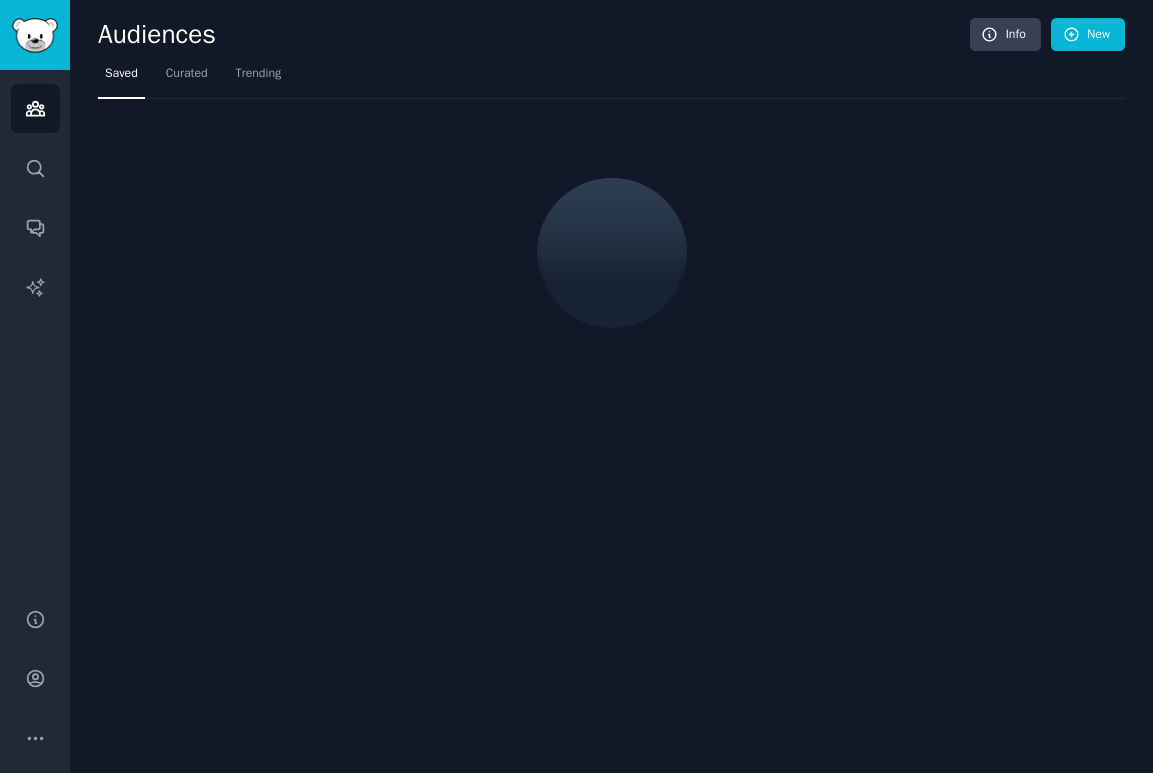 scroll, scrollTop: 0, scrollLeft: 0, axis: both 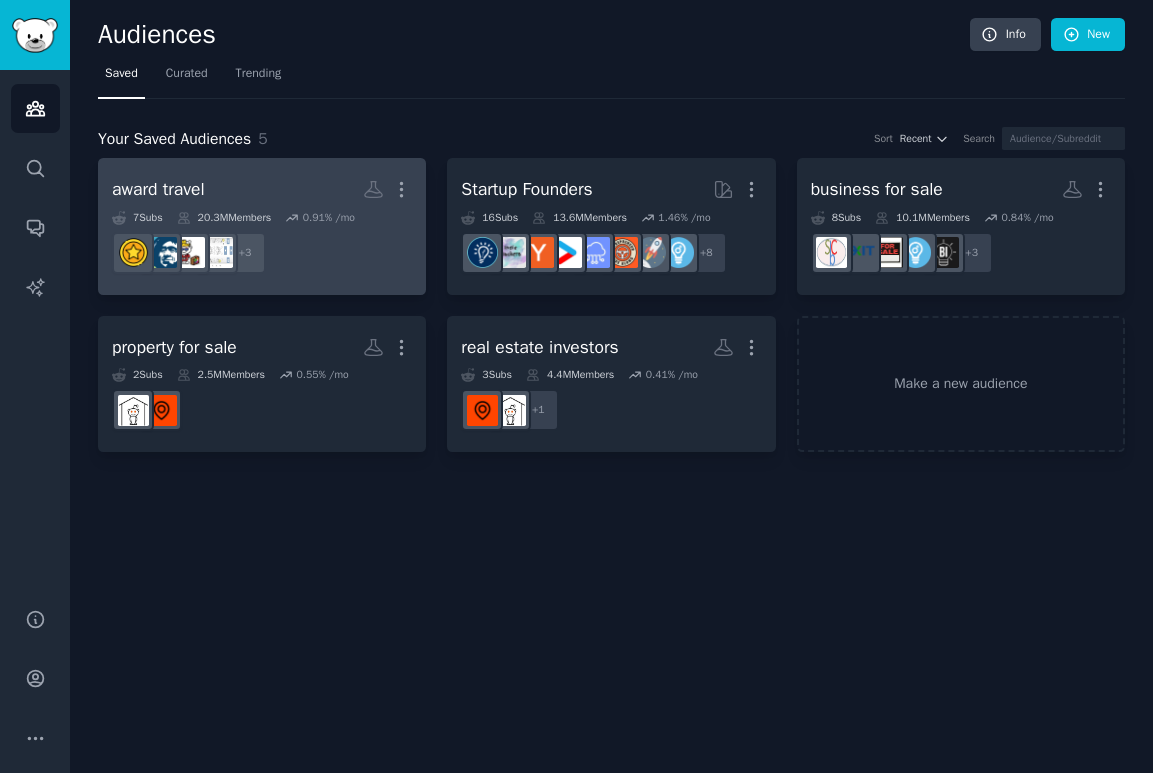 click on "+ 3" at bounding box center [262, 253] 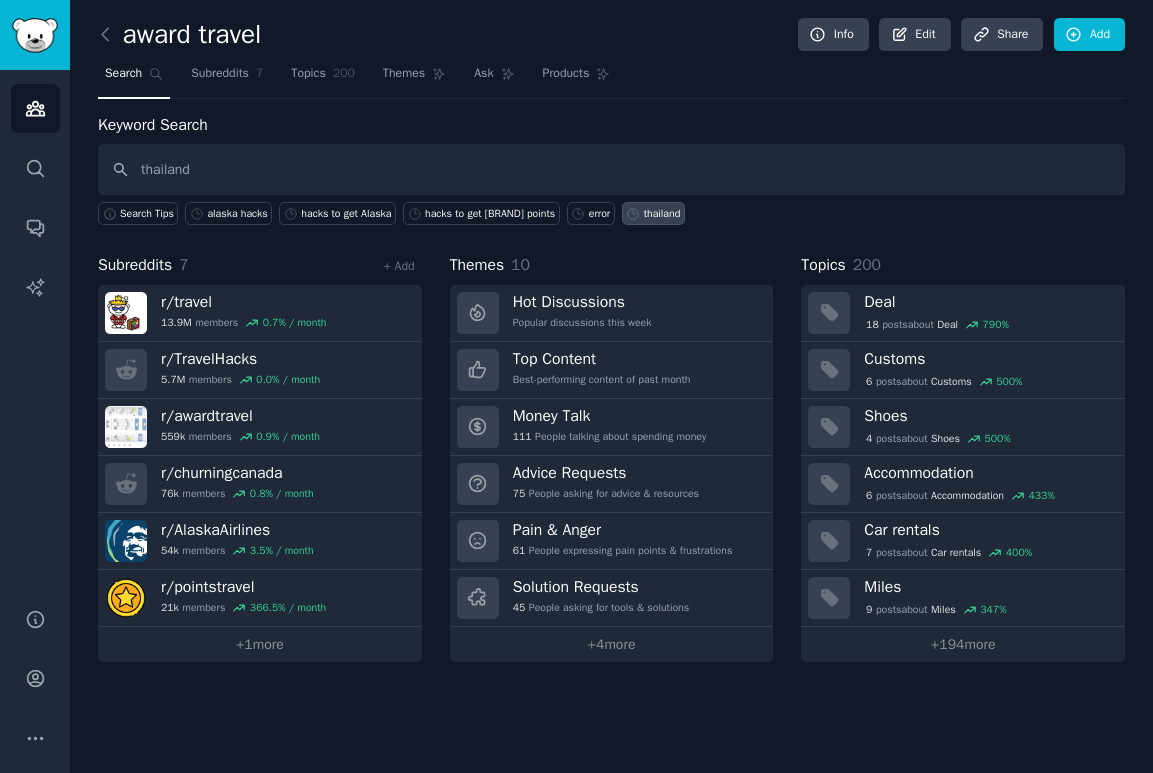 type on "thailand" 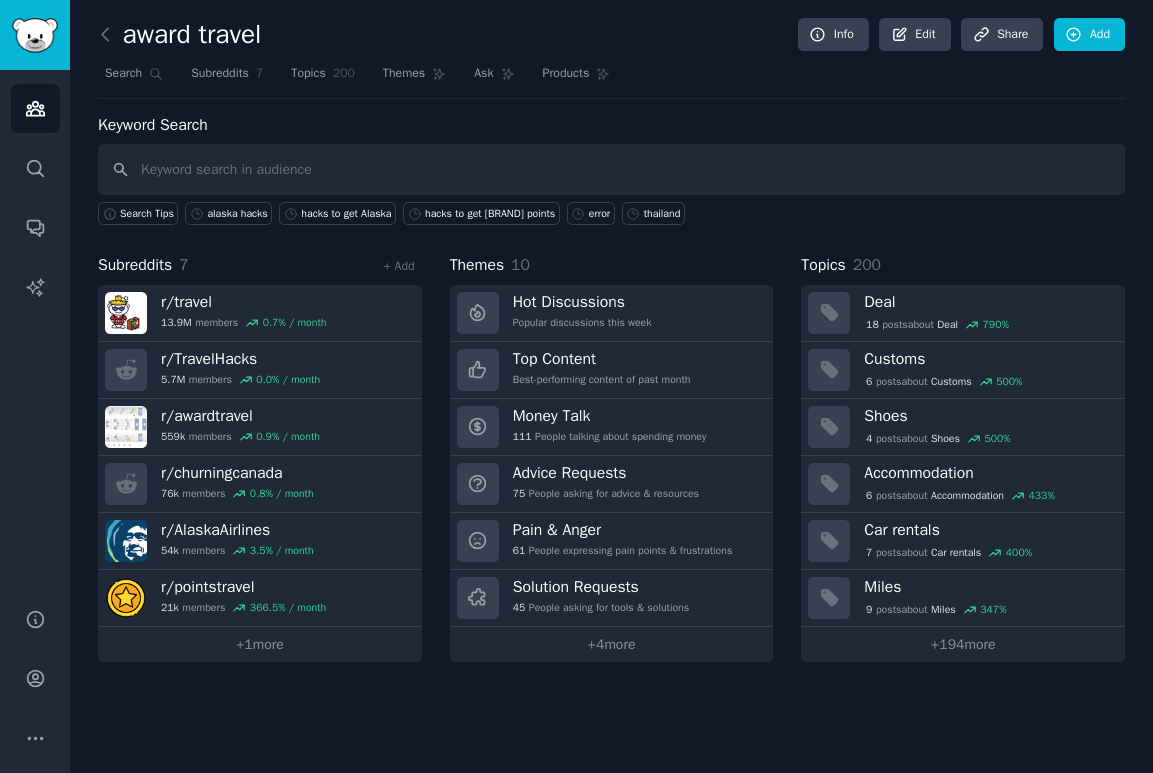 type 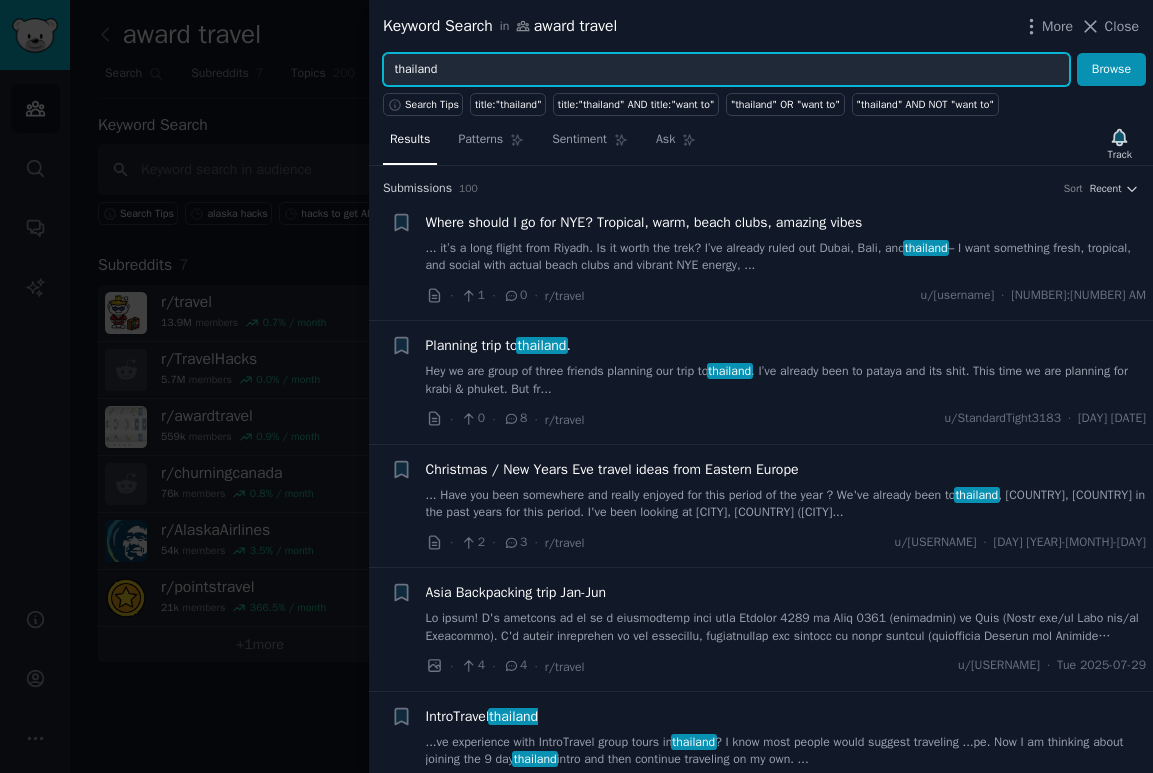 drag, startPoint x: 453, startPoint y: 72, endPoint x: 367, endPoint y: 29, distance: 96.150925 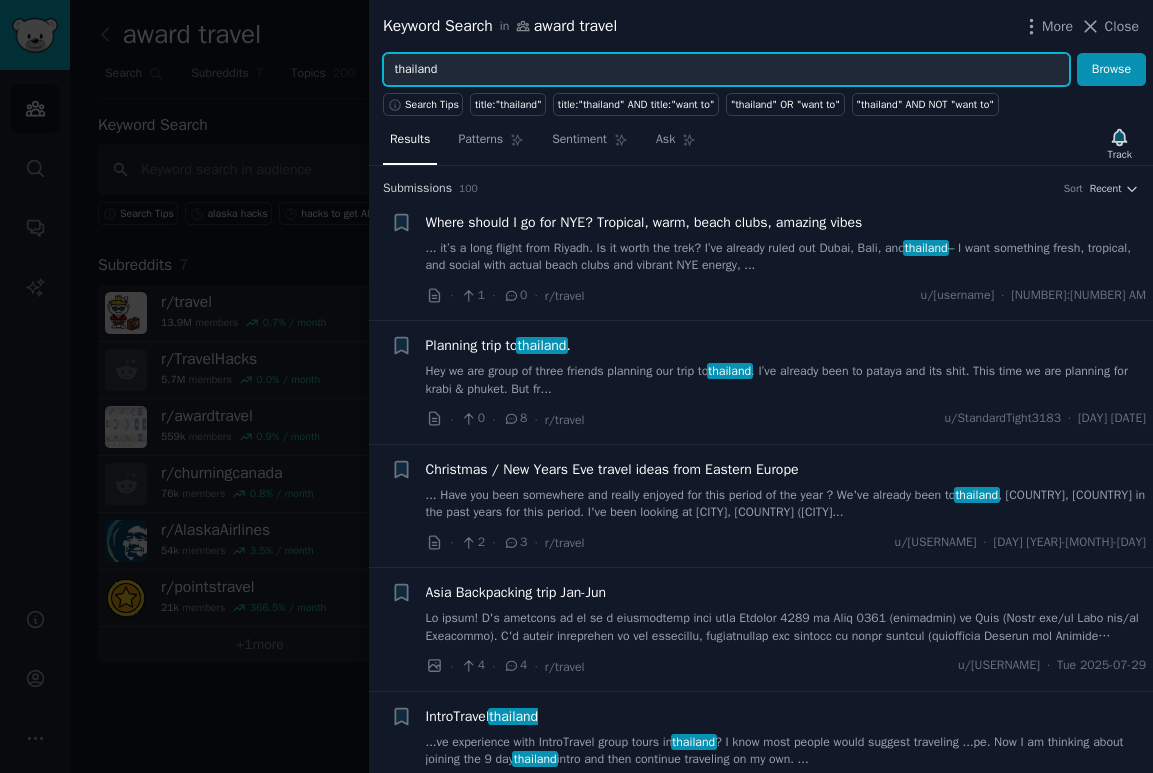 click on "Keyword Search in award travel More Close thailand Browse Search Tips title:"thailand" title:"thailand" AND title:"want to" "thailand" OR "want to" "thailand" AND NOT "want to" Results Patterns Sentiment Ask Track Submission s 100   Sort Recent + Where should I go for NYE? Tropical, warm, beach clubs, amazing vibes ... it’s a long flight from Riyadh. Is it worth the trek?
I’ve already ruled out Dubai, Bali, and  thailand  – I want something fresh, tropical, and social with actual beach clubs and vibrant NYE energy, ... · 1 · 0 · r/travel u/PhenoBIGmenon64 · 8:19 AM + Planning trip to  thailand . Hey we are group of three friends planning our trip to  thailand . I’ve already been to pataya and its shit. This time we are planning for krabi & phuket. But fr... · 0 · 8 · r/travel u/StandardTight3183 · Fri 2025-08-01 + Christmas / New Years Eve travel ideas from Eastern Europe ... Have you been somewhere and really enjoyed for this period of the year ? We've already been to  thailand · 2 · 3 ·" at bounding box center [576, 386] 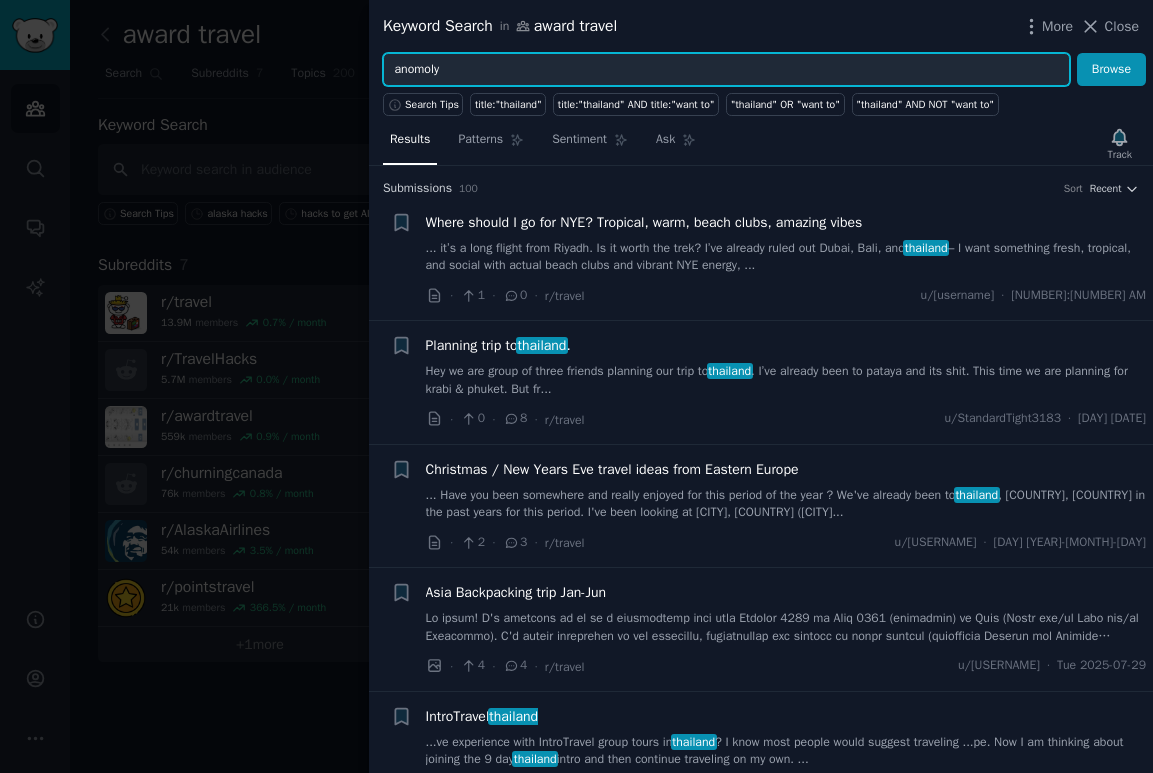 click on "Browse" at bounding box center (1111, 70) 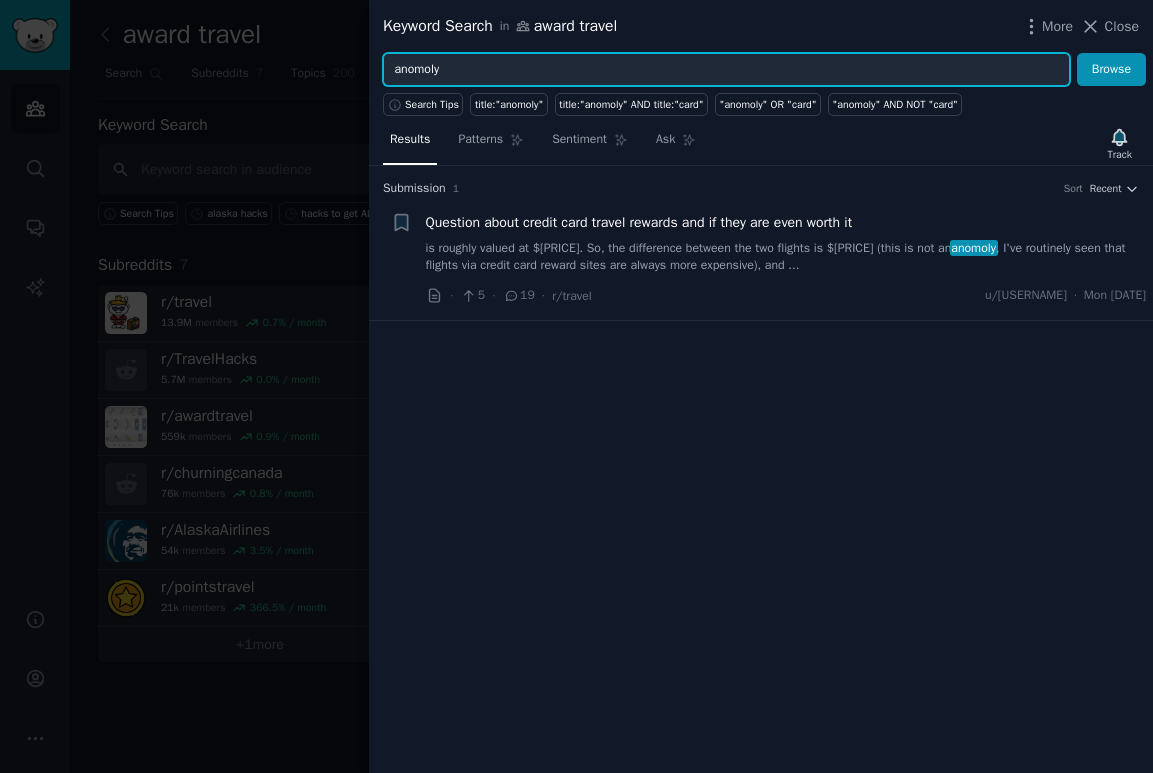 drag, startPoint x: 551, startPoint y: 73, endPoint x: 335, endPoint y: 32, distance: 219.85677 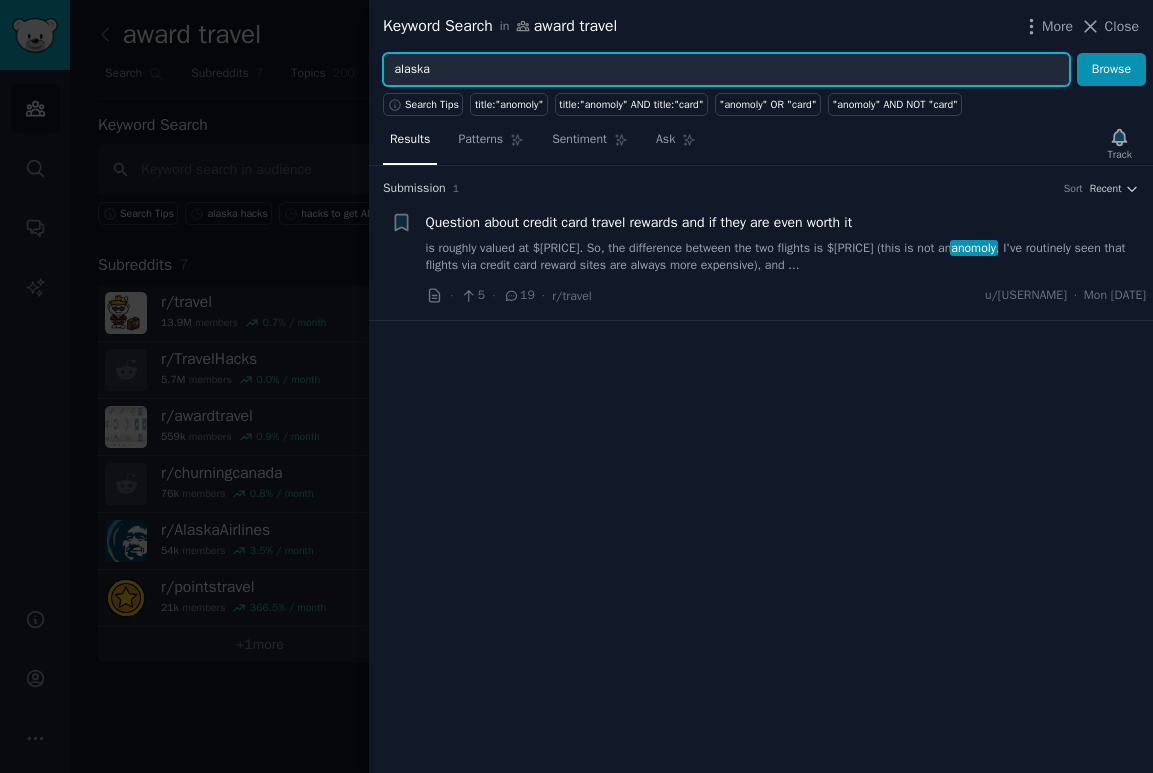 click on "Browse" at bounding box center [1111, 70] 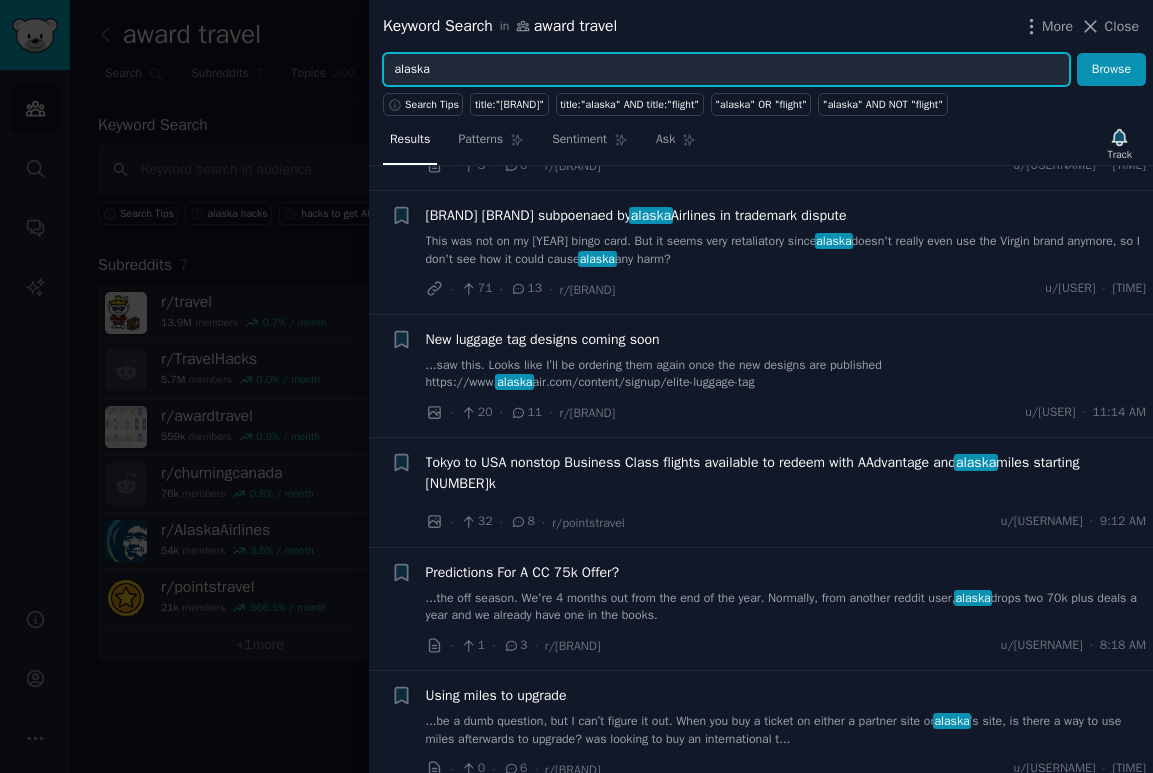 scroll, scrollTop: 390, scrollLeft: 0, axis: vertical 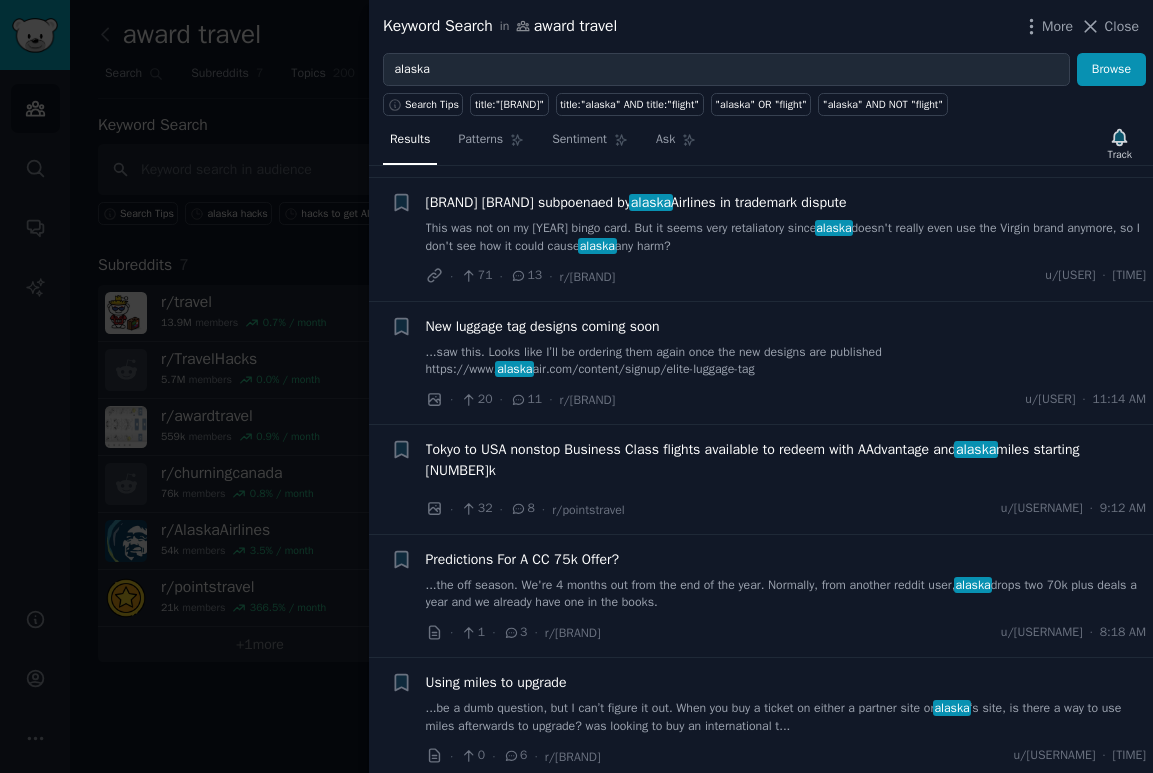 click on "Tokyo to USA nonstop Business Class flights available to redeem with AAdvantage and  alaska  miles starting 85k" at bounding box center [786, 460] 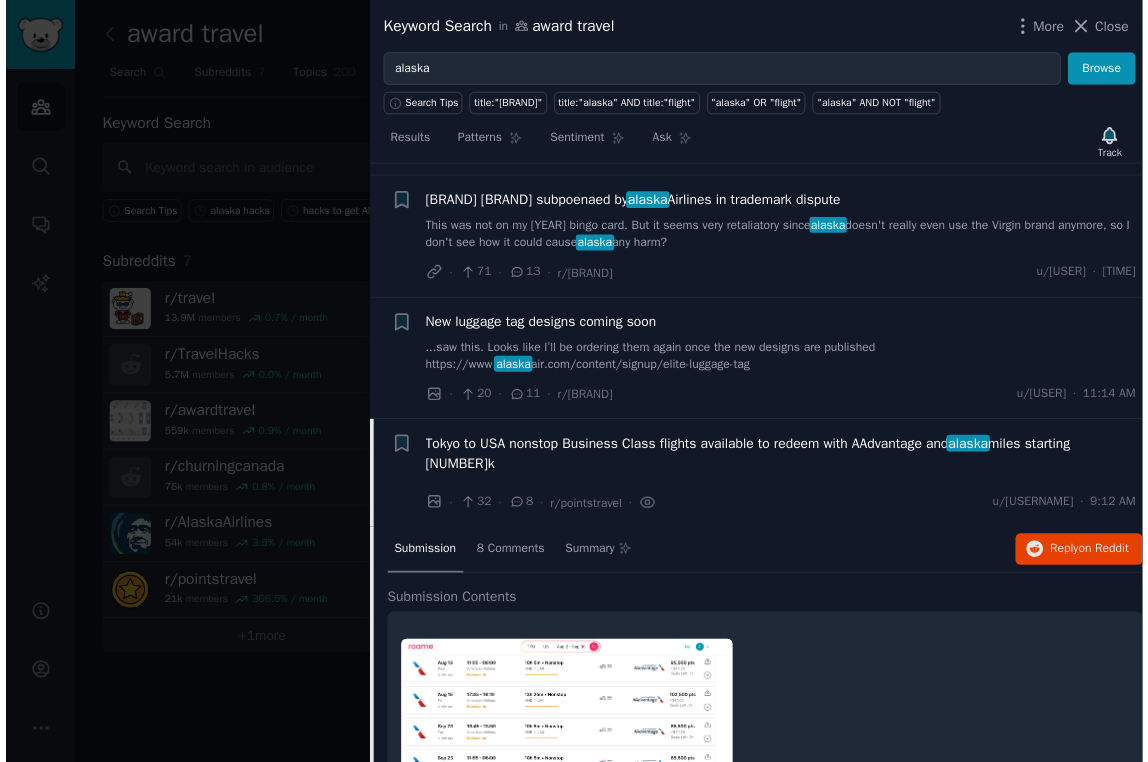 scroll, scrollTop: 644, scrollLeft: 0, axis: vertical 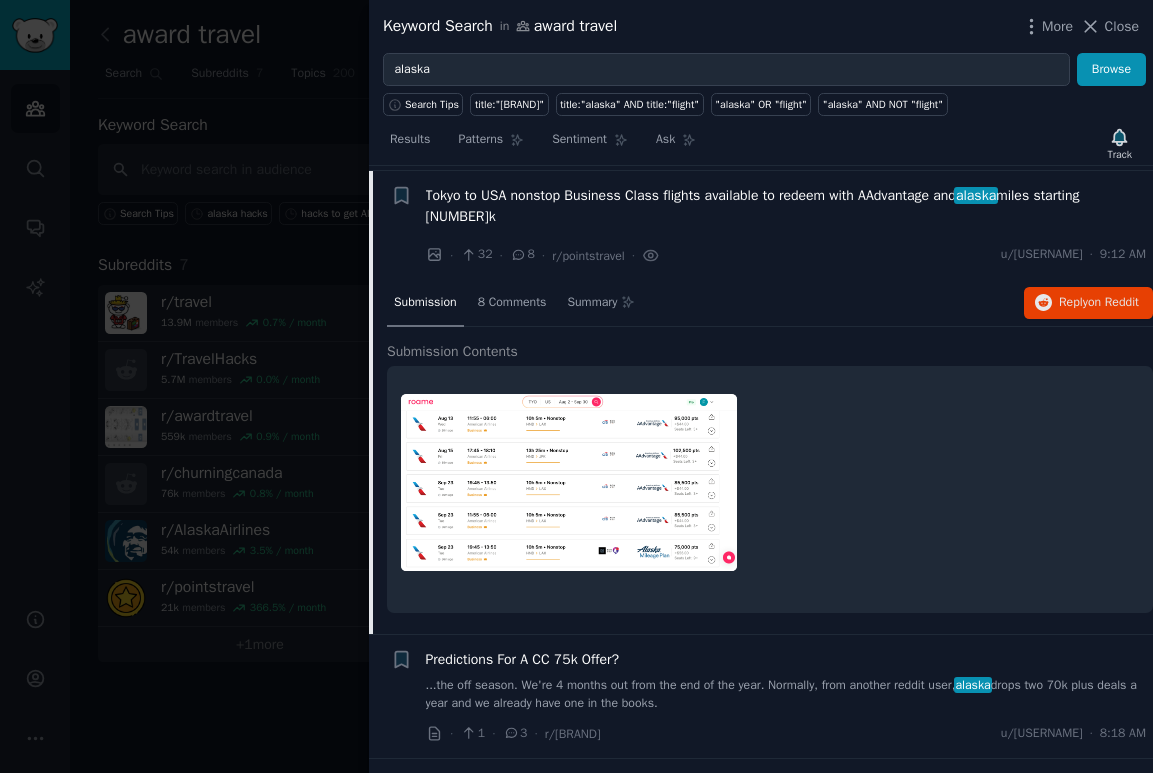 click at bounding box center [569, 483] 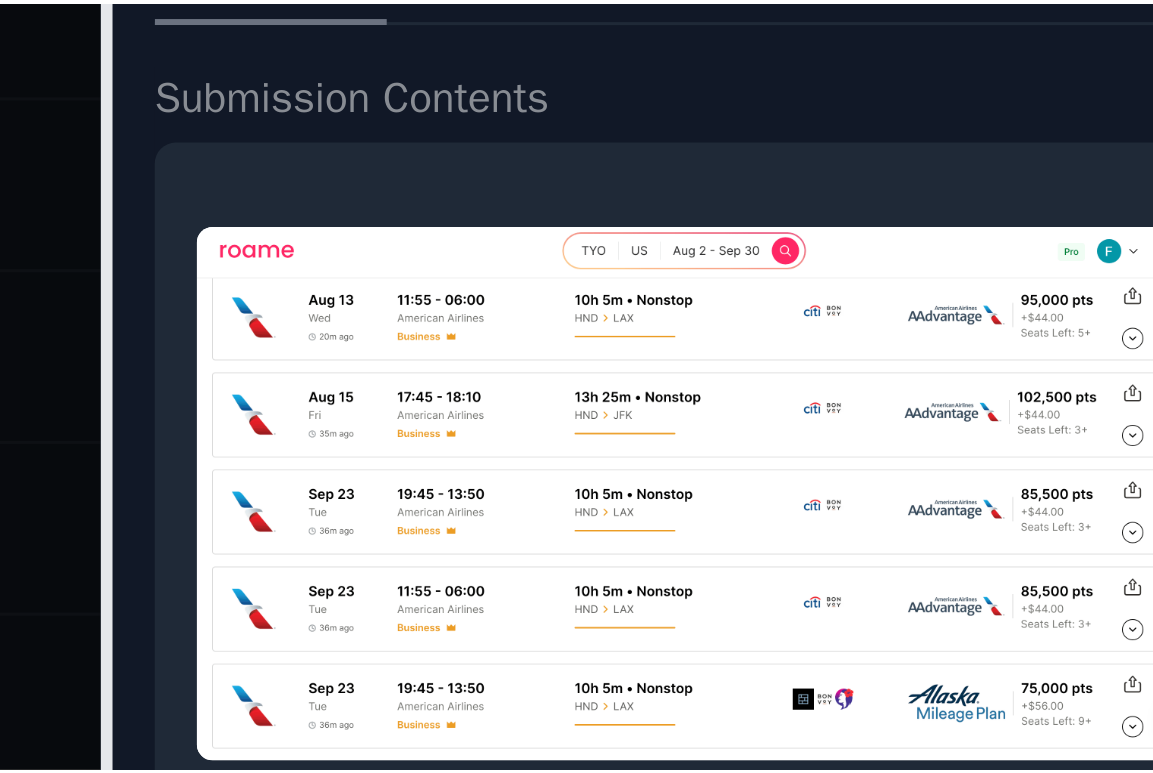 scroll, scrollTop: 641, scrollLeft: 0, axis: vertical 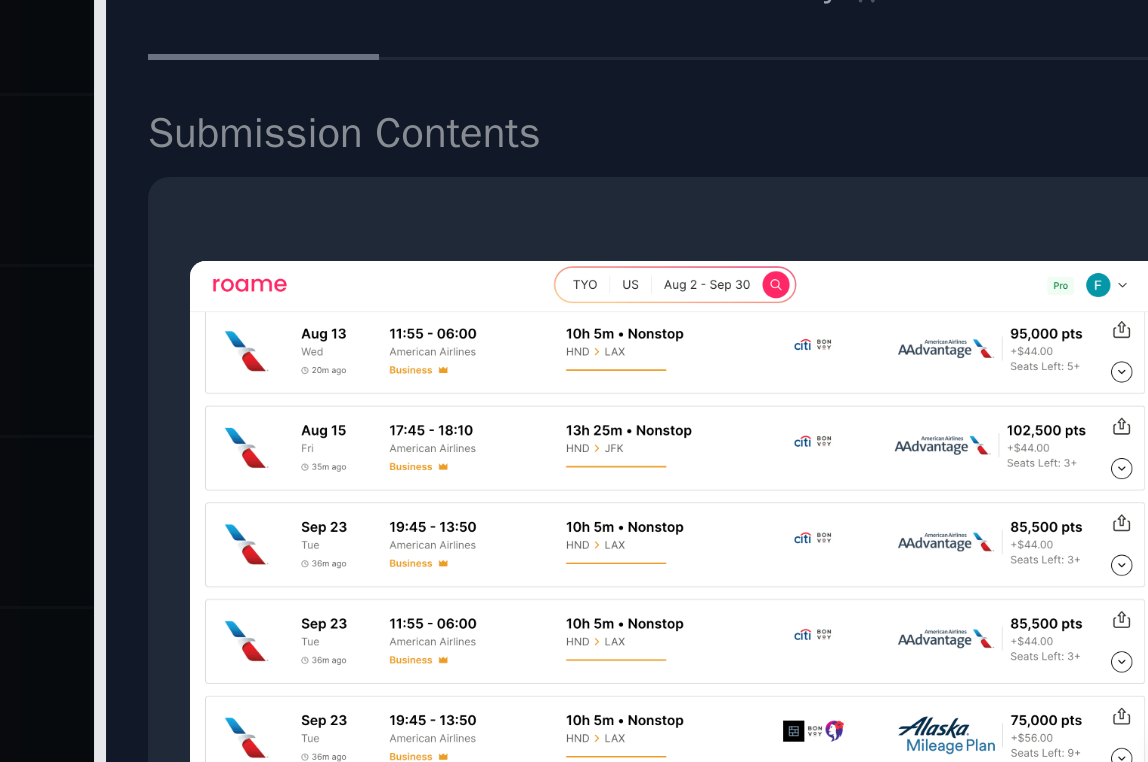 click 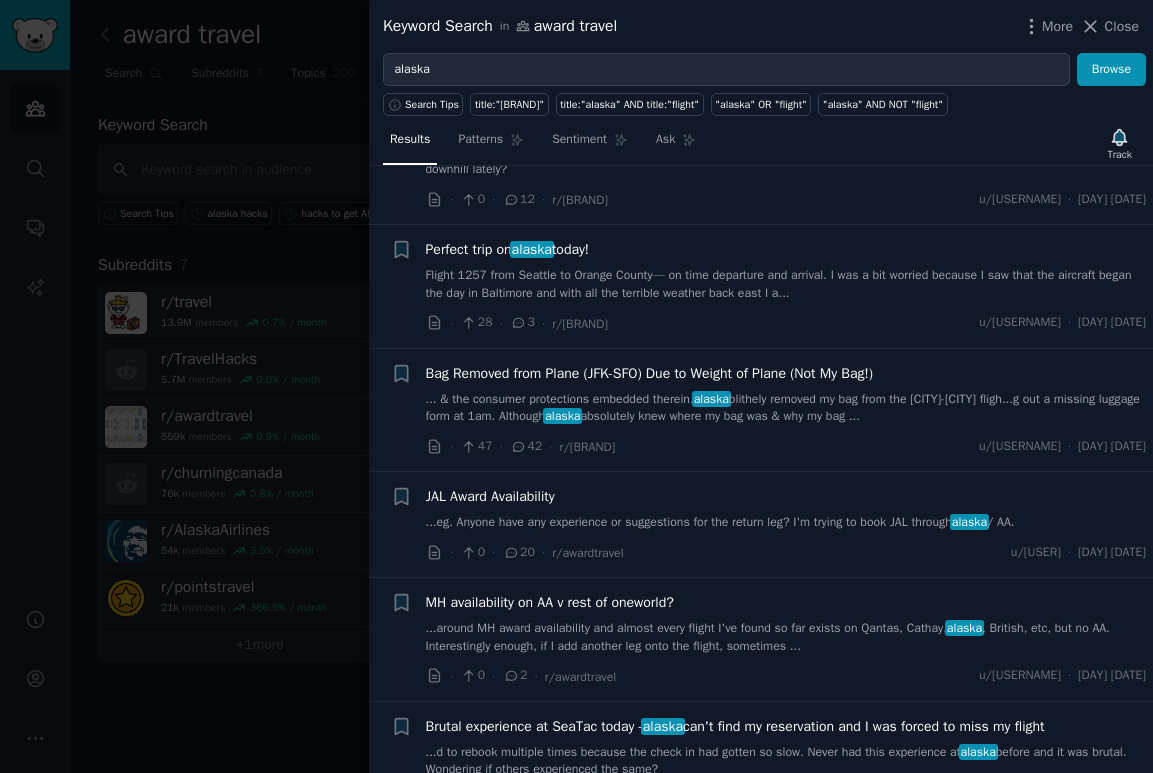 scroll, scrollTop: 1319, scrollLeft: 0, axis: vertical 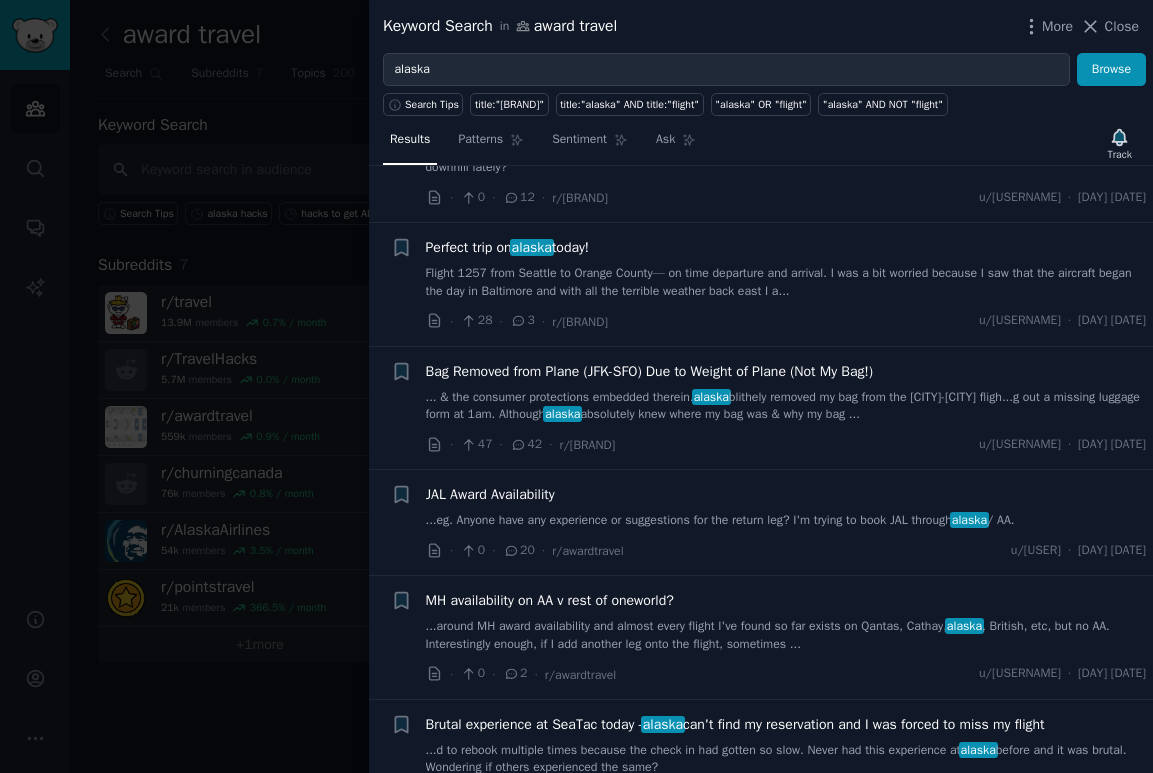 click on "JAL Award Availability" at bounding box center (490, 494) 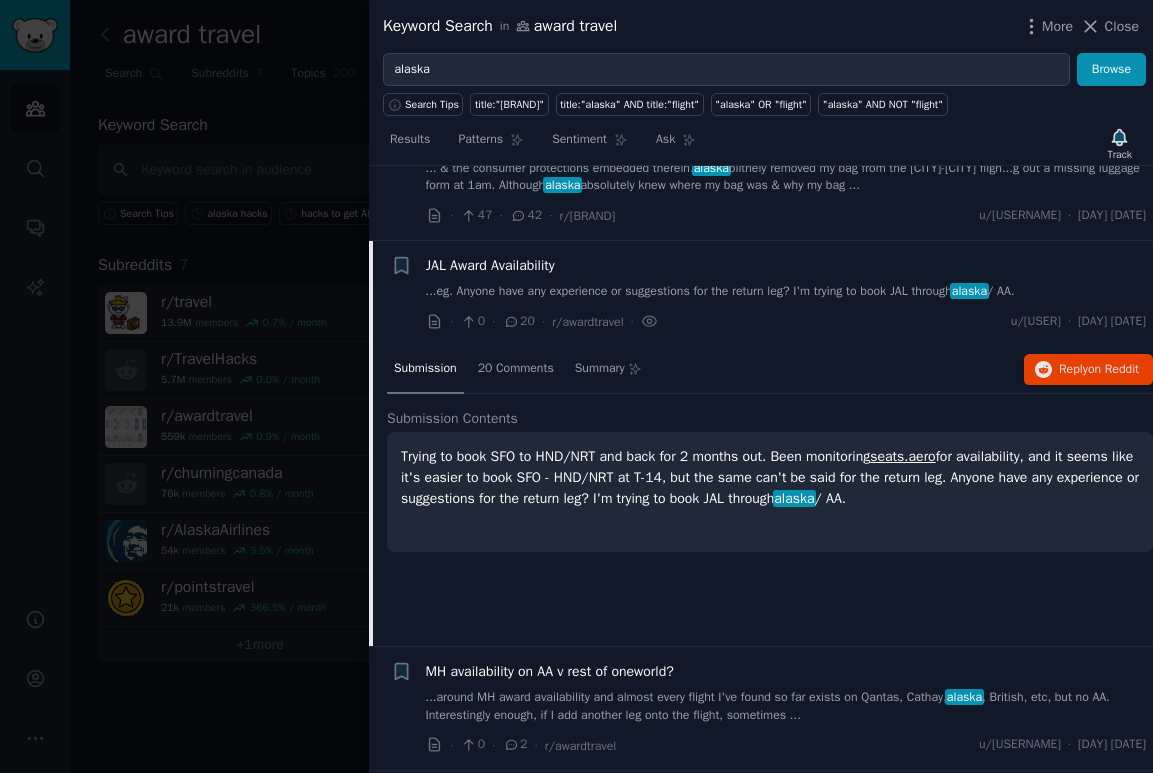 scroll, scrollTop: 1611, scrollLeft: 0, axis: vertical 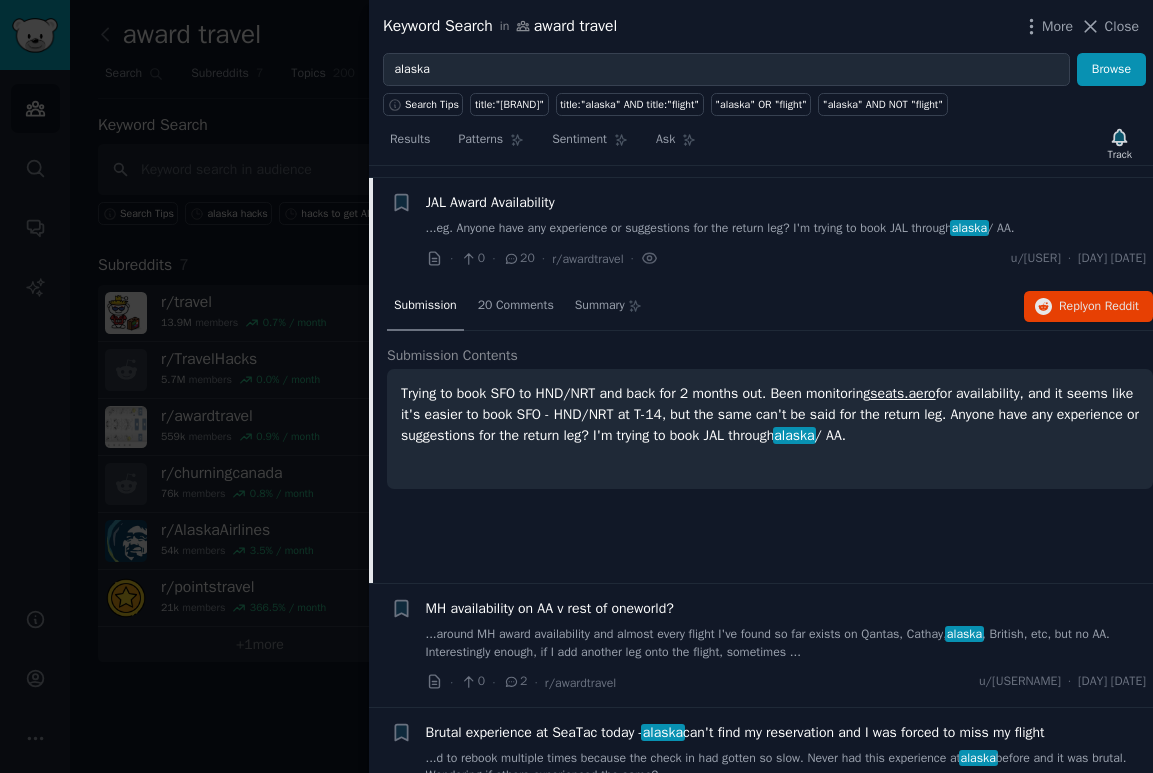 click on "Trying to book SFO to HND/NRT and back for 2 months out. Been monitoring  seats.aero  for availability, and it seems like it's easier to book SFO - HND/NRT at T-14, but the same can't be said for the return leg. Anyone have any experience or suggestions for the return leg? I'm trying to book JAL through  alaska  / AA." at bounding box center (770, 429) 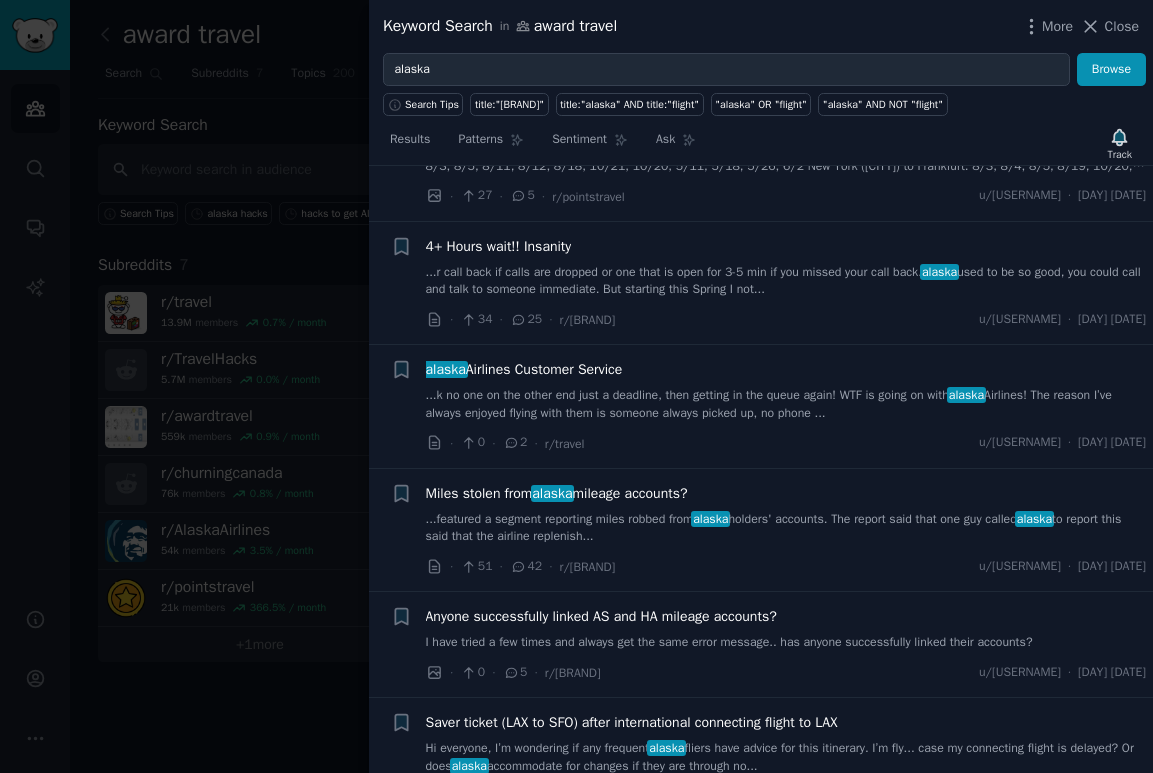 scroll, scrollTop: 2347, scrollLeft: 0, axis: vertical 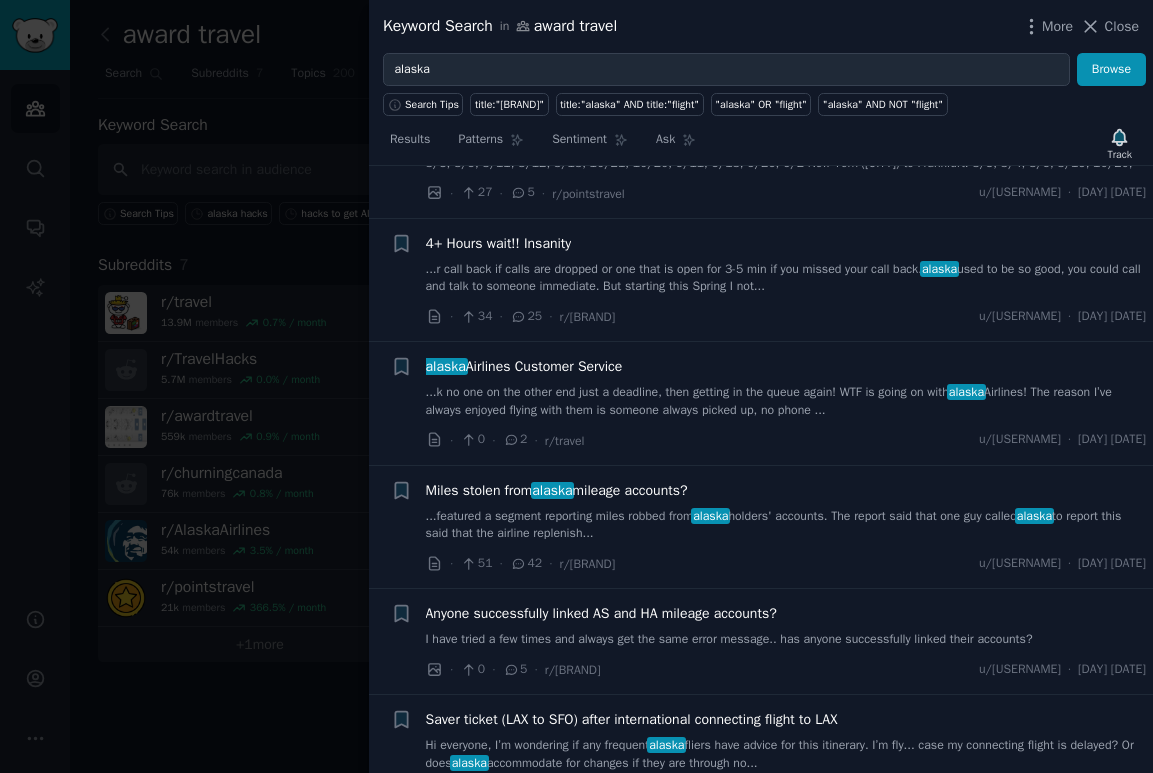click on "...featured a segment reporting miles robbed from  alaska  holders' accounts. The report said that one guy called  alaska  to report this said that the airline replenish..." at bounding box center (786, 525) 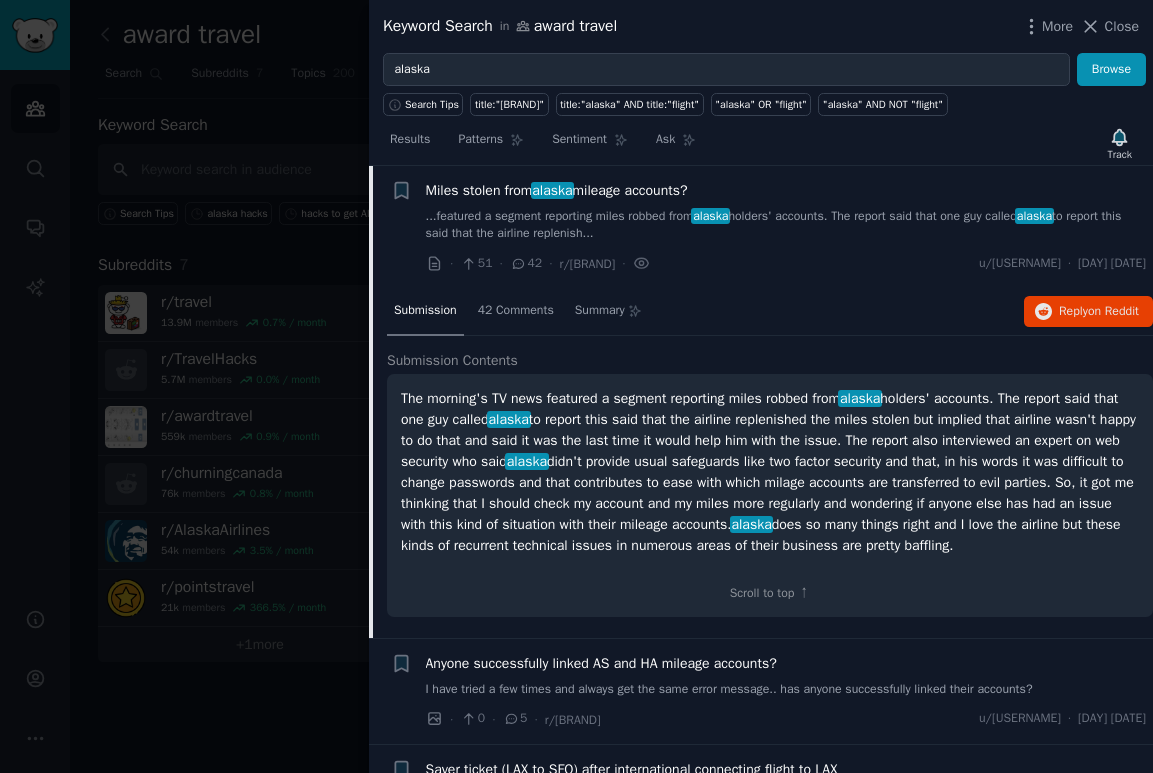 scroll, scrollTop: 2328, scrollLeft: 0, axis: vertical 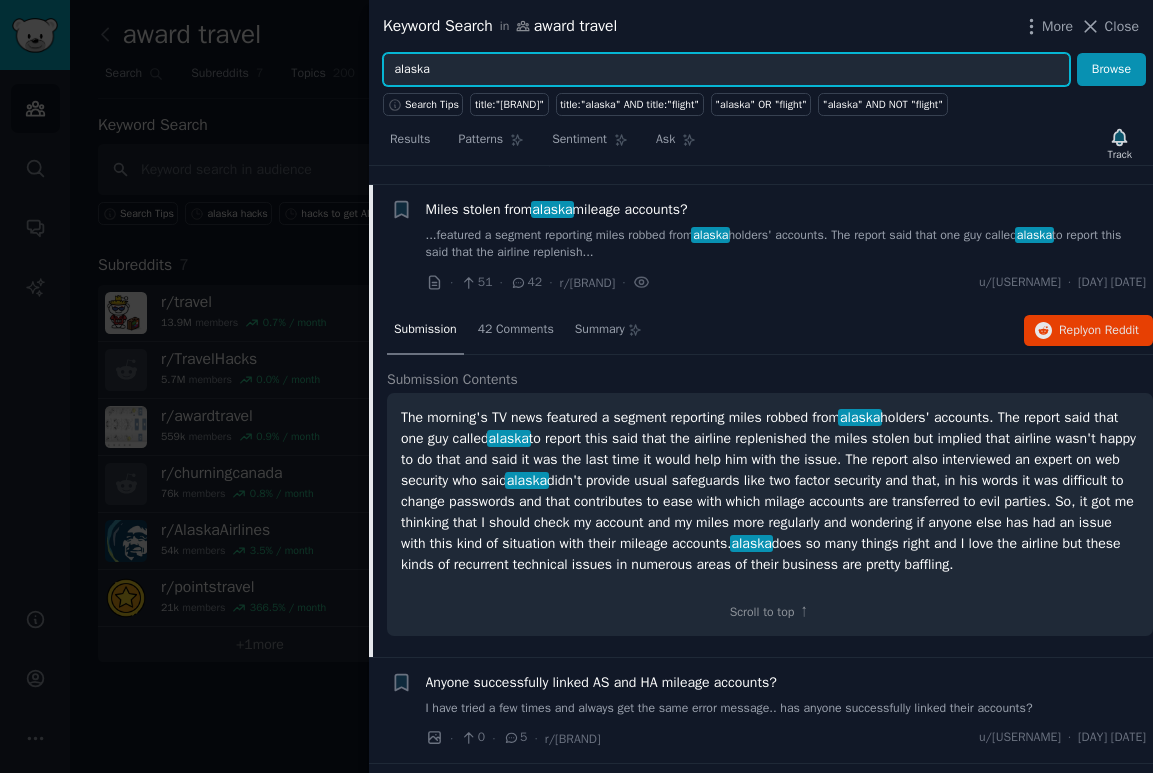 drag, startPoint x: 453, startPoint y: 73, endPoint x: 349, endPoint y: 69, distance: 104.0769 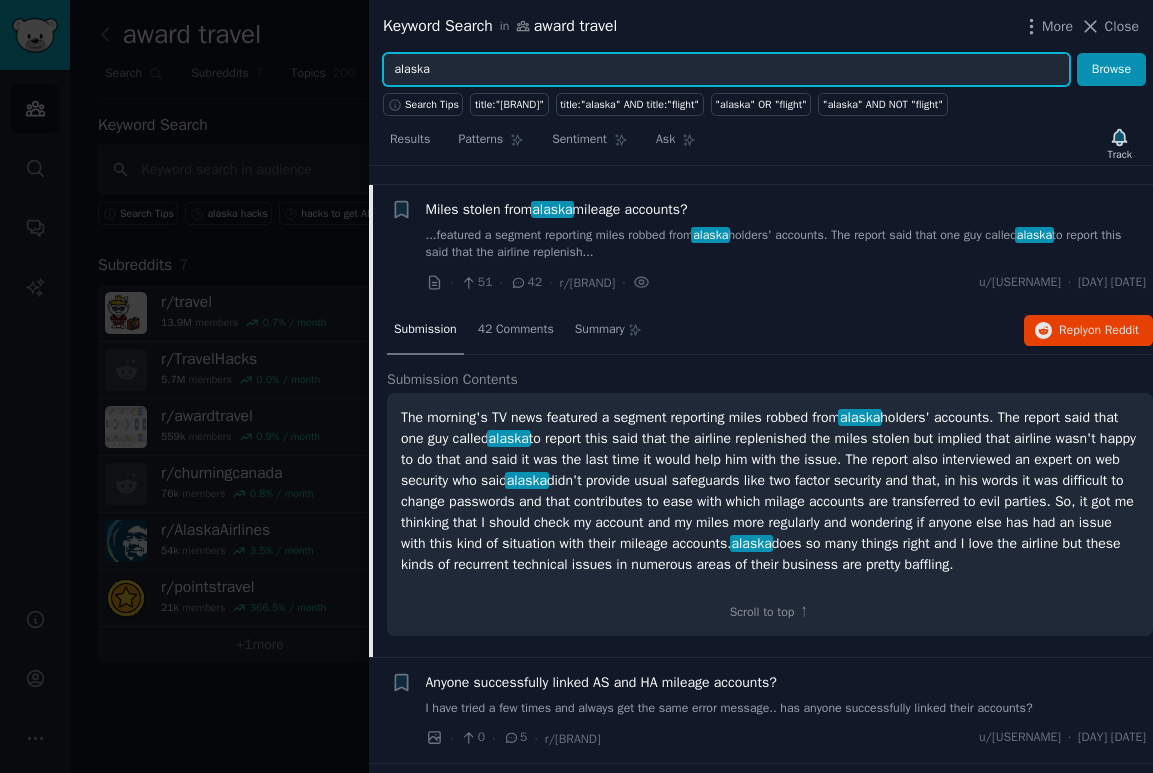 click on "Keyword Search in award travel More Close alaska Browse Search Tips title:"alaska" title:"alaska" AND title:"flight" "alaska" OR "flight" "alaska" AND NOT "flight" Results Patterns Sentiment Ask Track Submission s 100   Sort Recent + Seat selection process ... agent, AA departing and AS return.  I used my  alaska  mileage plan number for both.
For AA flight, ...t without paying (don’t know fare class).  For  alaska , I can’t select exit or premium without paying... · 1 · 4 · r/AlaskaAirlines u/peachberryy · 2:53 PM + It's all been grand (six positive  alaska  Airlines flights) ...: I have MVPG and my spouse has MVP, I have an  alaska  Lounge+ membership, we don't book Basic fares ...e monitors in the airport were wrong while the  alaska  app and iOS boarding pass were correct.  Onboa... · 57 · 9 · r/AlaskaAirlines u/oowm · 2:25 PM + Account blocked nightmare ...rvice 5x - their standard guidance is to reset my password. Two days ago, they said someone from  alaska · 3 · 0 · r/AlaskaAirlines ·" at bounding box center [576, 386] 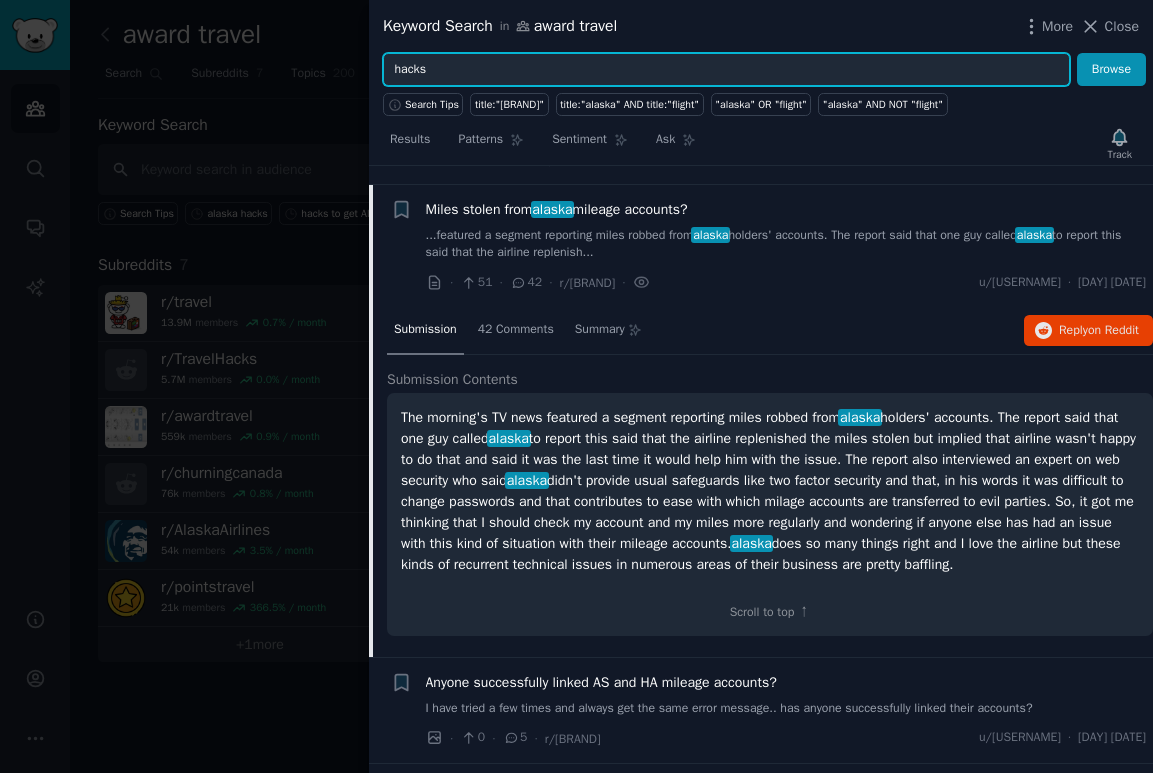 click on "Browse" at bounding box center (1111, 70) 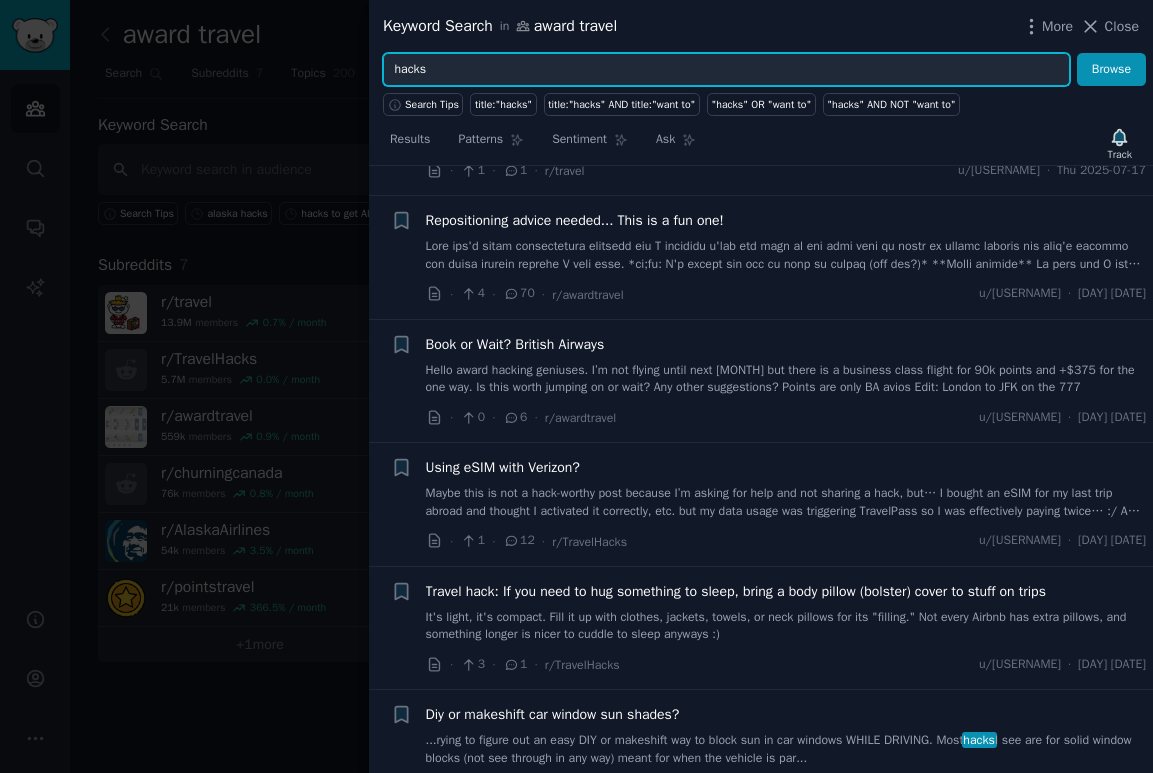 scroll, scrollTop: 1489, scrollLeft: 0, axis: vertical 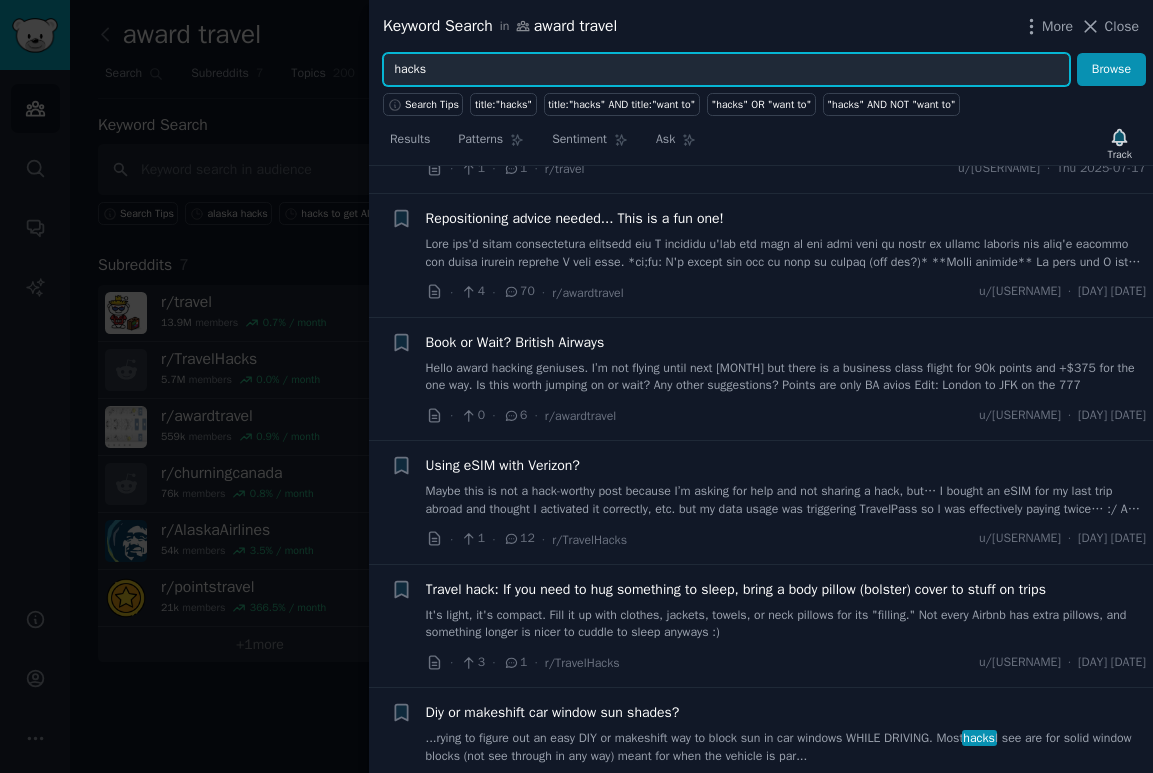 drag, startPoint x: 451, startPoint y: 73, endPoint x: 323, endPoint y: 71, distance: 128.01562 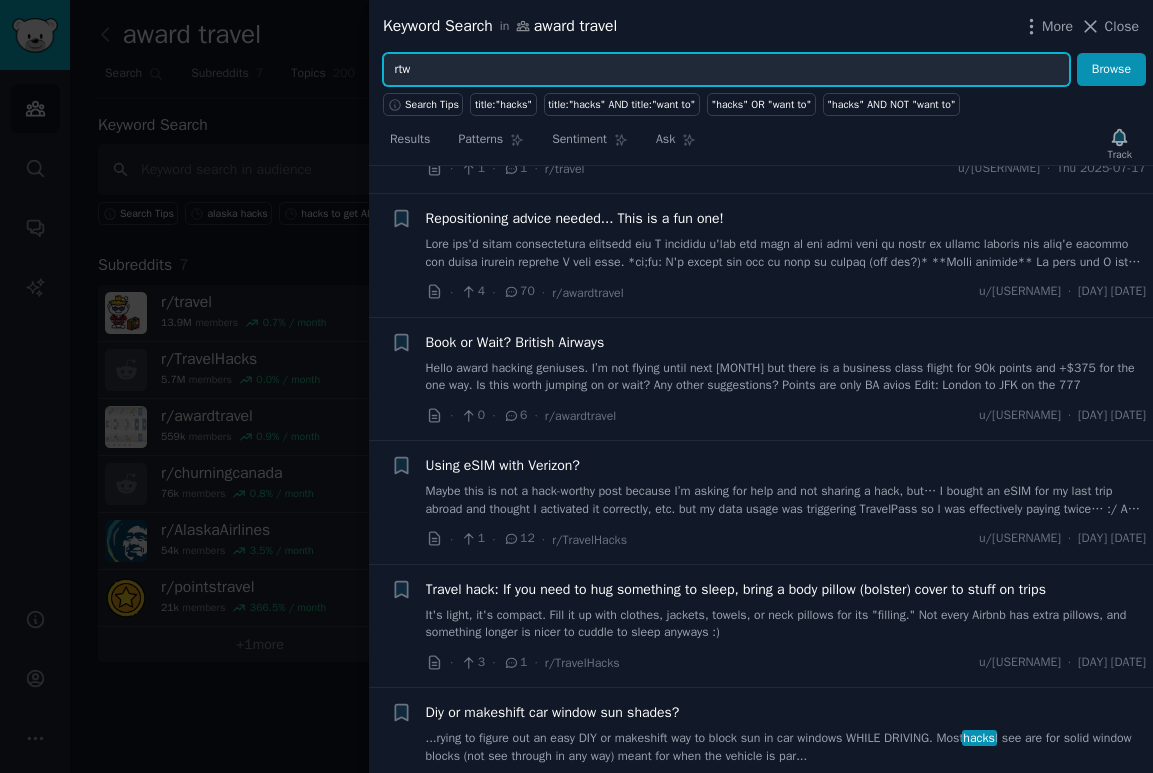 click on "Browse" at bounding box center [1111, 70] 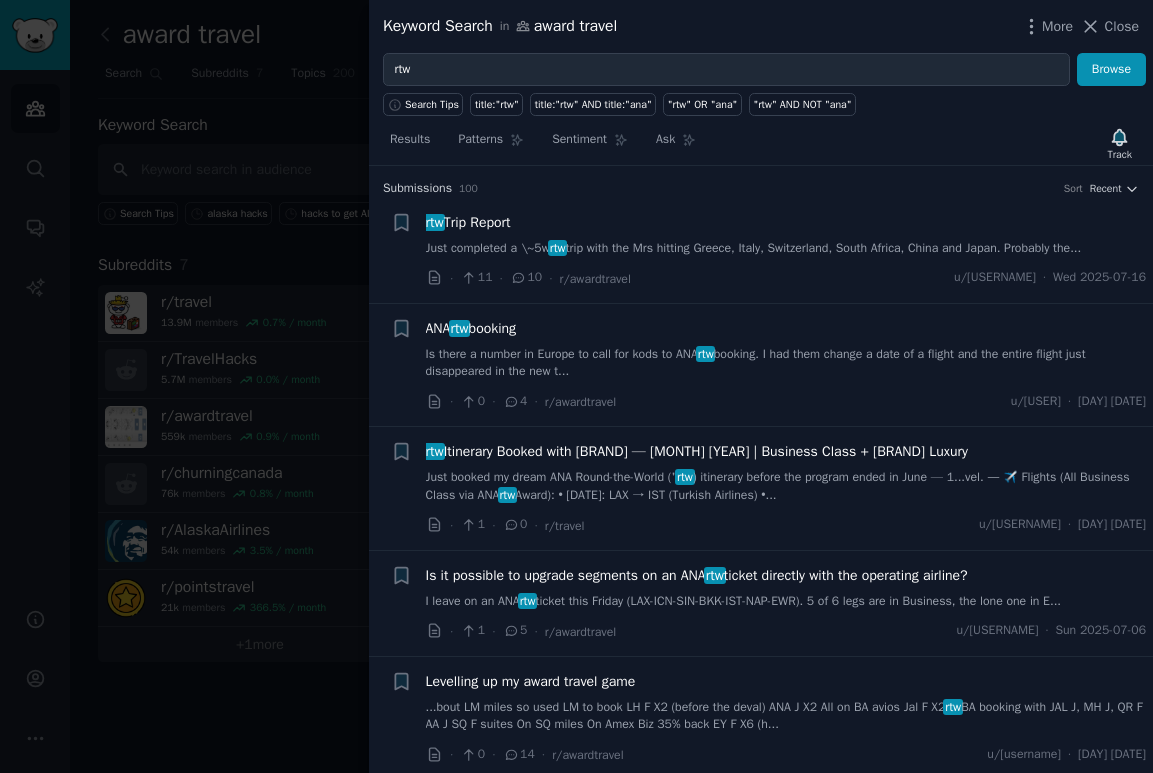 click on "Is there a number in Europe to call for kods to ANA  rtw  booking. I had them change a date of a flight and the entire flight just disappeared in the new t..." at bounding box center (786, 363) 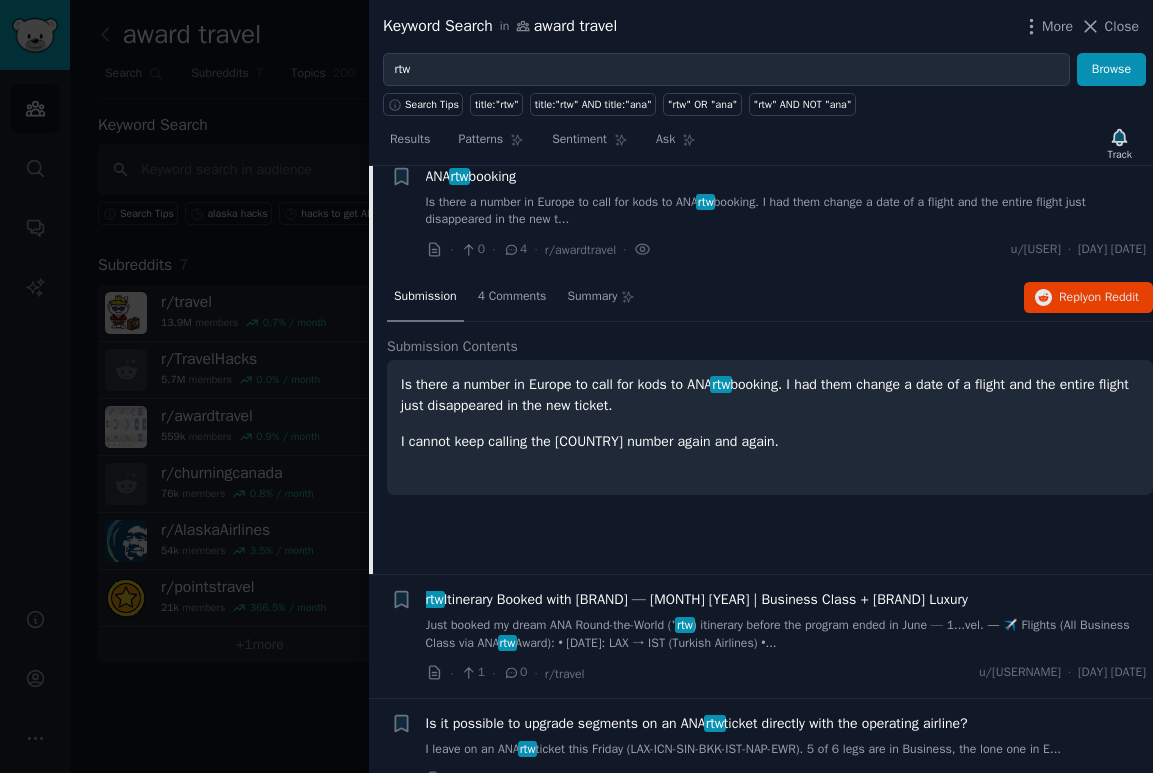 scroll, scrollTop: 154, scrollLeft: 0, axis: vertical 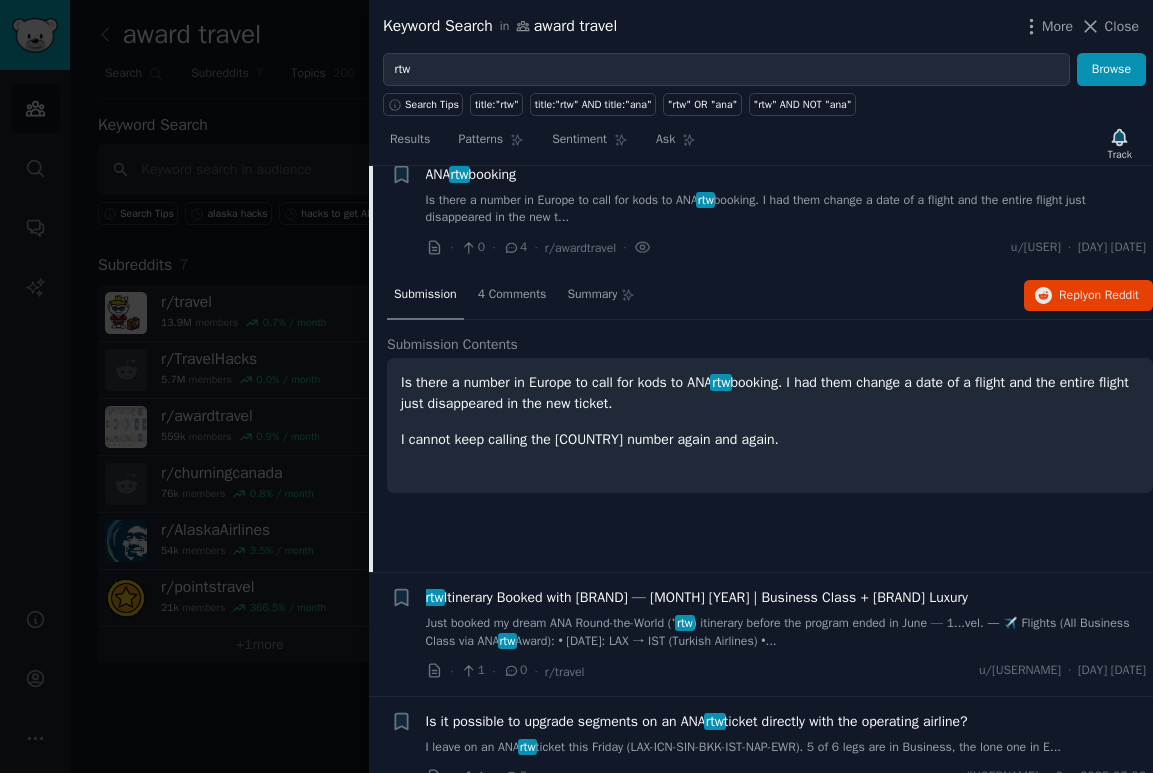 click on "Just booked my dream ANA Round-the-World ( rtw ) itinerary before the program ended in June — 1...vel.
⸻
✈️ Flights (All Business Class via ANA  rtw  Award):
•	4/1: LAX → IST (Turkish Airlines)
•..." at bounding box center [786, 632] 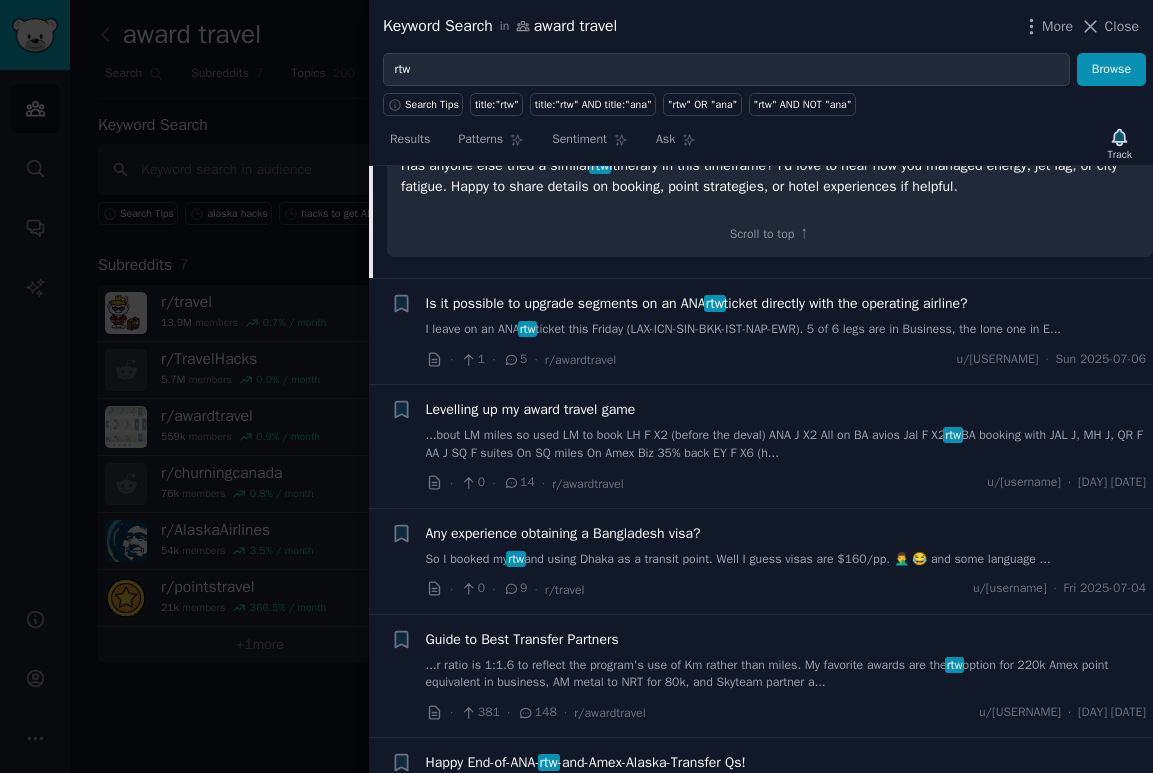 scroll, scrollTop: 1244, scrollLeft: 0, axis: vertical 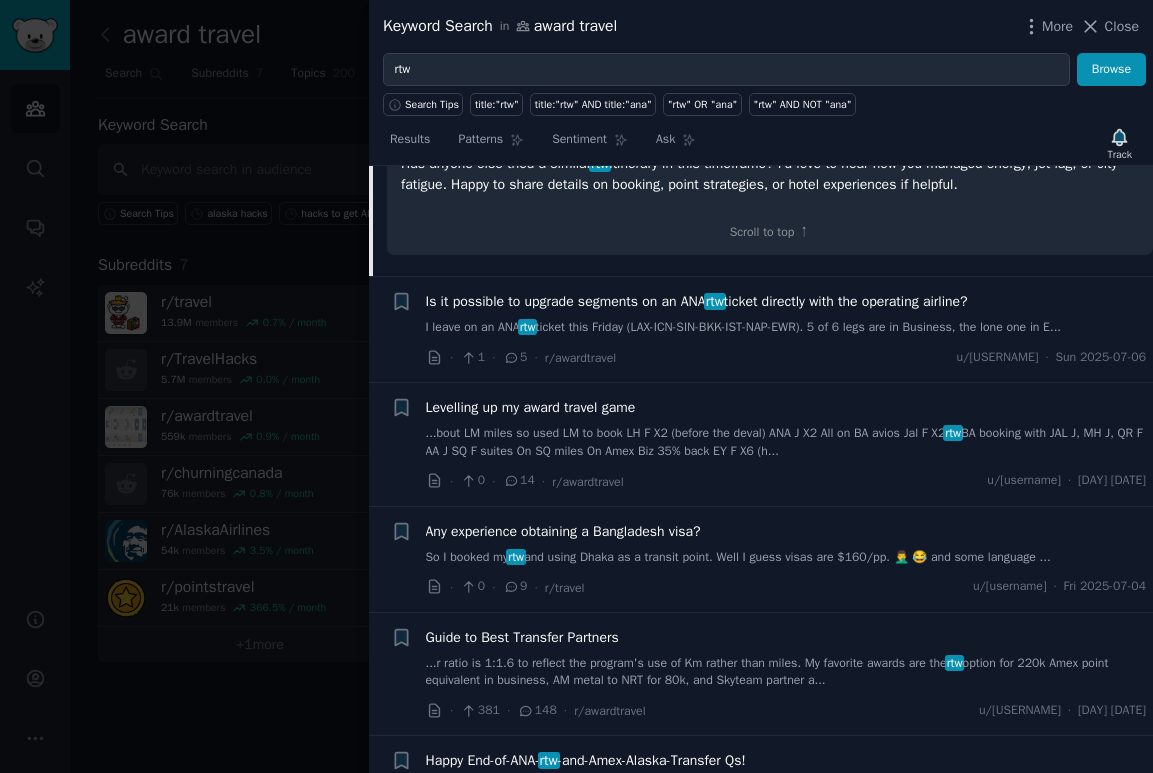 click on "Levelling up my award travel game" at bounding box center (531, 407) 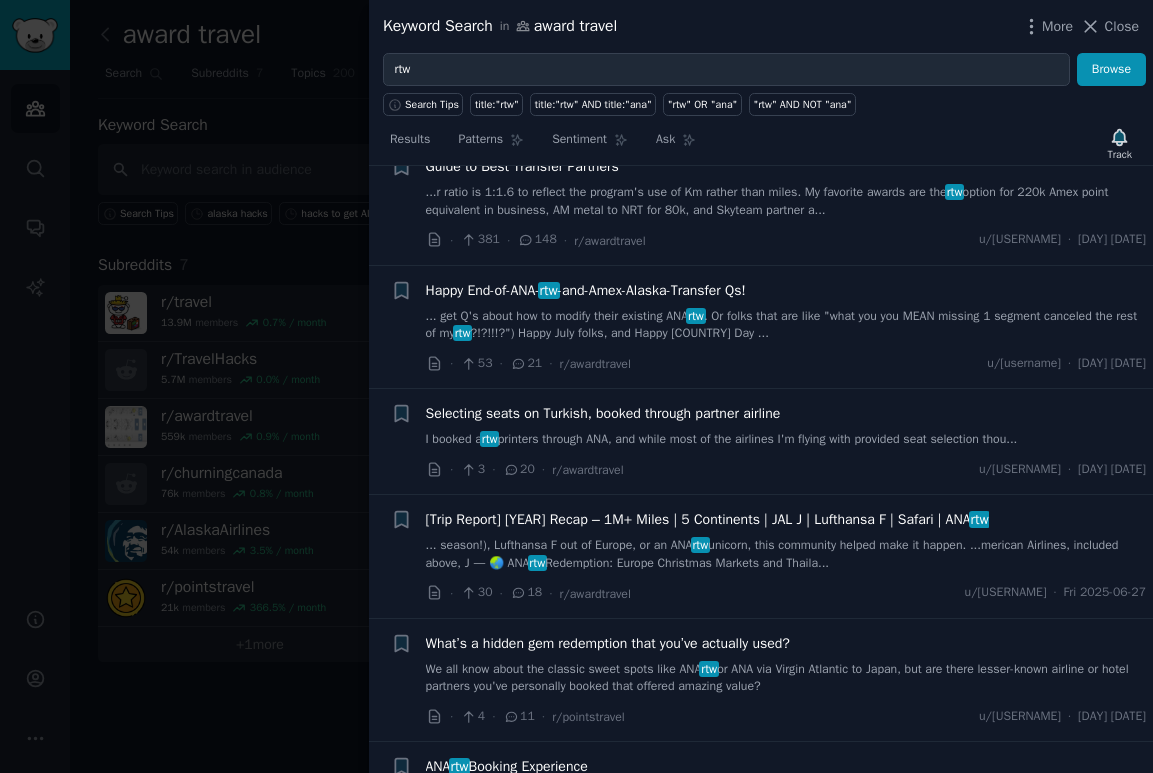 scroll, scrollTop: 487, scrollLeft: 0, axis: vertical 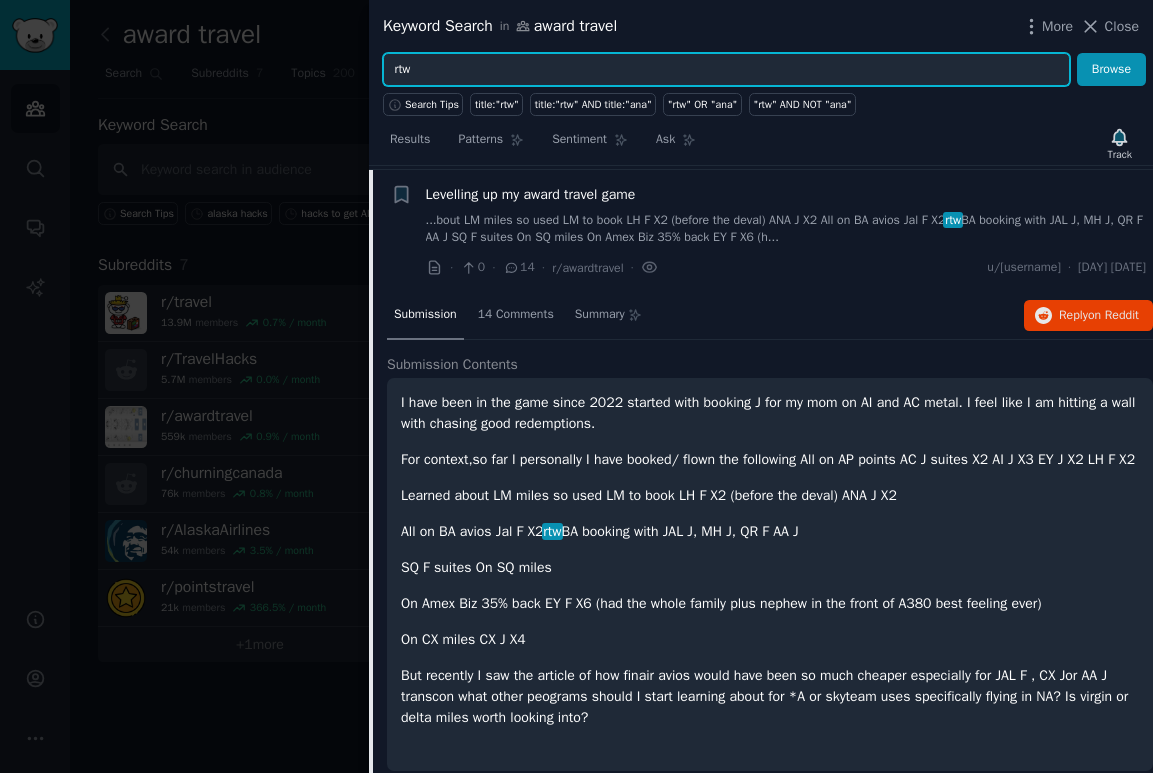 drag, startPoint x: 476, startPoint y: 70, endPoint x: 323, endPoint y: 20, distance: 160.96272 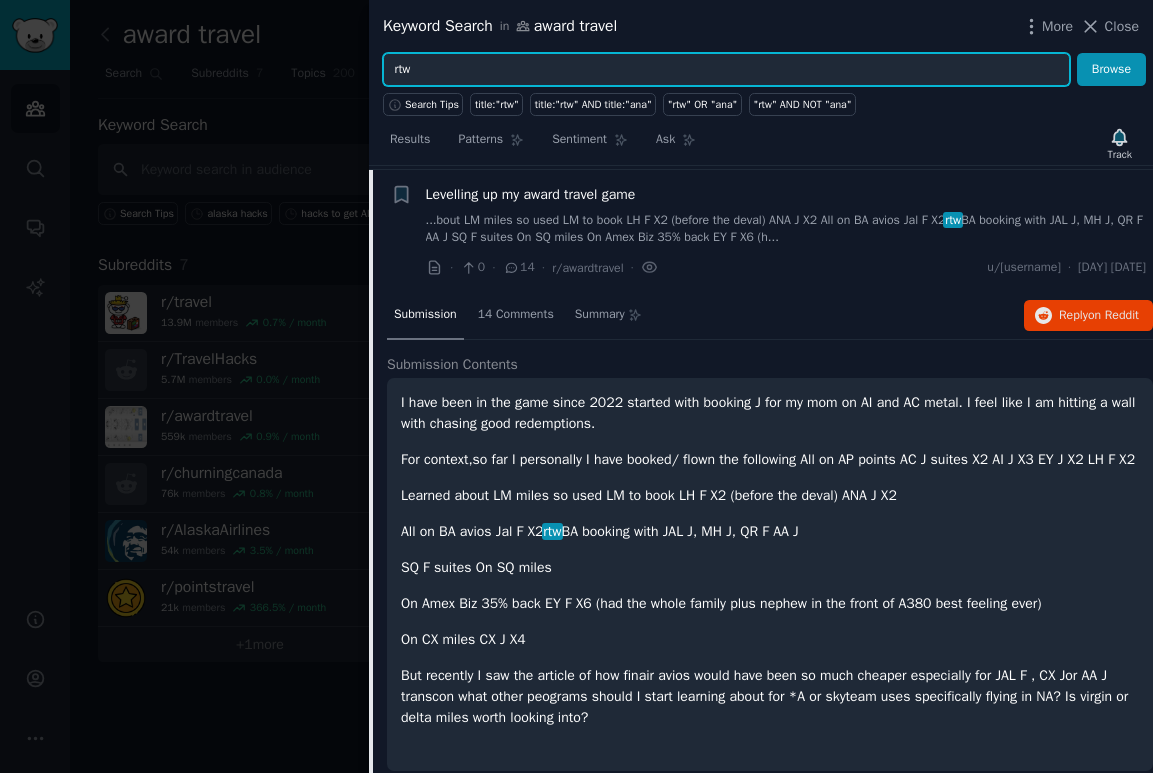 click on "Keyword Search in award travel More Close rtw Browse Search Tips title:"rtw" title:"rtw" AND title:"ana" "rtw" OR "ana" "rtw" AND NOT "ana" Results Patterns Sentiment Ask Track Submission s 100   Sort Recent + rtw  Trip Report Just completed a \~5w  rtw  trip with the Mrs hitting Greece, Italy, Switzerland, South Africa, China and Japan. Probably the... · 11 · 10 · r/awardtravel u/ethan-z · Wed 2025-07-16 + ANA  rtw  booking Is there a number in Europe to call for kods to ANA  rtw  booking. I had them change a date of a flight and the entire flight just disappeared in the new t... · 0 · 4 · r/awardtravel · u/Unusual_Extent2505 · Mon 2025-07-14 + rtw  Itinerary Booked with ANA — April 2026 | Business Class + Hyatt Luxury
Just booked my dream ANA Round-the-World ( rtw ) itinerary before the program ended in June — 1...vel.
⸻
✈️ Flights (All Business Class via ANA  rtw  Award):
•	4/1: LAX → IST (Turkish Airlines)
•... · 1 · 0 · r/travel · u/Normandybythesea1 · Sun 2025-07-13 +" at bounding box center (576, 386) 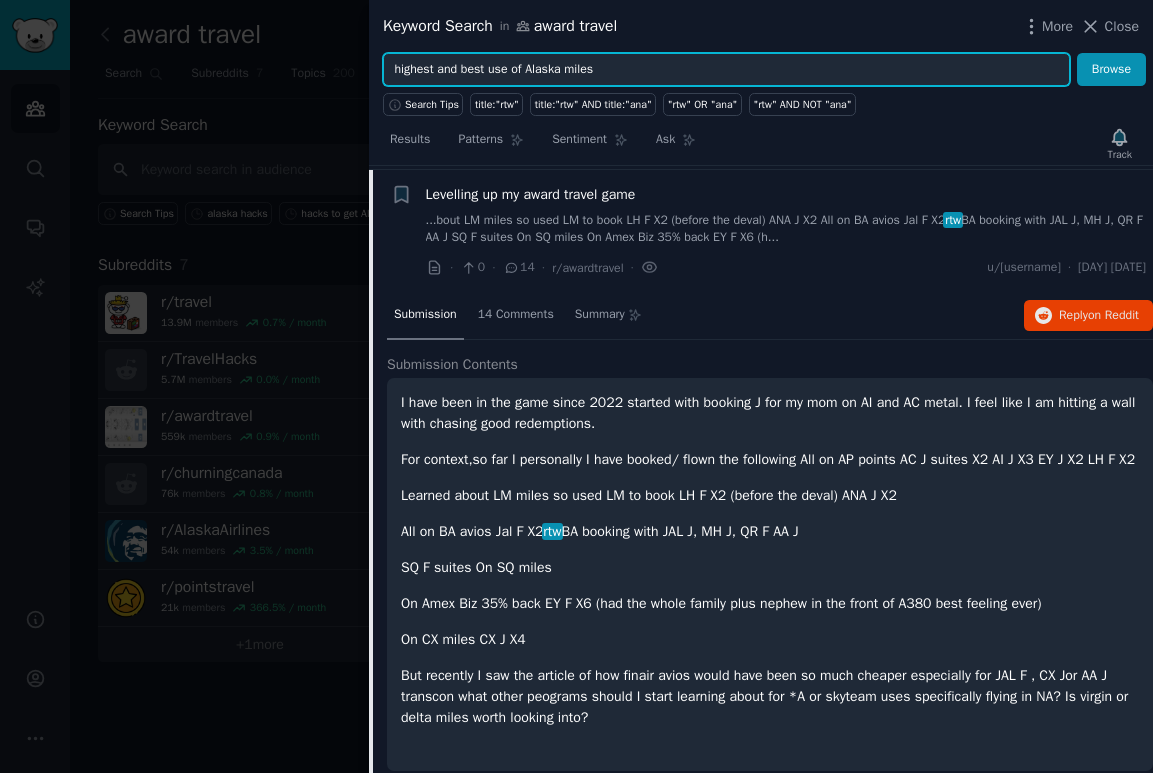 click on "Browse" at bounding box center [1111, 70] 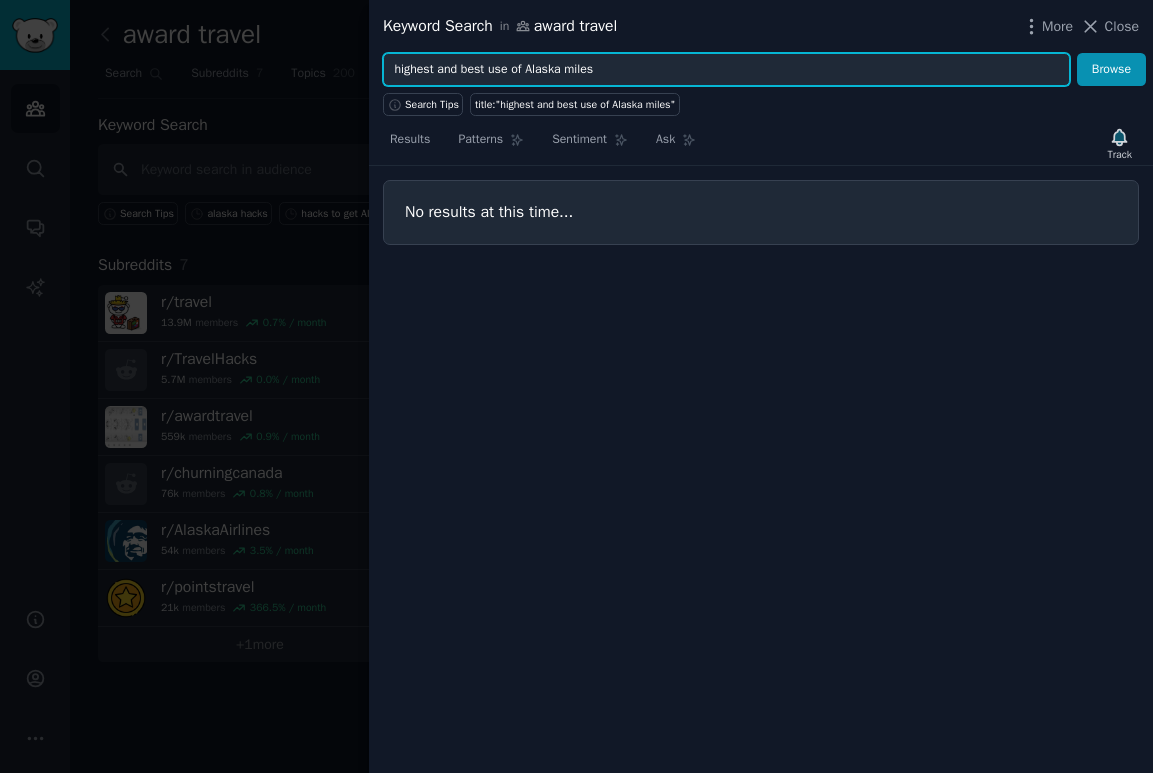 drag, startPoint x: 464, startPoint y: 67, endPoint x: 293, endPoint y: 51, distance: 171.7469 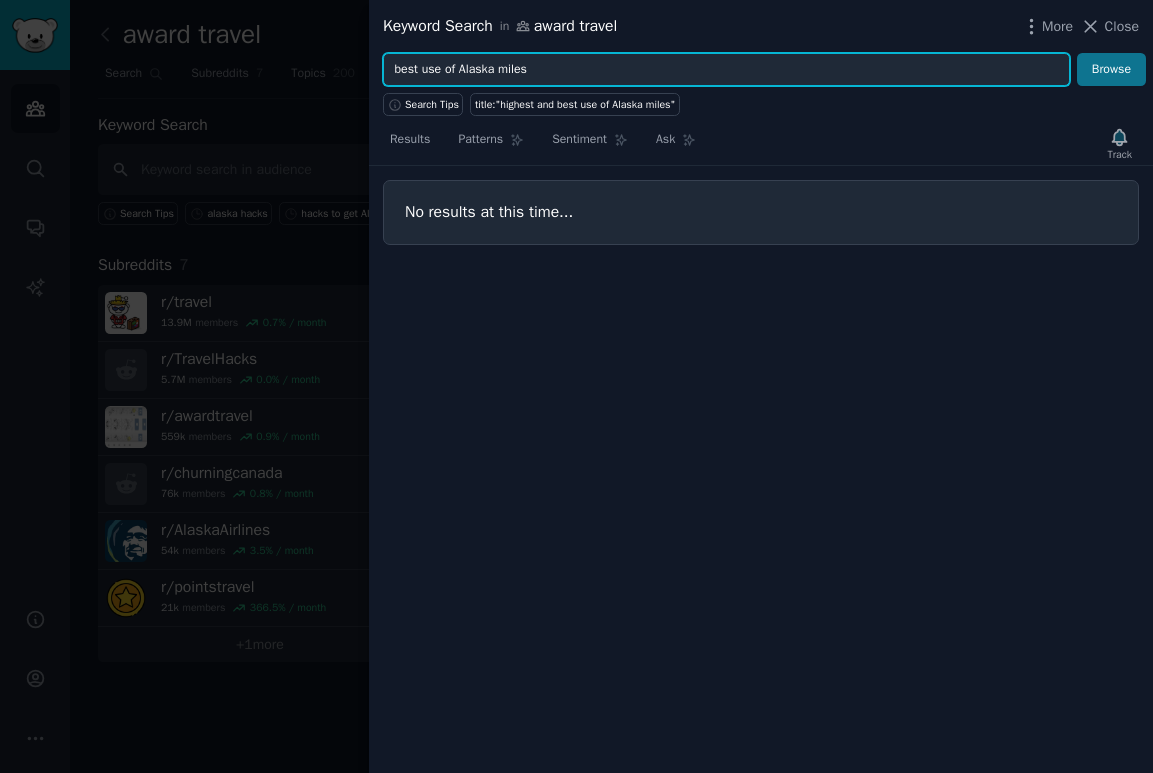 type on "best use of Alaska miles" 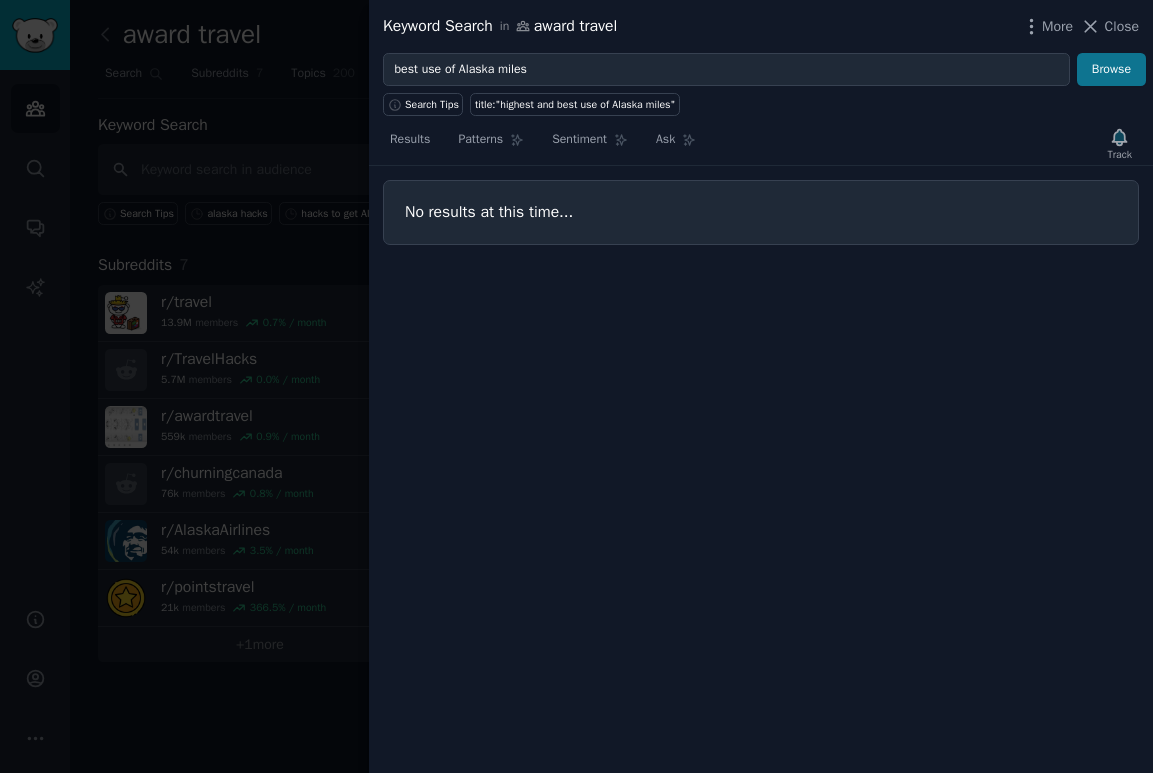 click on "Browse" at bounding box center (1111, 70) 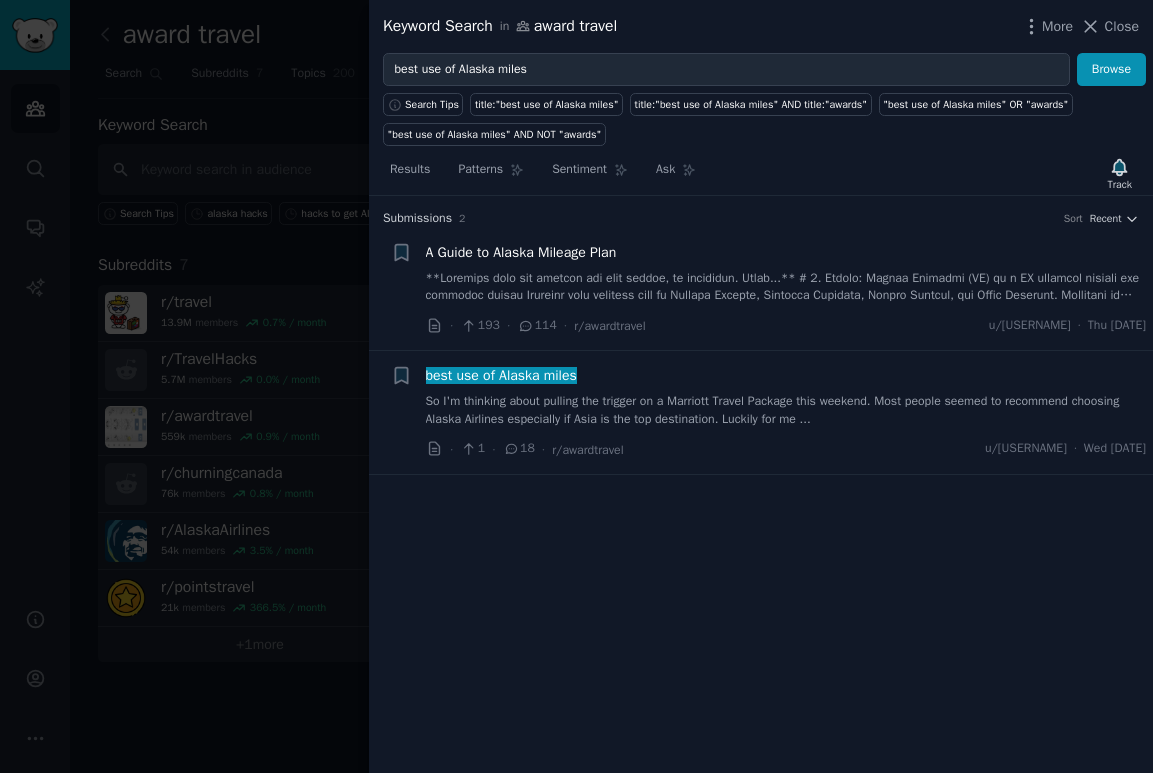 click on "best use of Alaska miles" at bounding box center [501, 375] 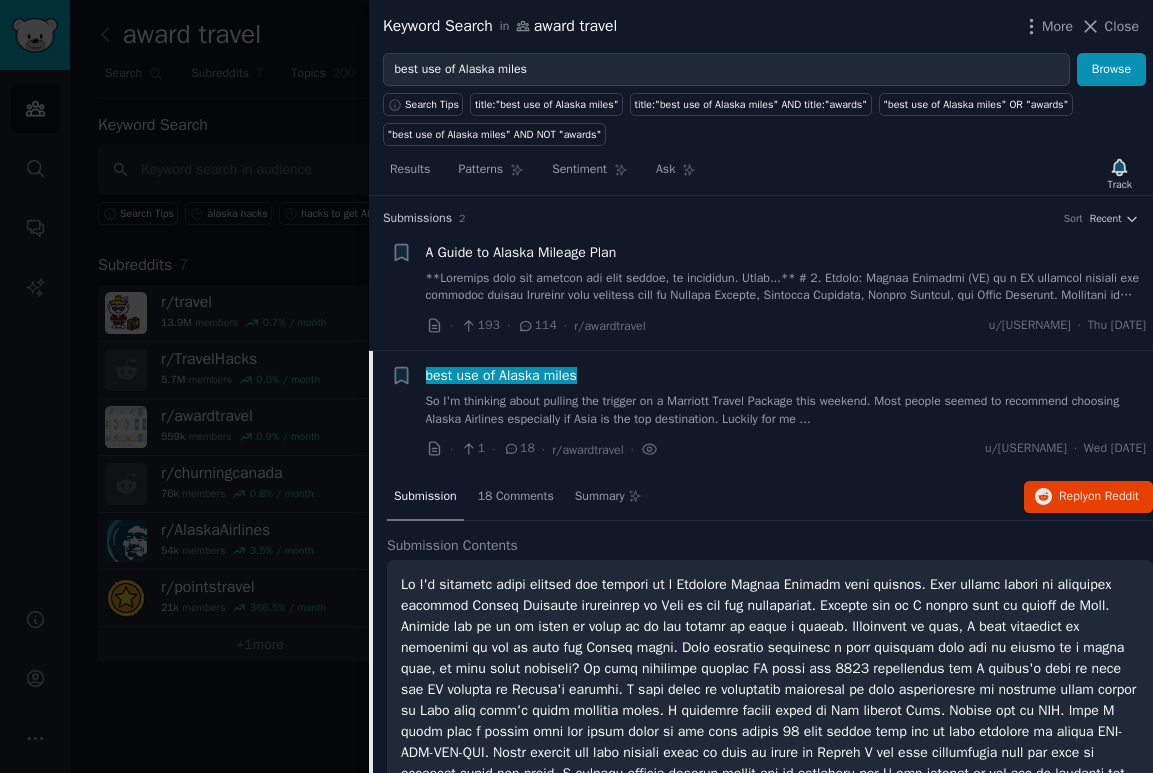 scroll, scrollTop: 110, scrollLeft: 0, axis: vertical 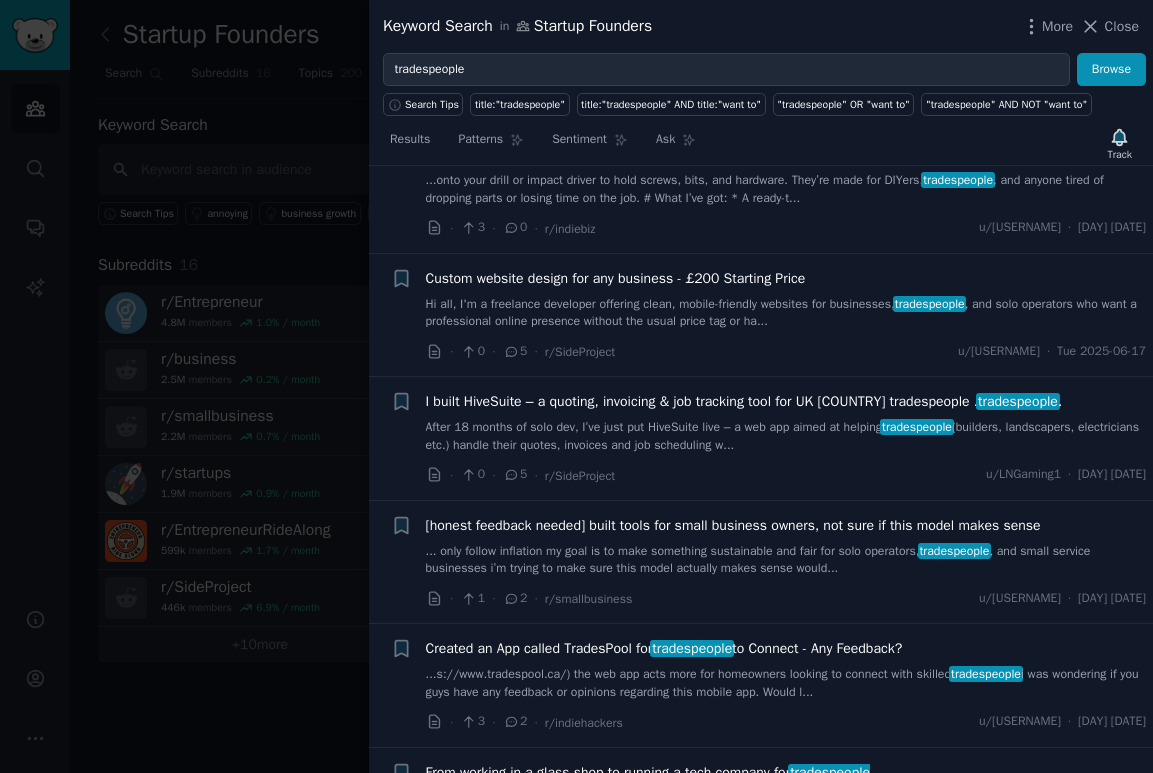 click on "I built HiveSuite – a quoting, invoicing & job tracking tool for UK [COUNTRY] tradespeople ." at bounding box center [744, 401] 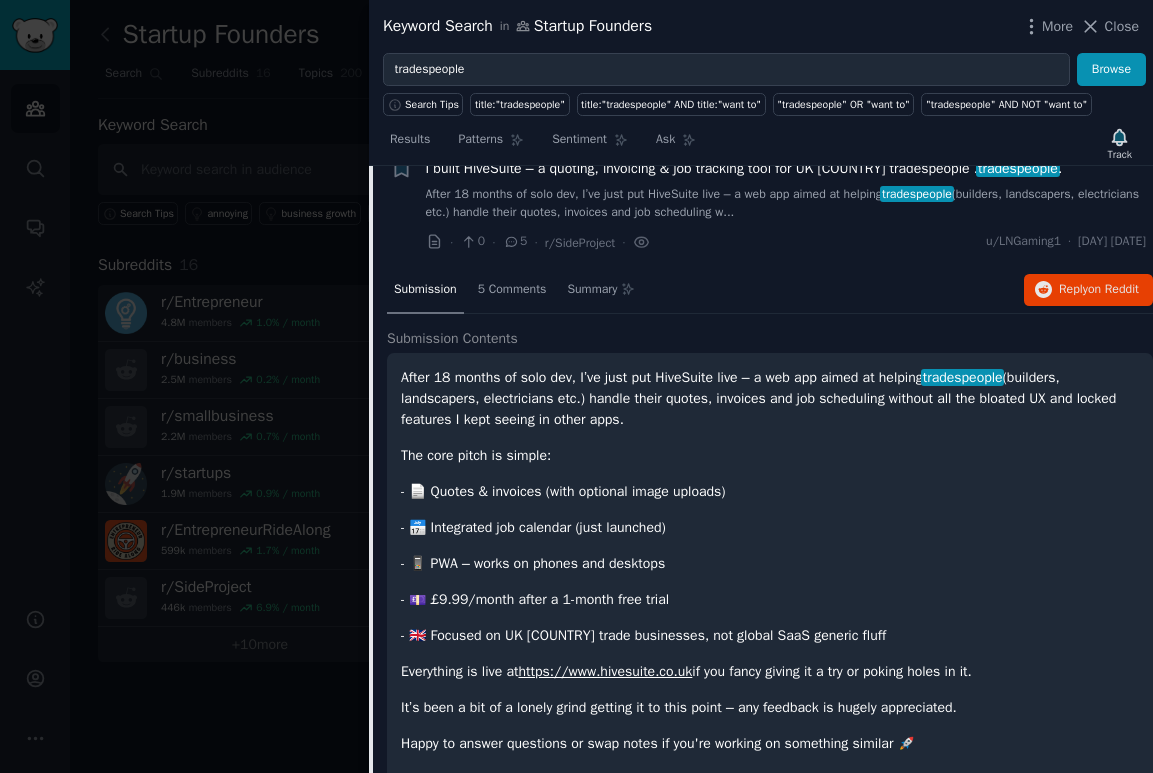 scroll, scrollTop: 1188, scrollLeft: 0, axis: vertical 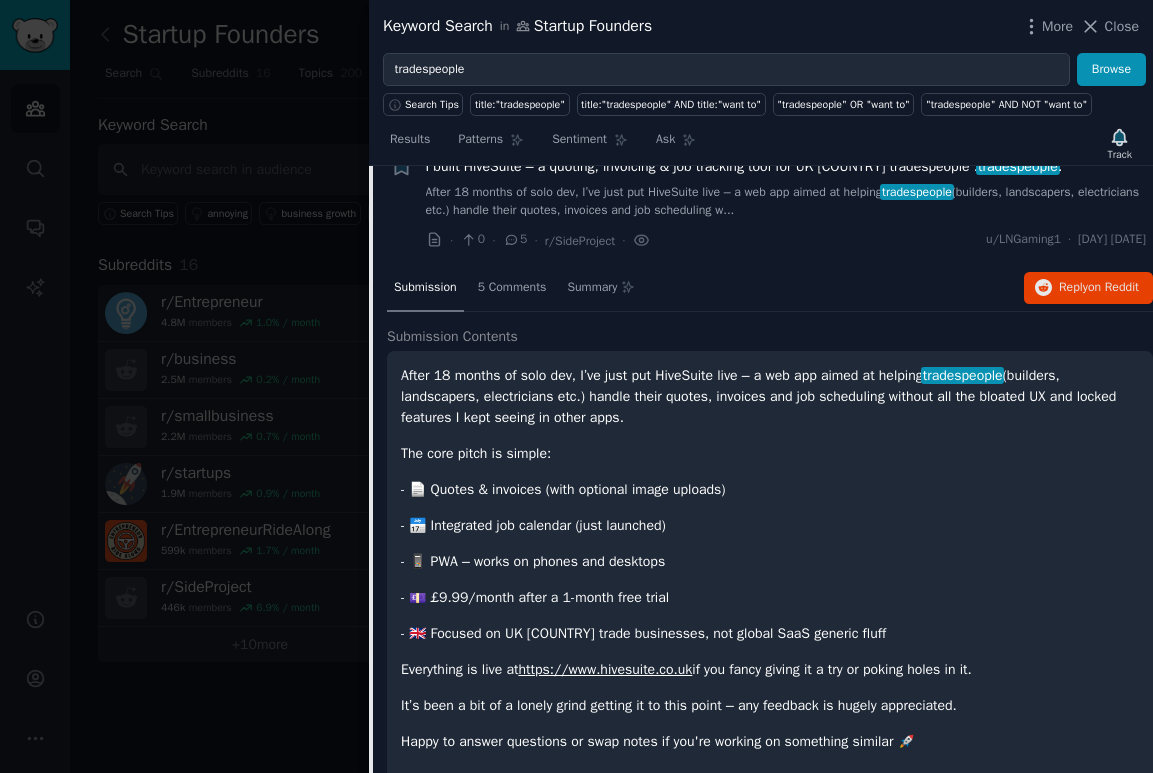 click on "https://www.hivesuite.co.uk" at bounding box center (605, 669) 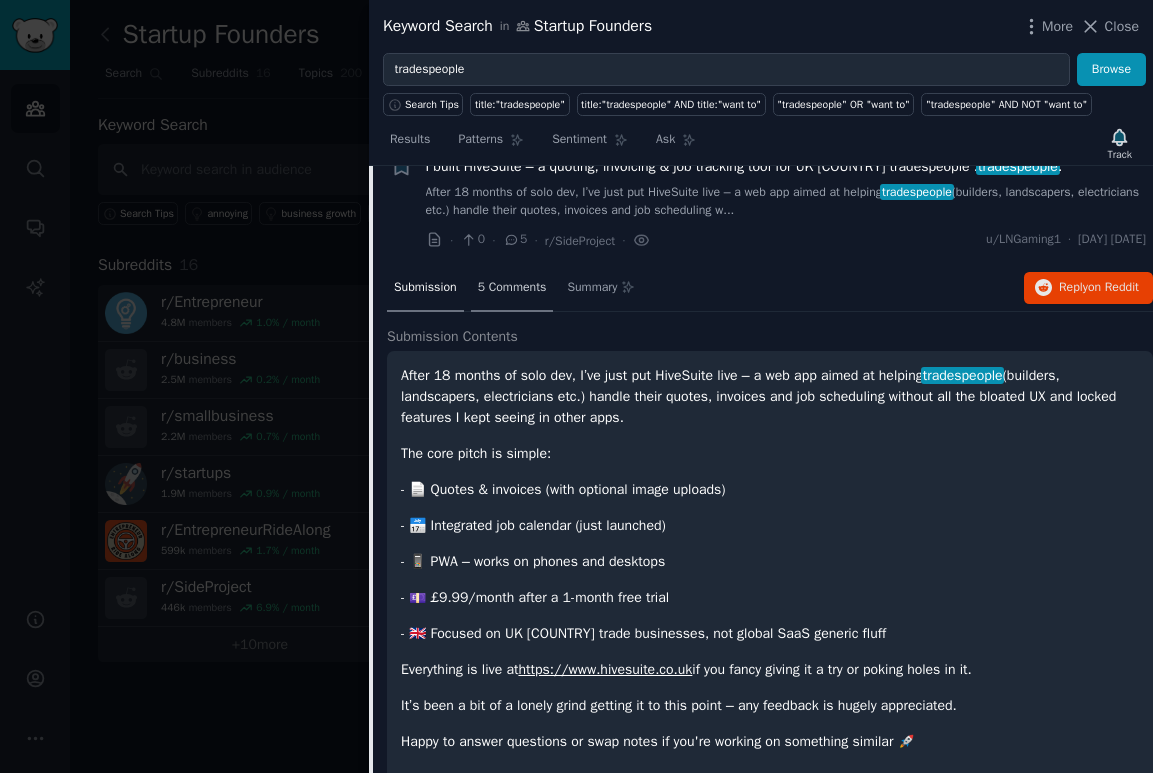 click on "5 Comments" at bounding box center (512, 288) 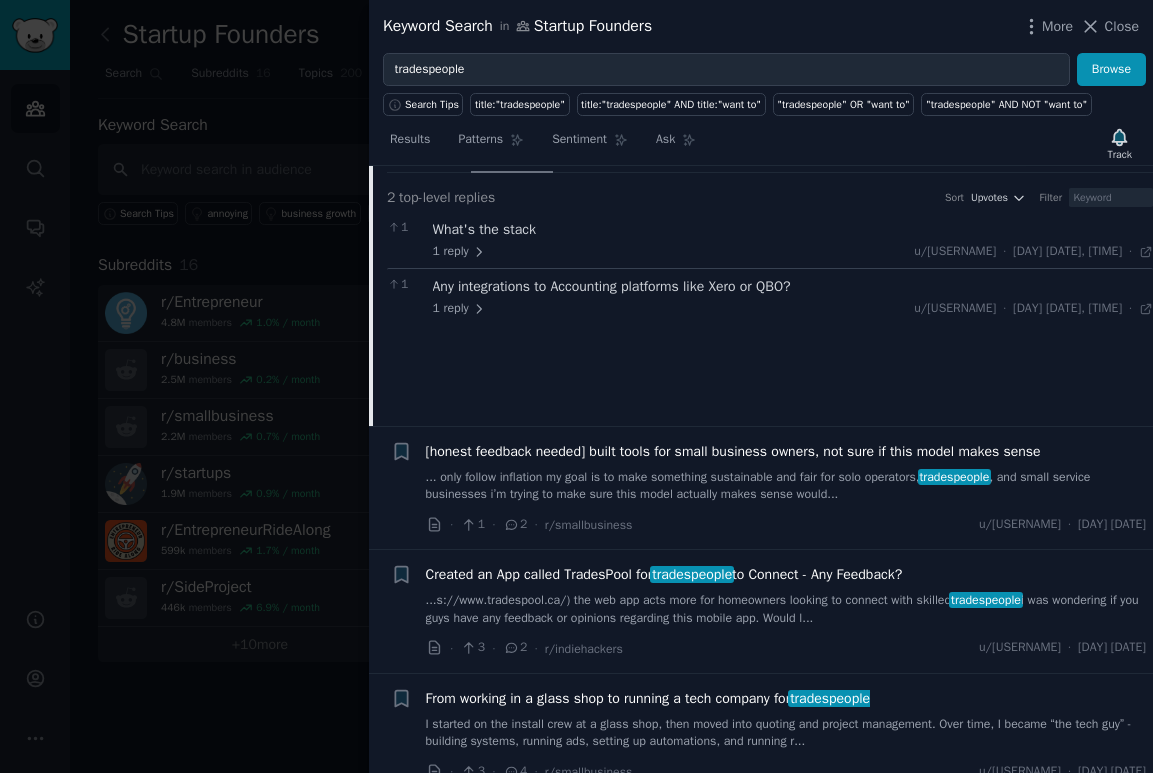 scroll, scrollTop: 1326, scrollLeft: 0, axis: vertical 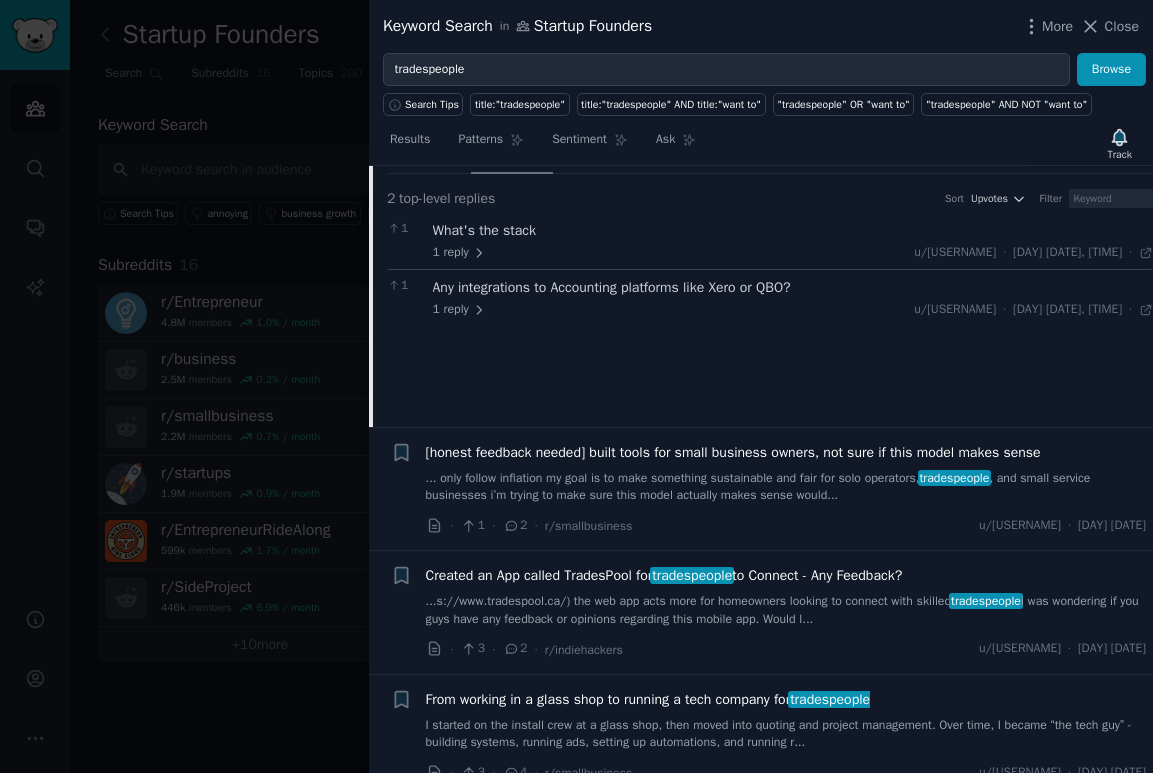click on "...s://www.tradespool.ca/)
the web app acts more for homeowners looking to connect with skilled  tradespeople
i was wondering if you guys have any feedback or opinions regarding this mobile app. Would l..." at bounding box center (786, 610) 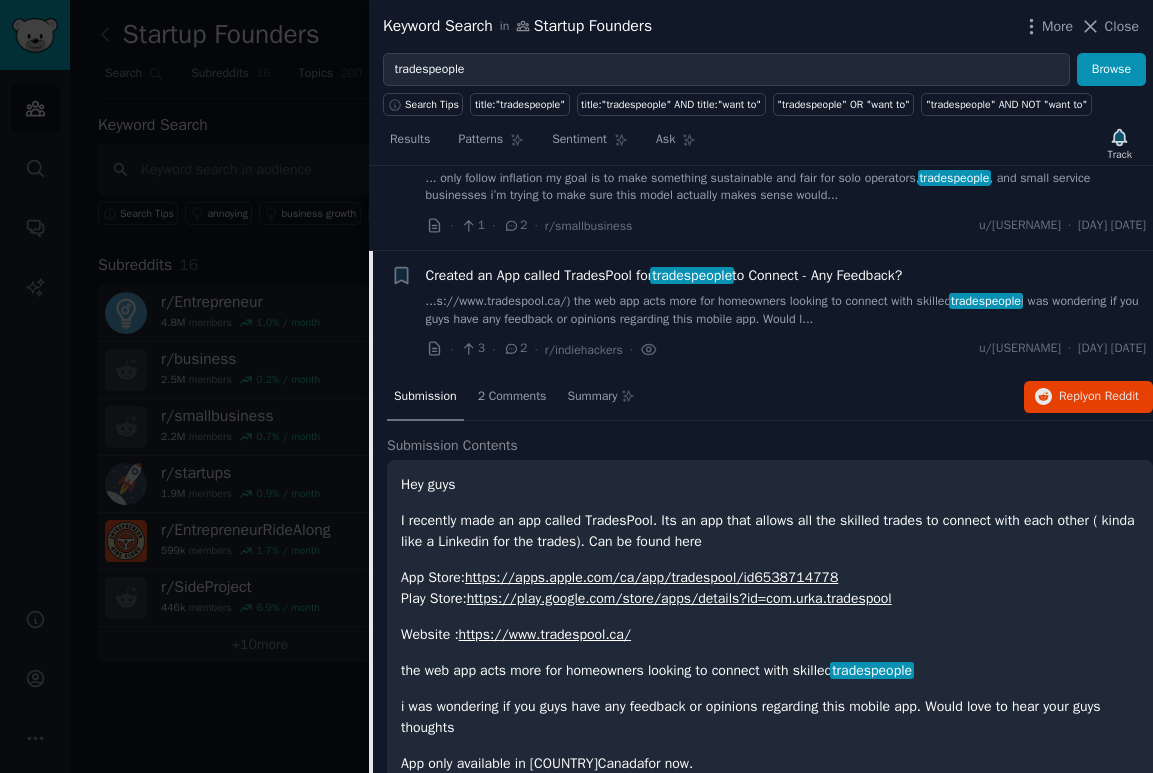 scroll, scrollTop: 1400, scrollLeft: 0, axis: vertical 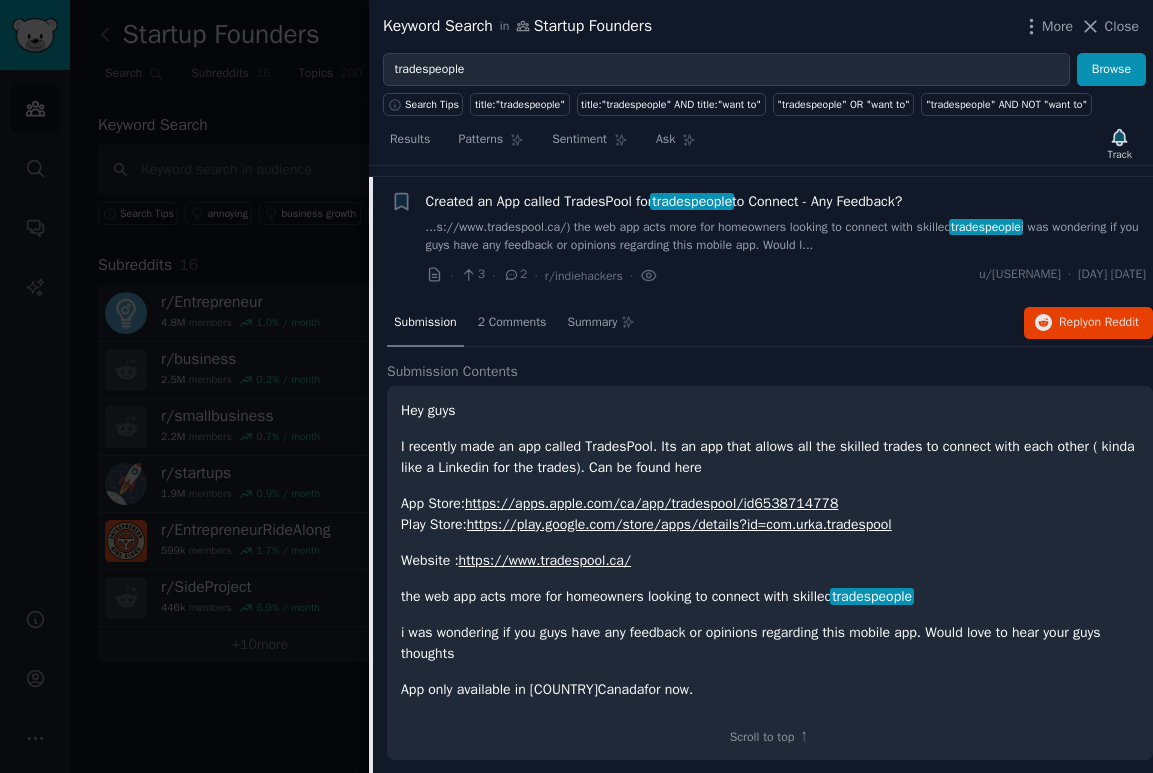 click on "https://apps.apple.com/ca/app/tradespool/id6538714778" at bounding box center [651, 503] 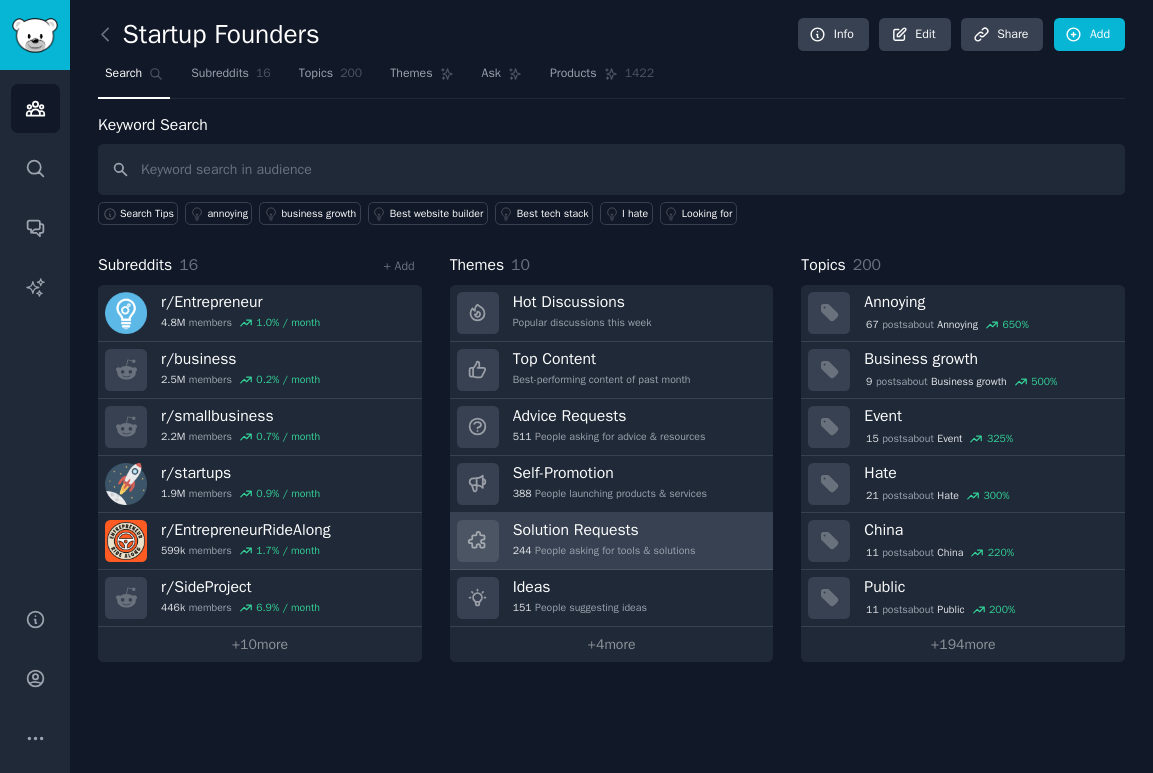 click on "Solution Requests" at bounding box center [604, 530] 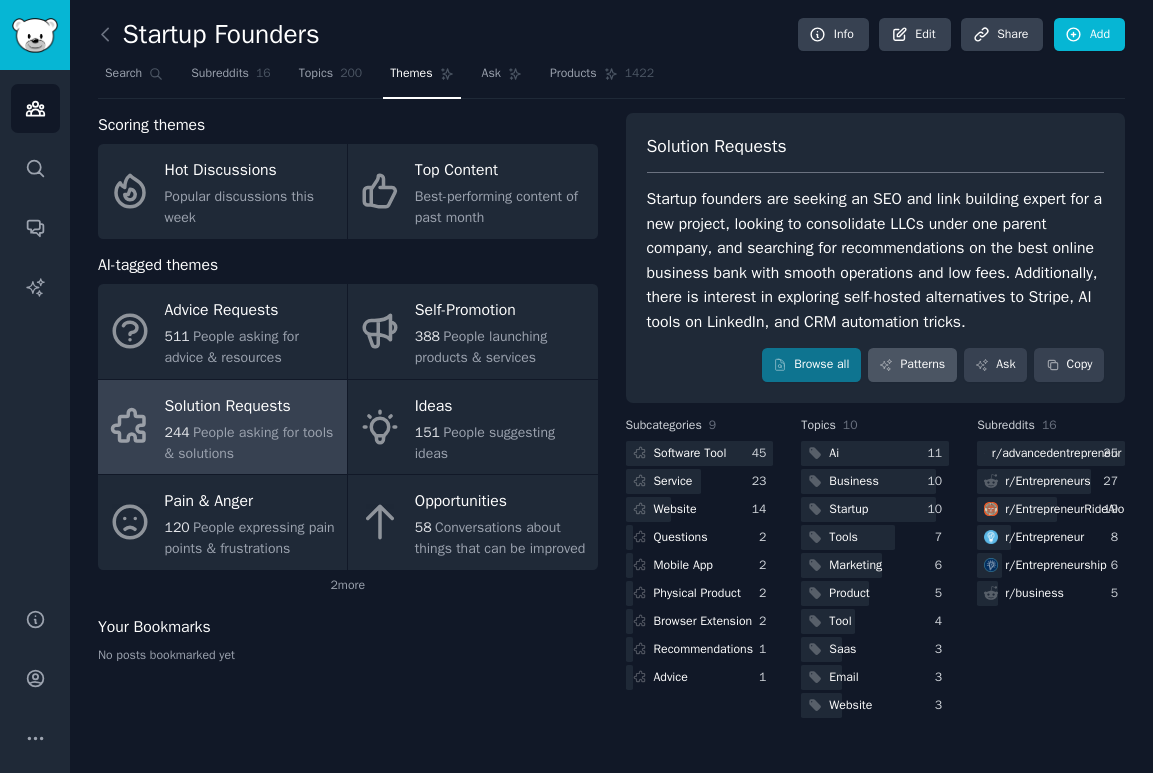 click on "Patterns" at bounding box center [912, 365] 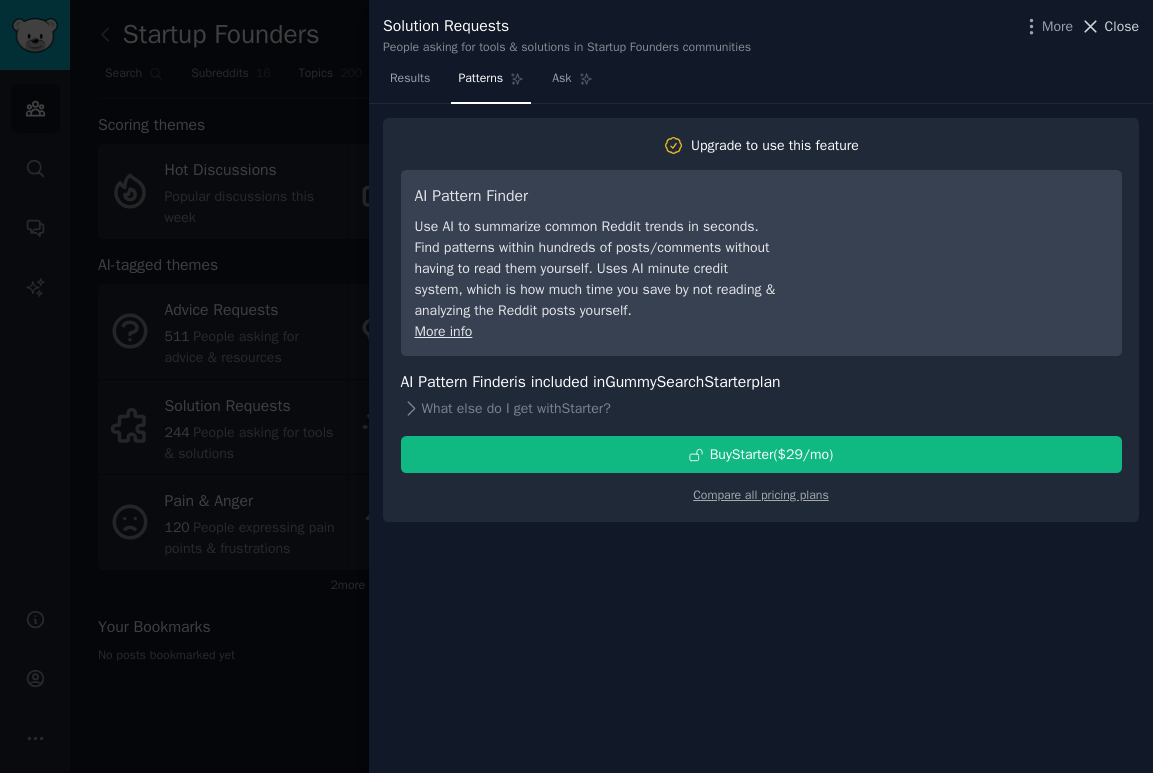 click on "Close" at bounding box center (1122, 26) 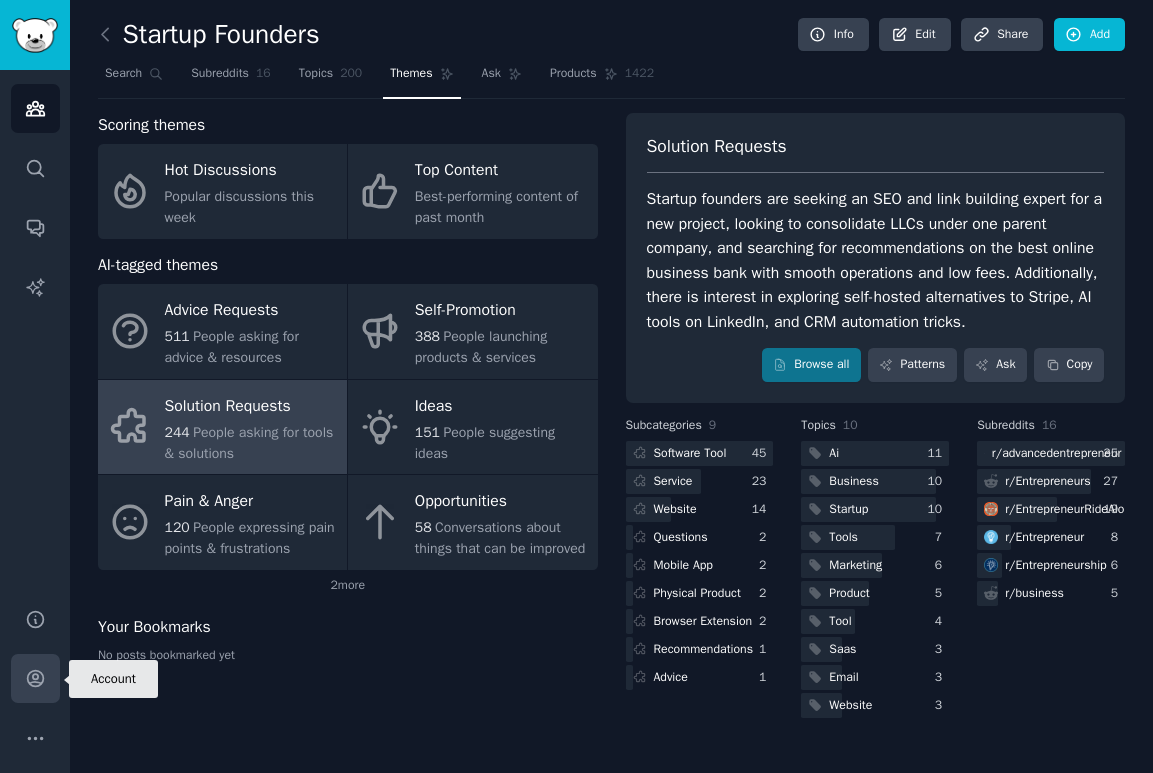 click on "Account" at bounding box center (35, 678) 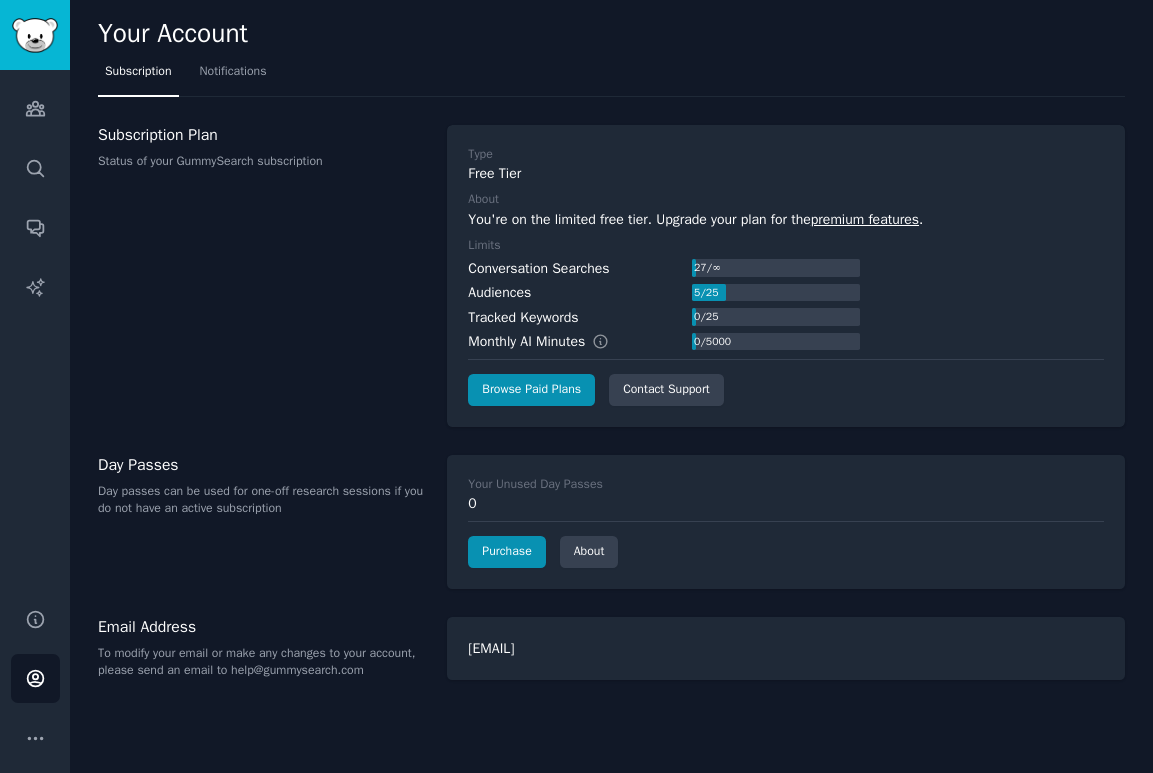 scroll, scrollTop: 0, scrollLeft: 0, axis: both 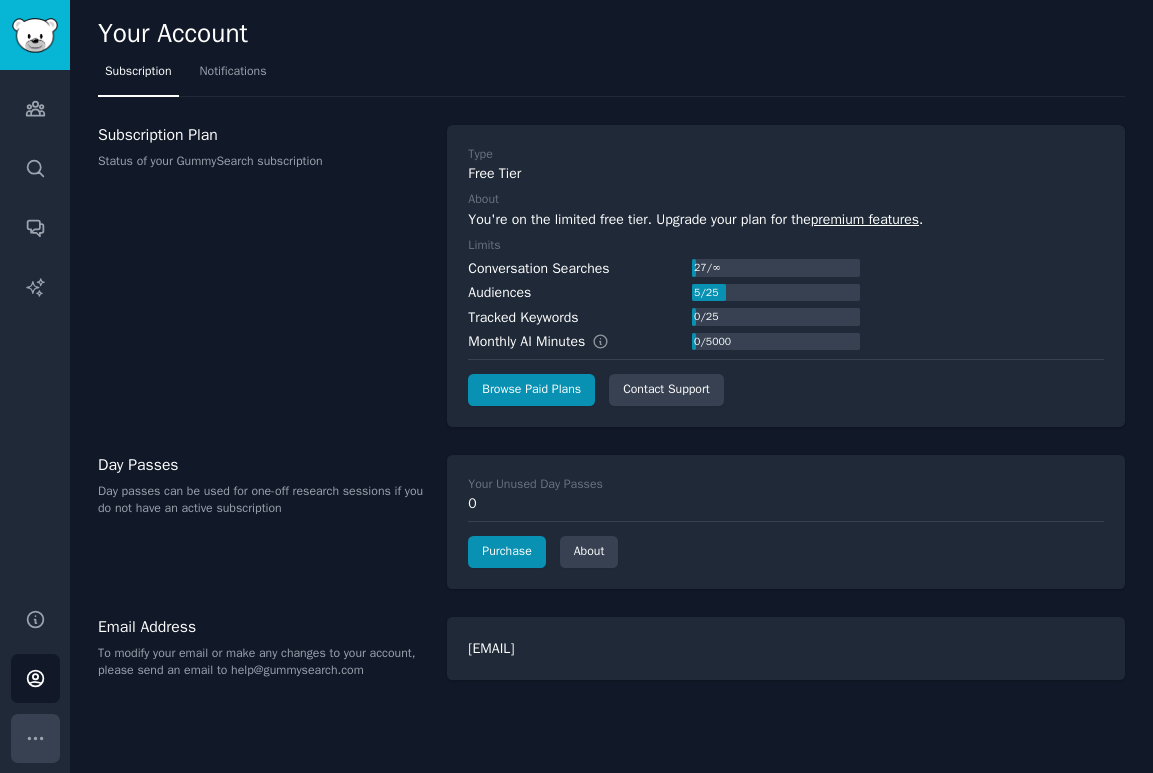 click 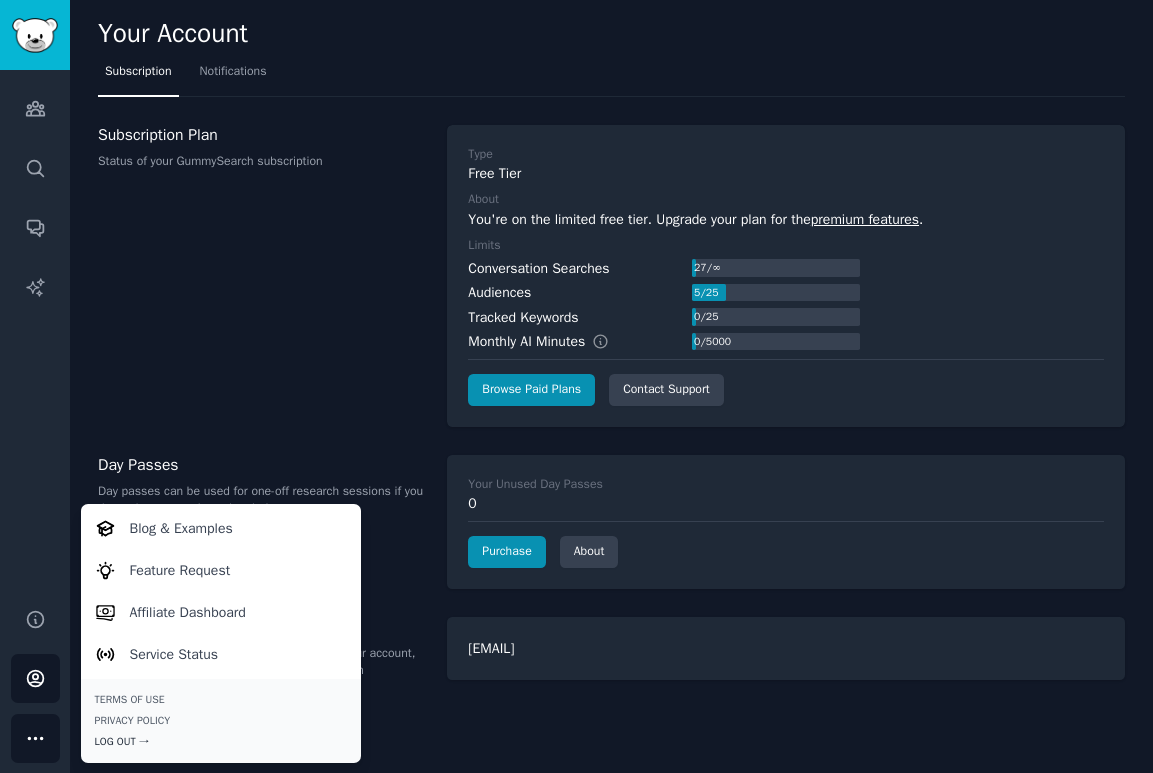 click on "Log Out →" at bounding box center (221, 742) 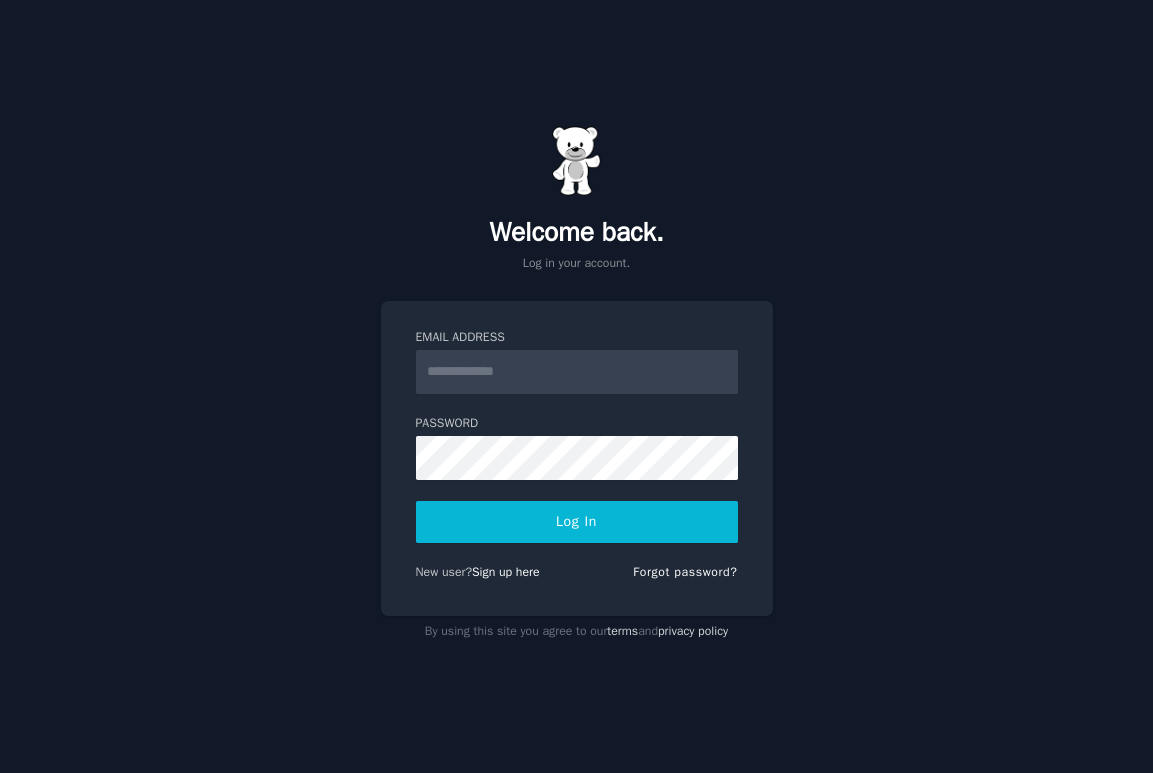 scroll, scrollTop: 0, scrollLeft: 0, axis: both 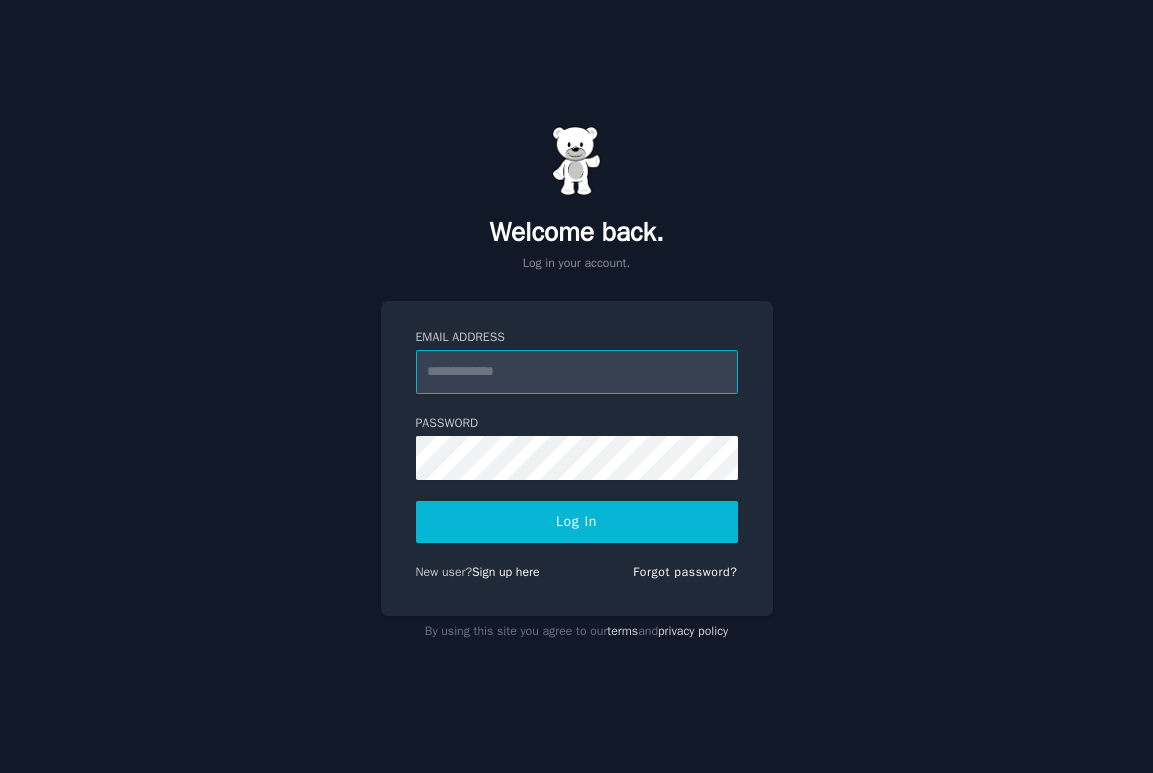 type on "**********" 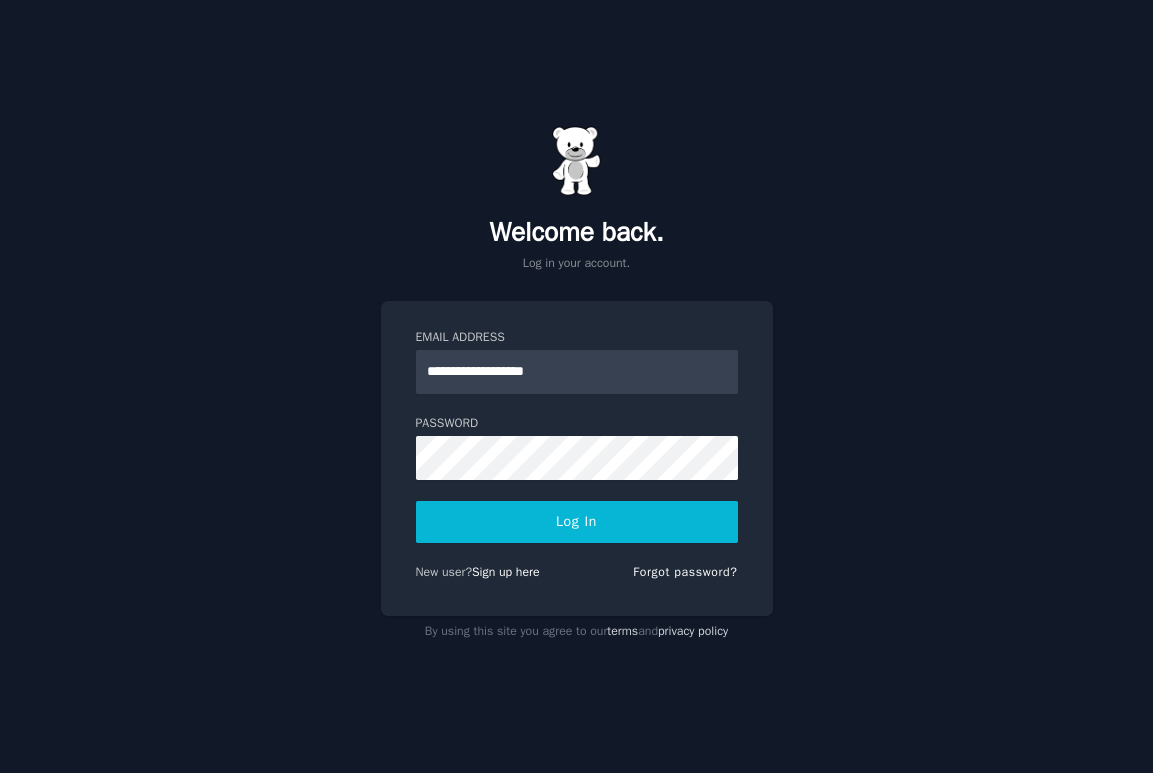 click on "Log In" at bounding box center (577, 522) 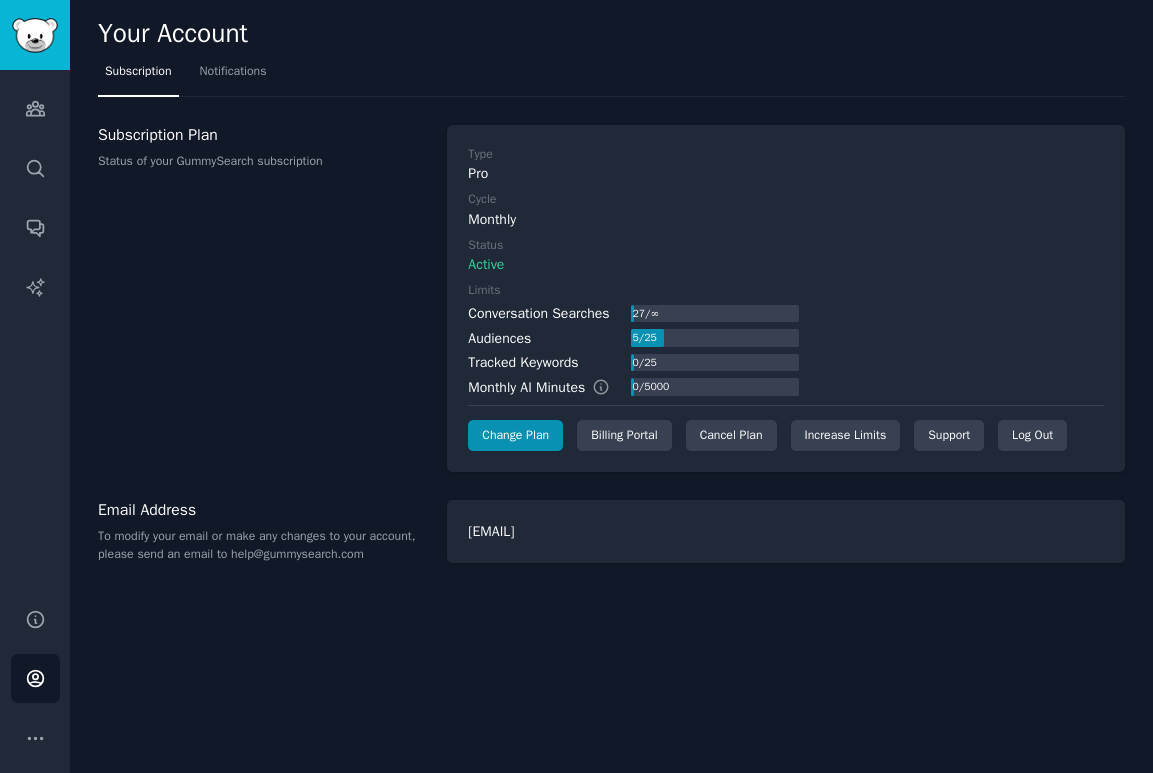 scroll, scrollTop: 0, scrollLeft: 0, axis: both 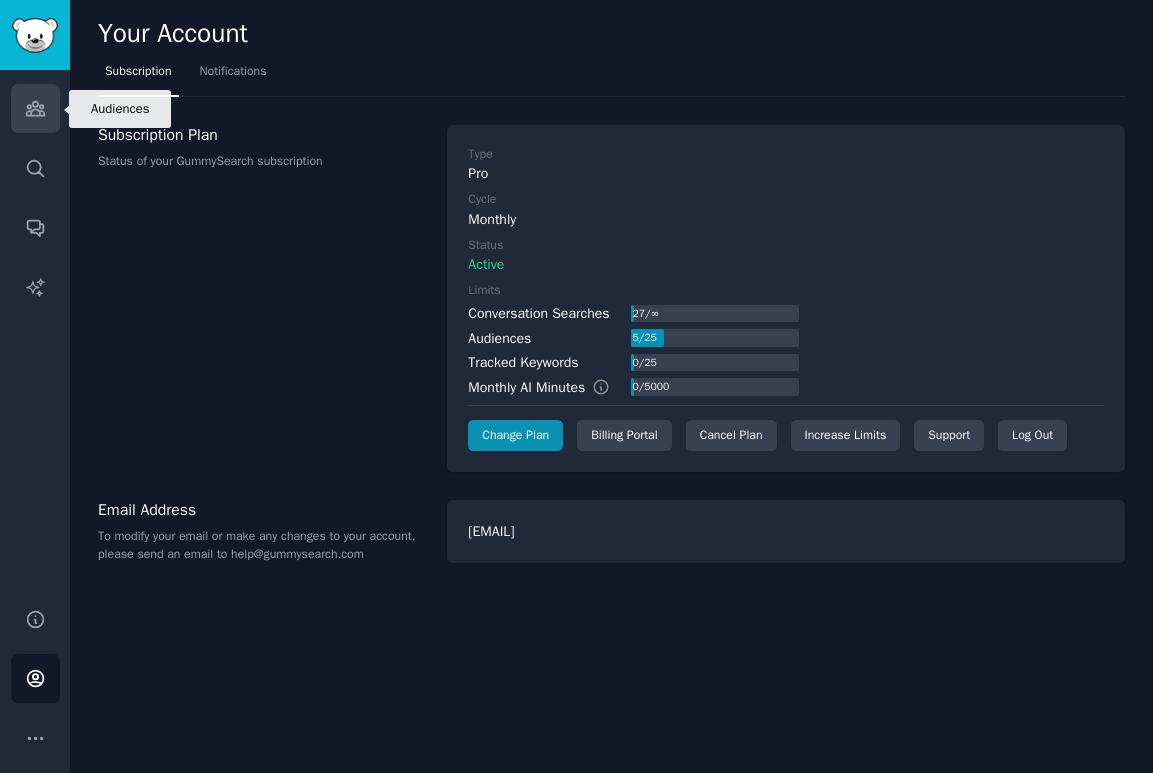 click 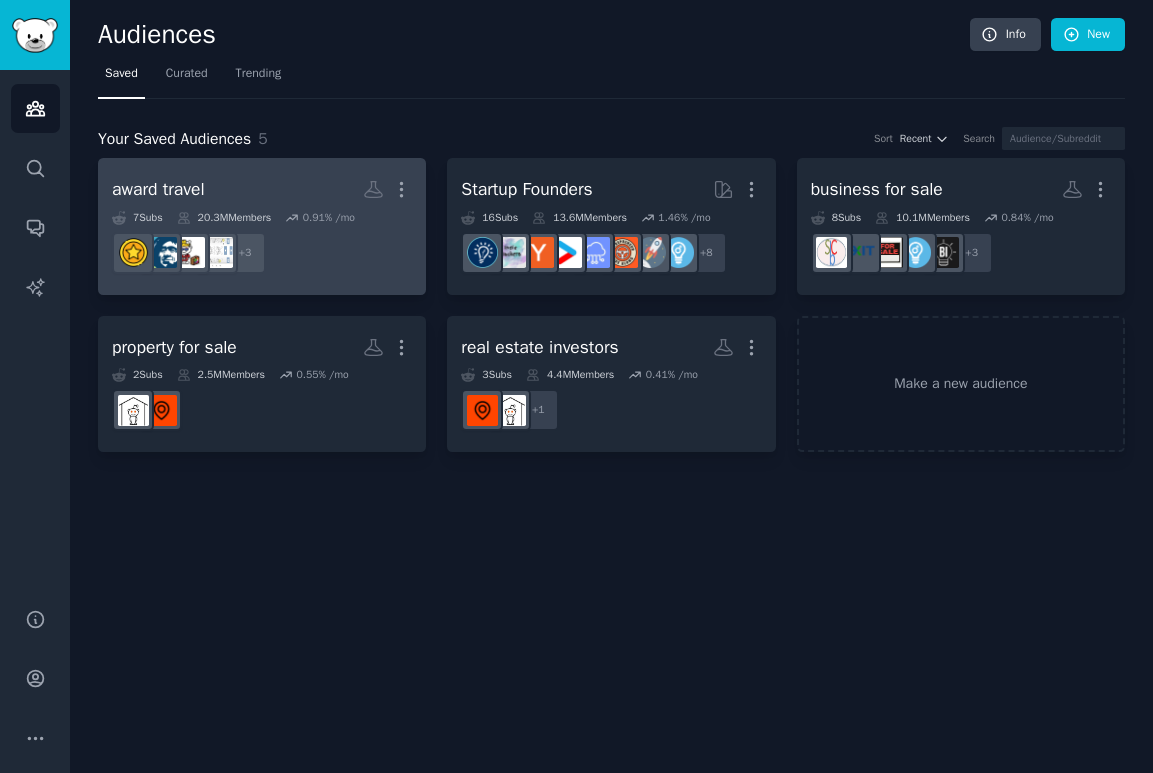 click on "award travel More" at bounding box center [262, 189] 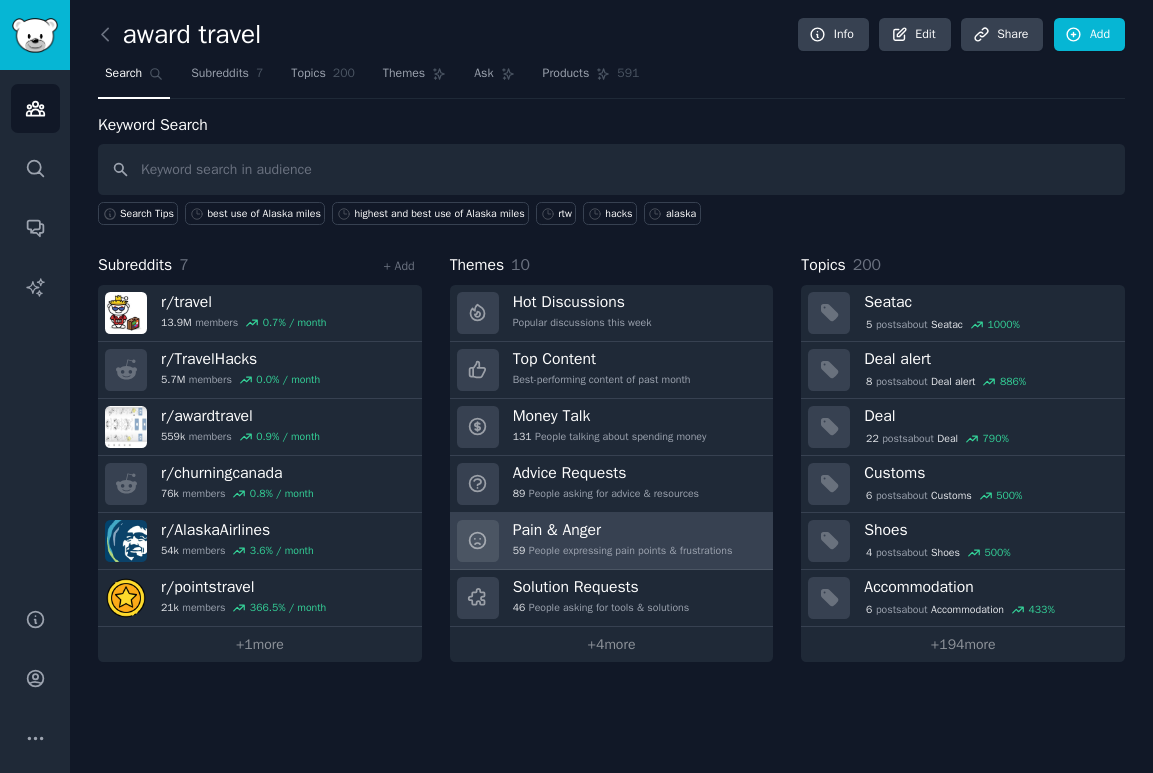 scroll, scrollTop: 0, scrollLeft: 0, axis: both 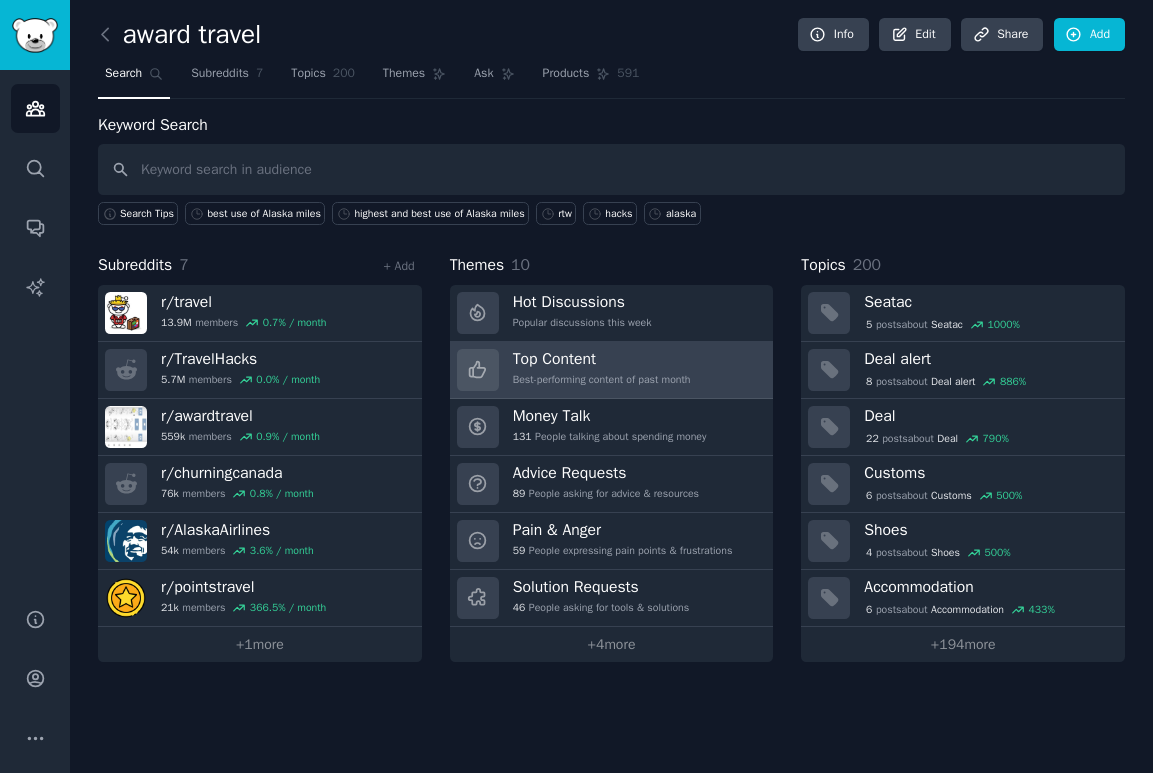 click on "Top Content" at bounding box center (602, 359) 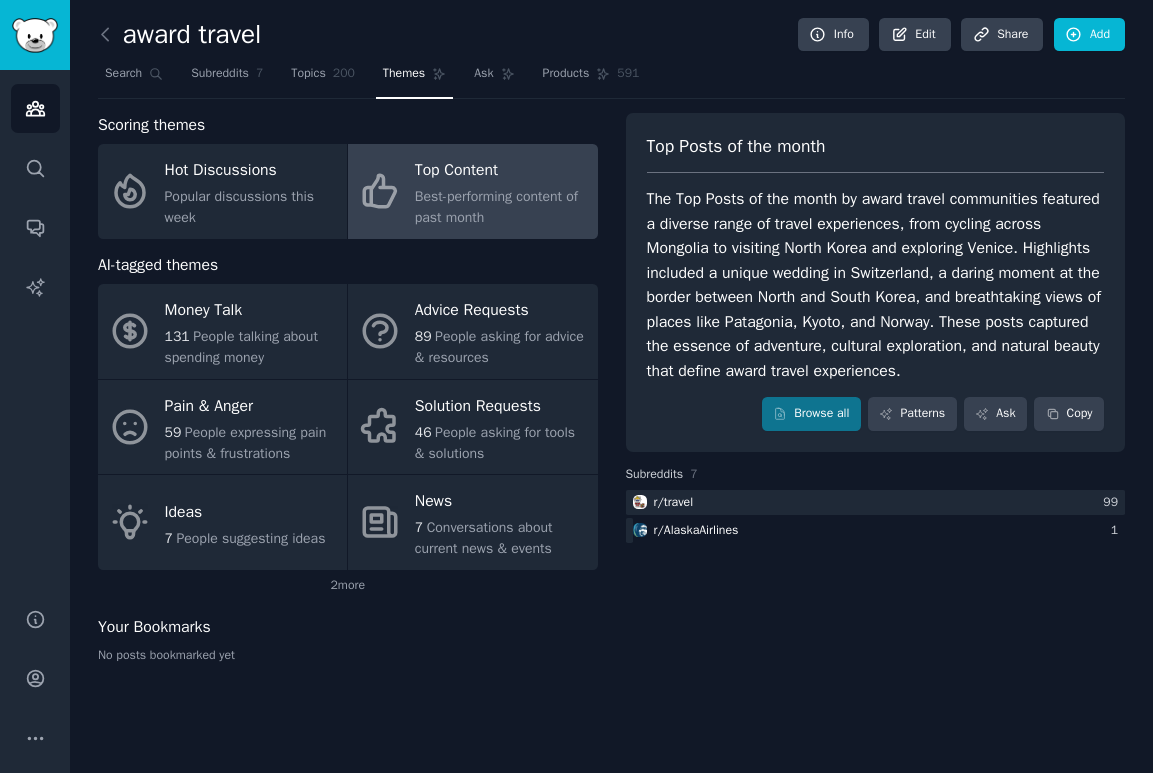 scroll, scrollTop: 0, scrollLeft: 0, axis: both 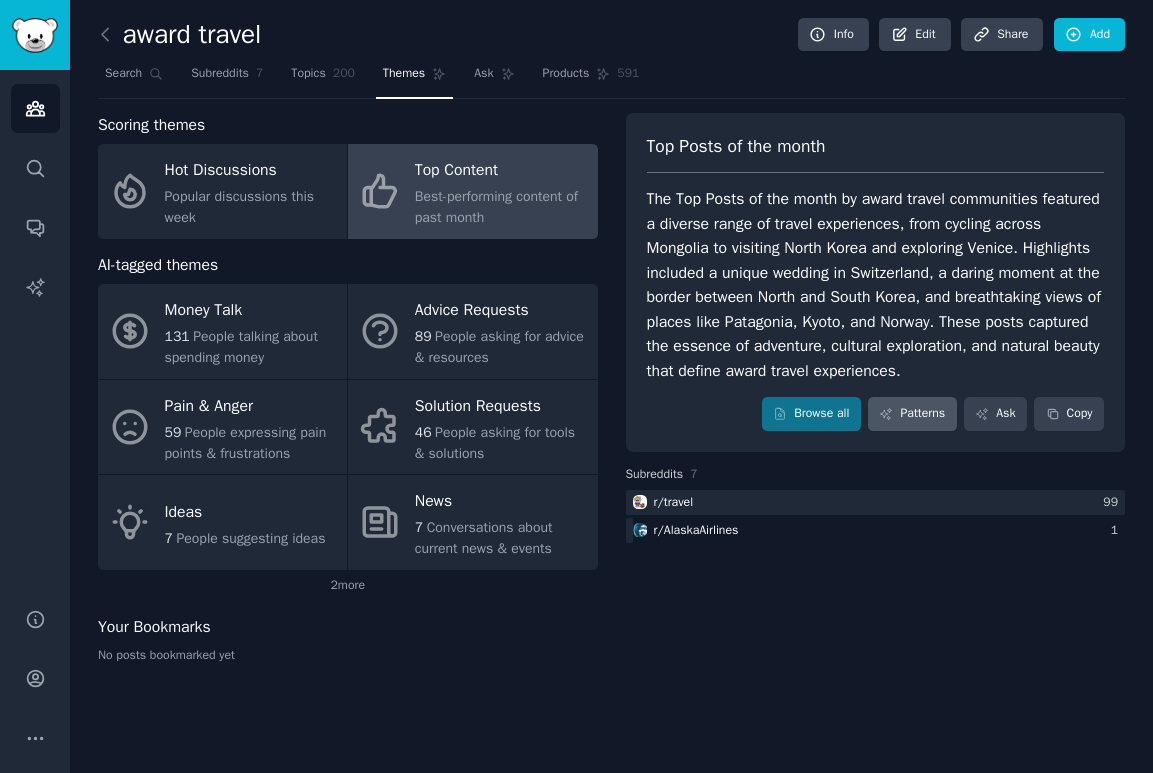 click on "Patterns" at bounding box center [912, 414] 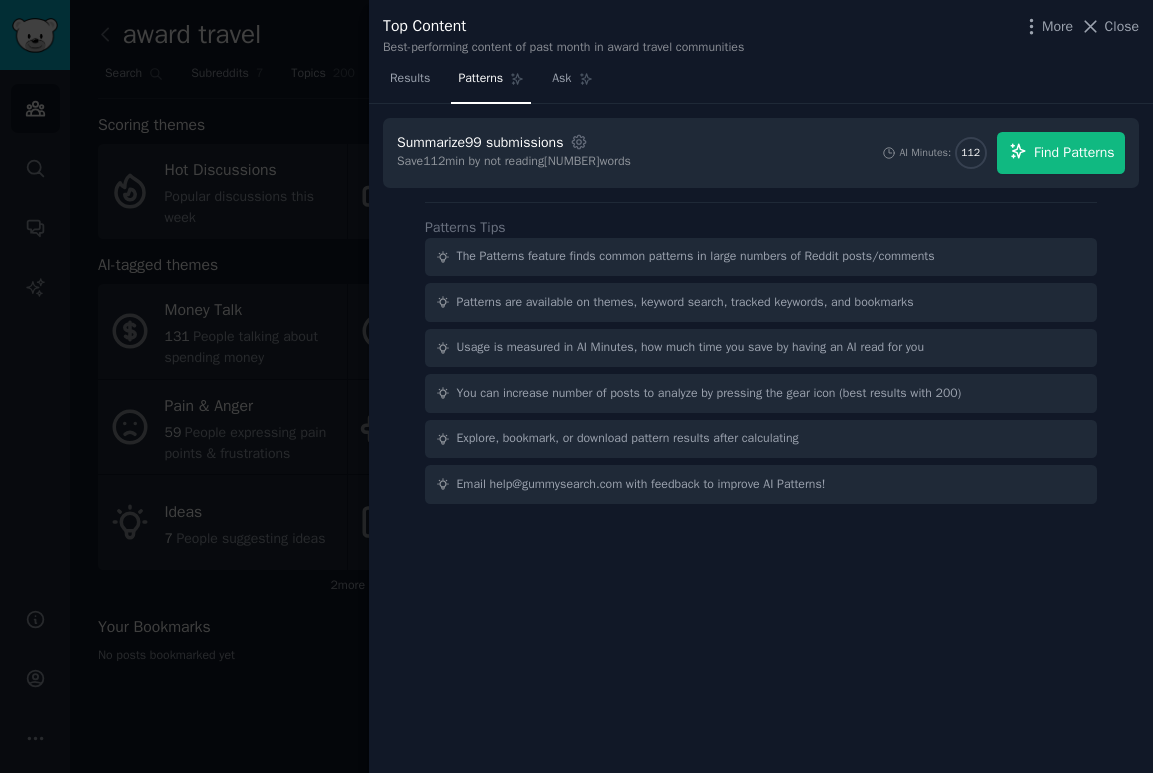 click on "Find Patterns" at bounding box center [1074, 152] 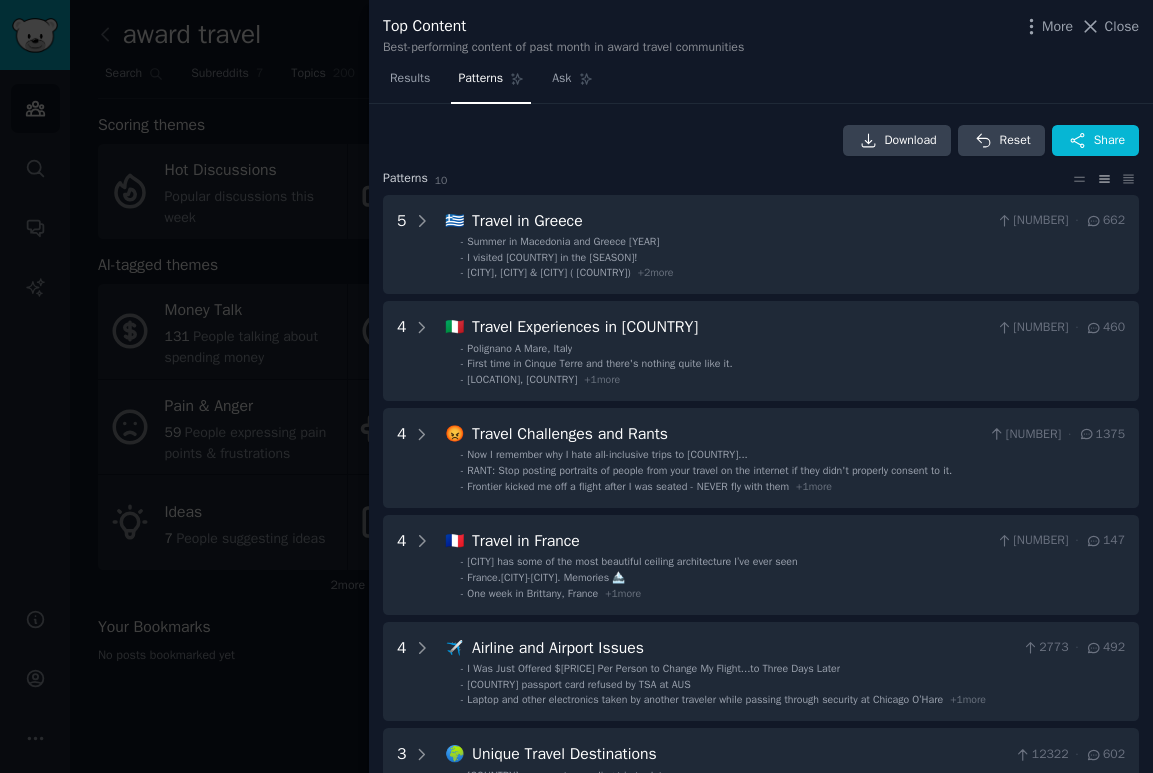 scroll, scrollTop: 0, scrollLeft: 0, axis: both 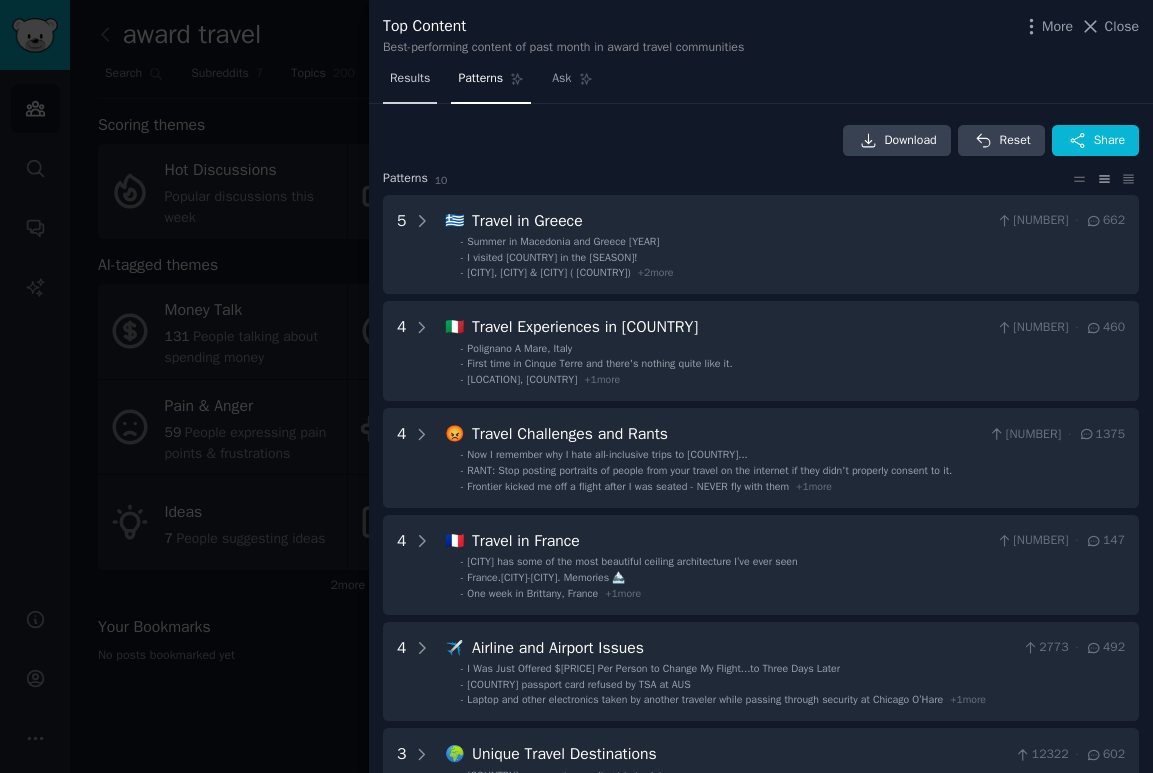 click on "Results" at bounding box center (410, 79) 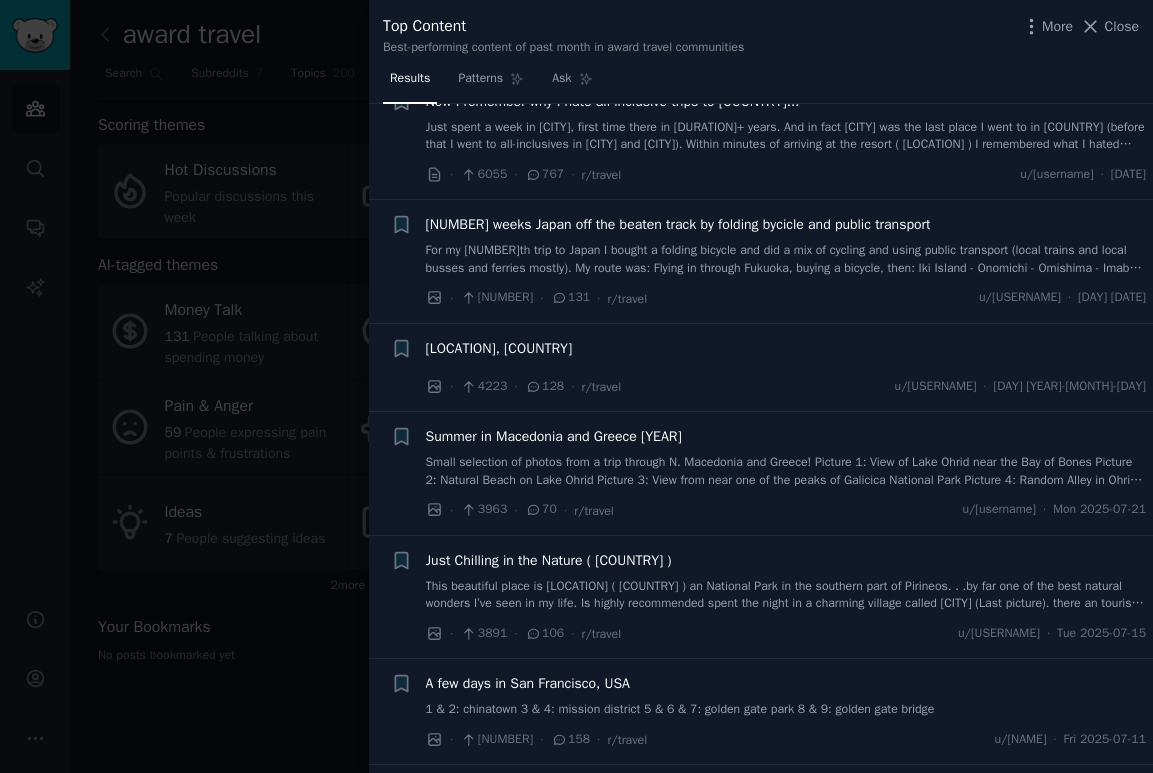 scroll, scrollTop: 926, scrollLeft: 0, axis: vertical 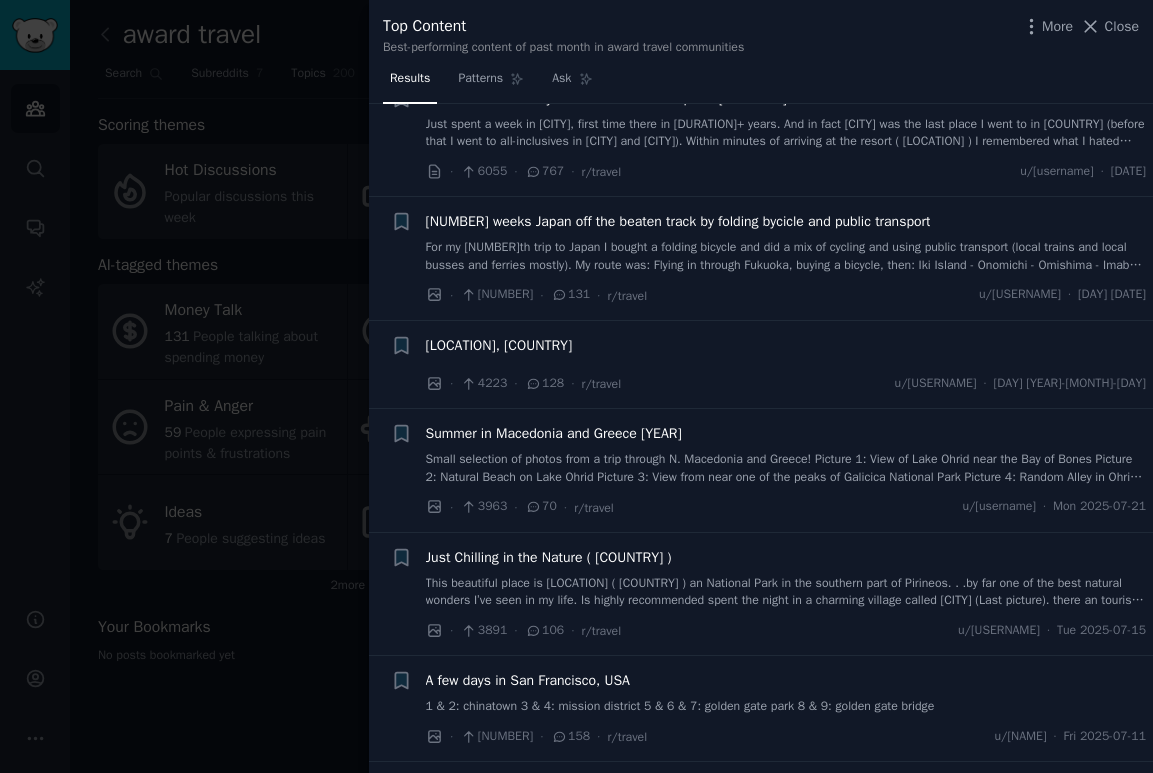click on "Cinque Terre, Italy" at bounding box center [499, 345] 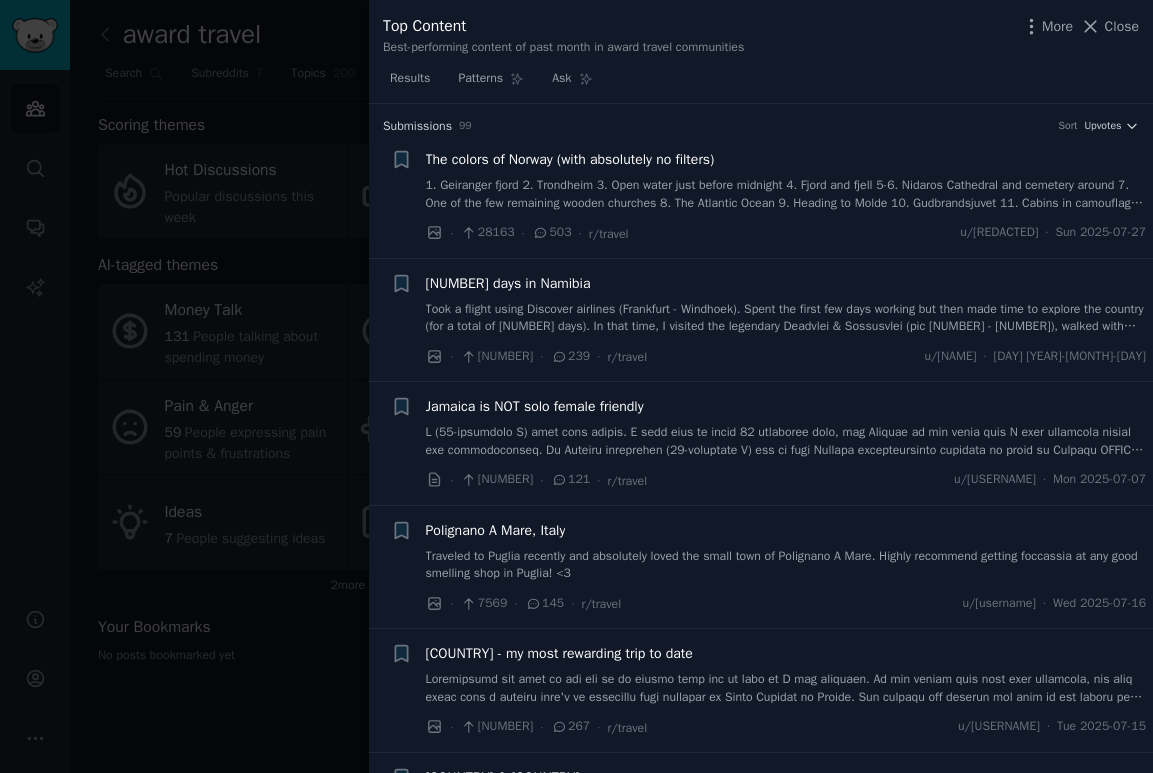 scroll, scrollTop: 0, scrollLeft: 0, axis: both 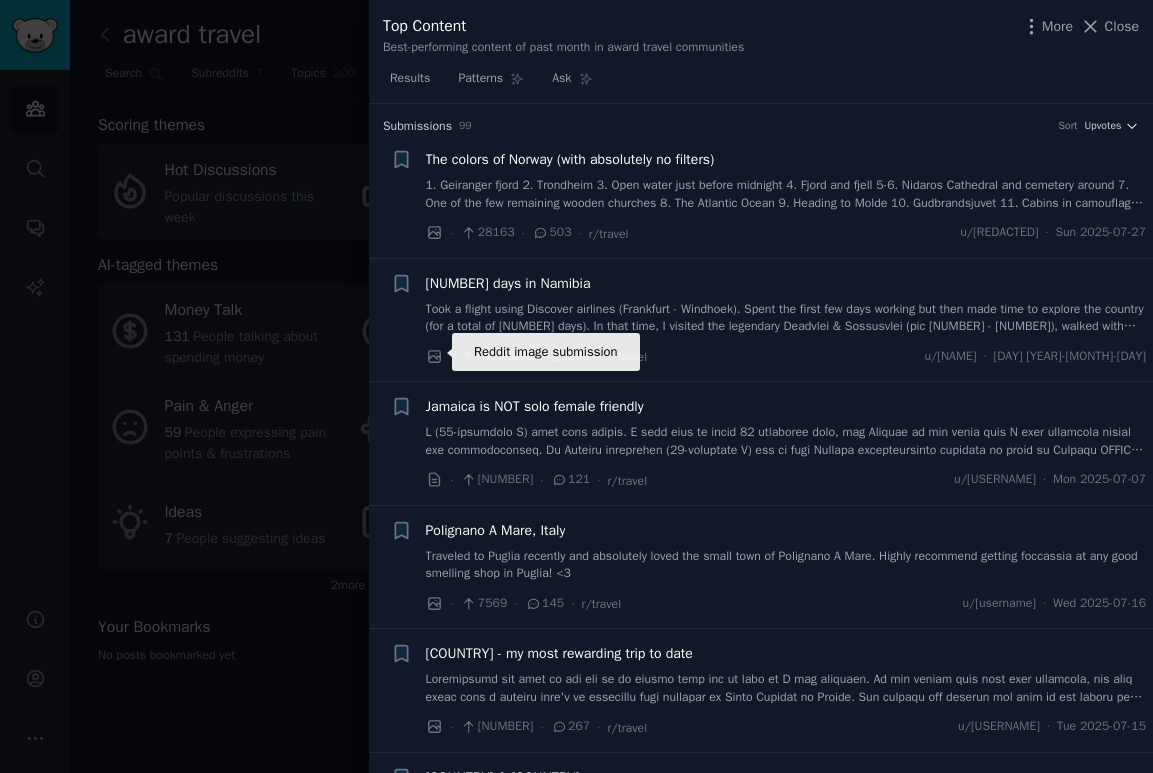 click at bounding box center [576, 386] 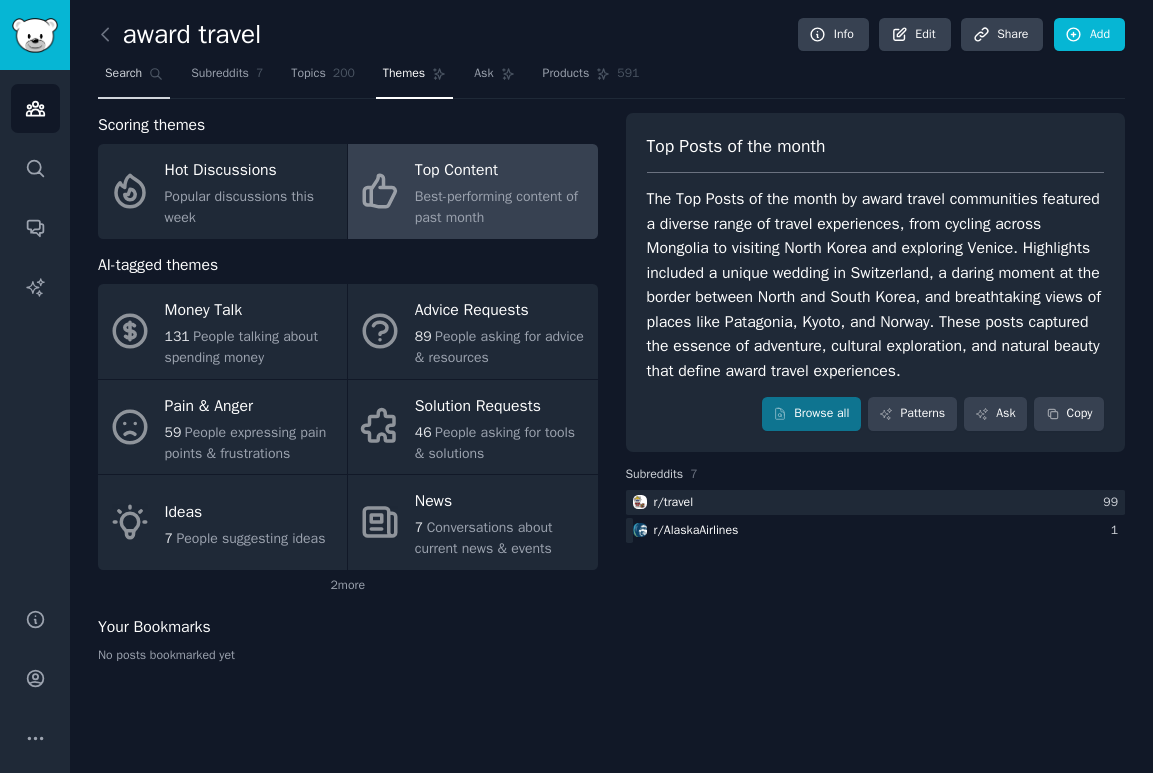 click on "Search" at bounding box center [123, 74] 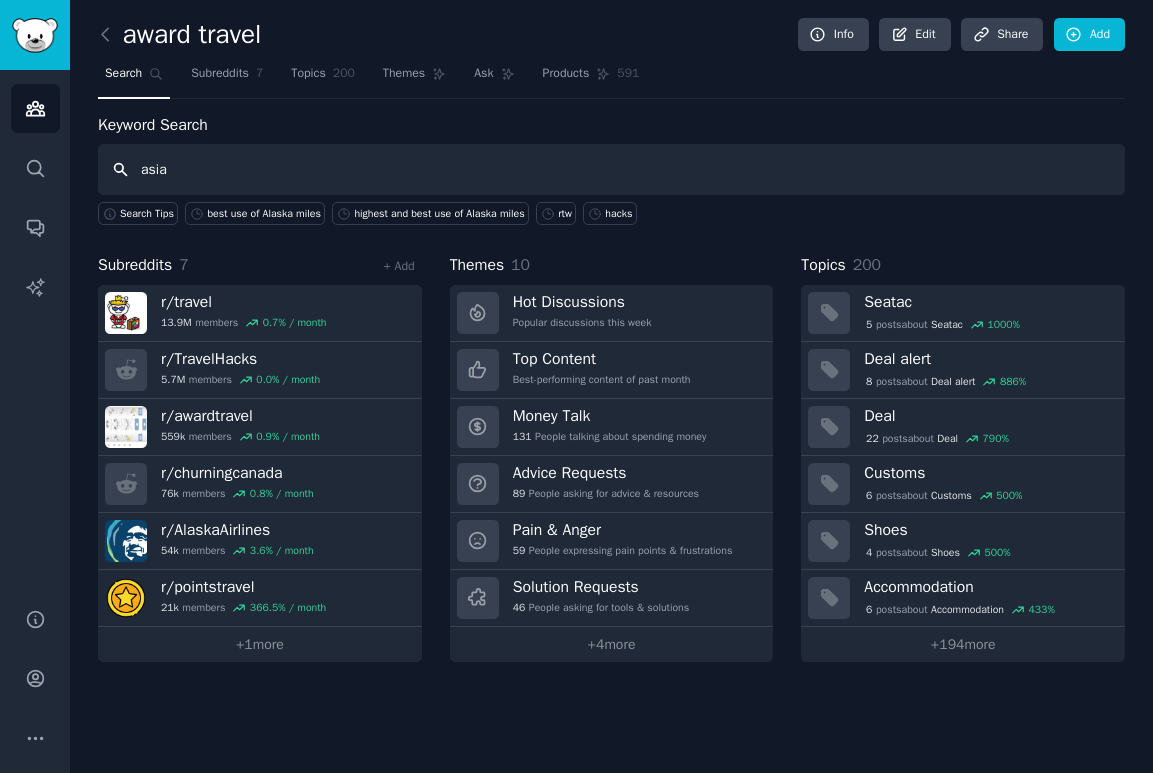 type on "asia" 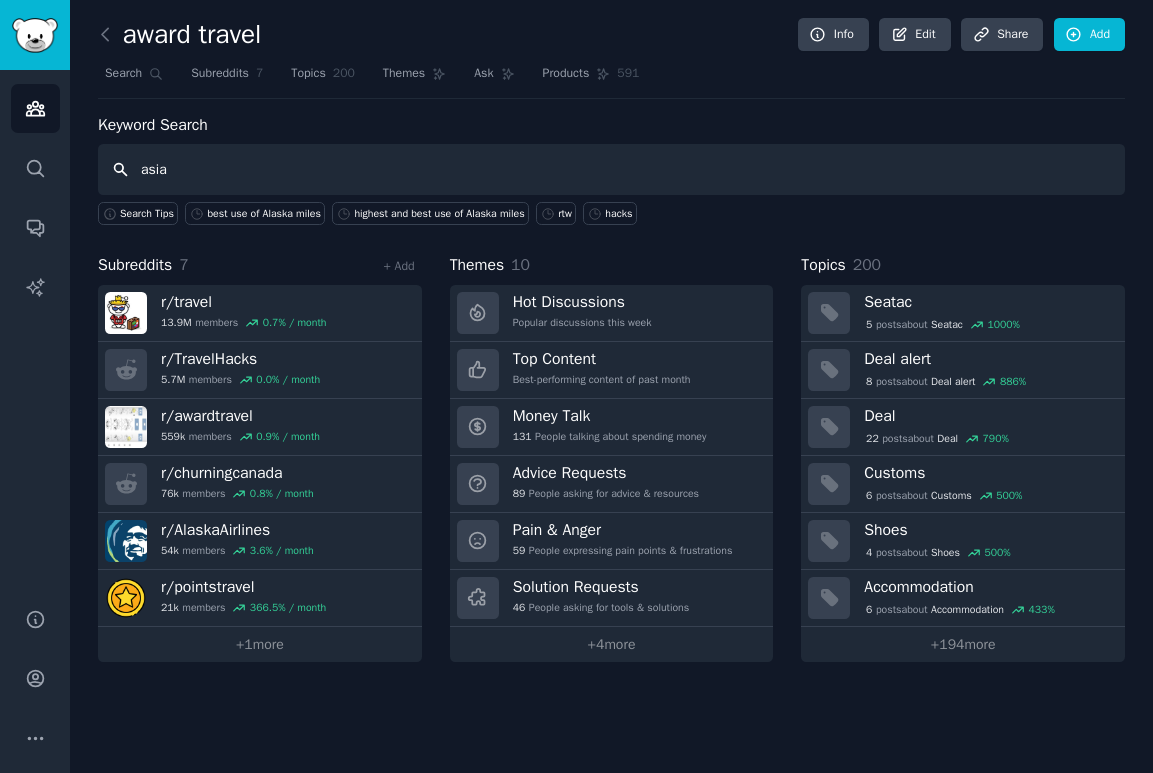 type 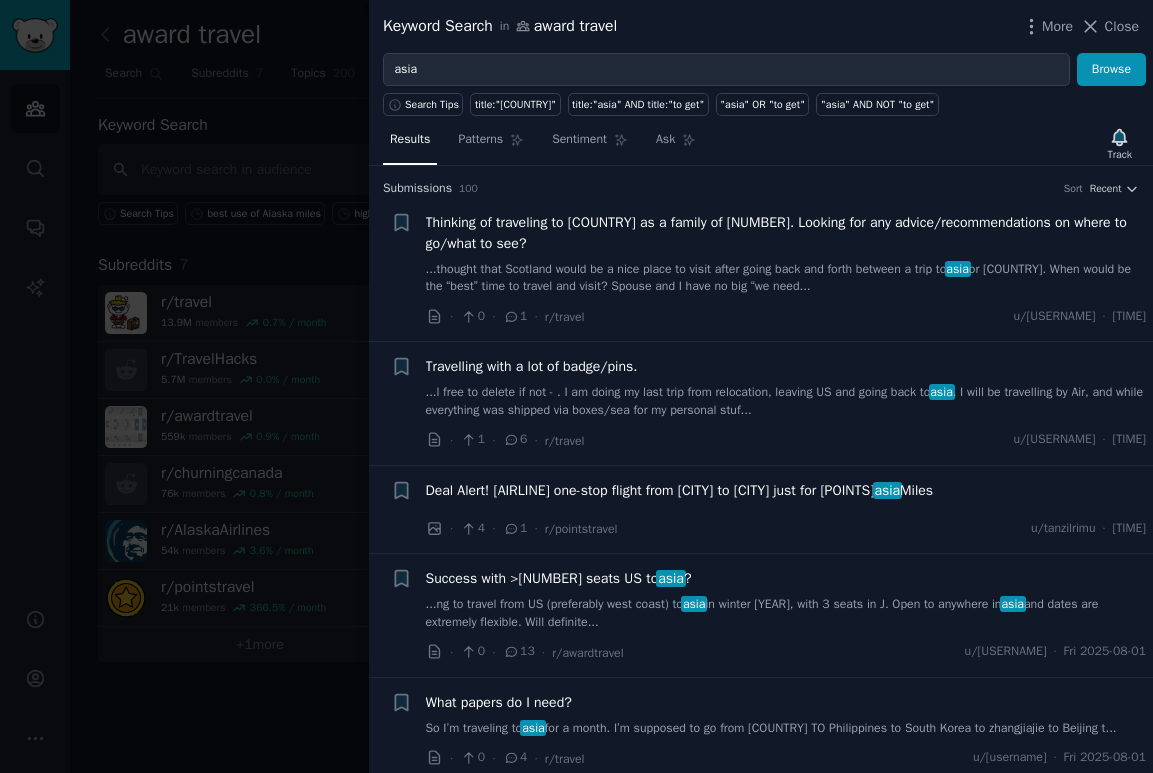 click on "Deal Alert! Cathay Pacific one-stop flight from HND to LA just for 115k  asia  Miles" at bounding box center (680, 490) 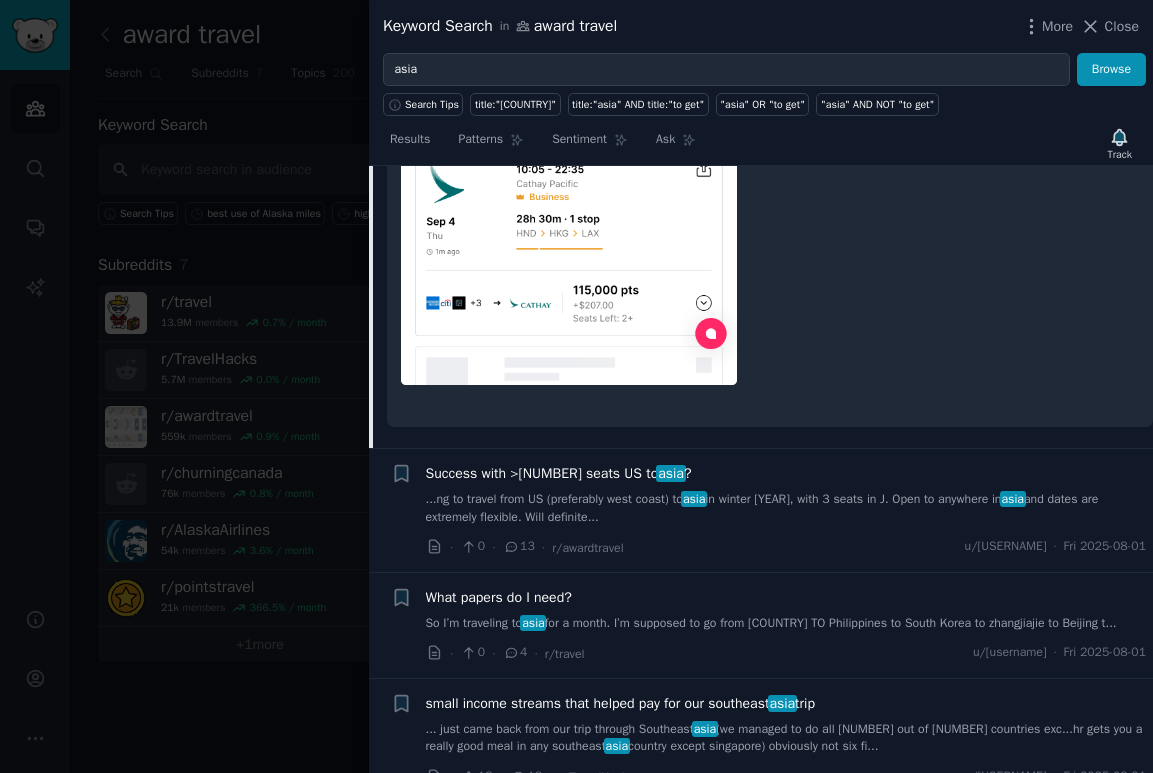 scroll, scrollTop: 761, scrollLeft: 0, axis: vertical 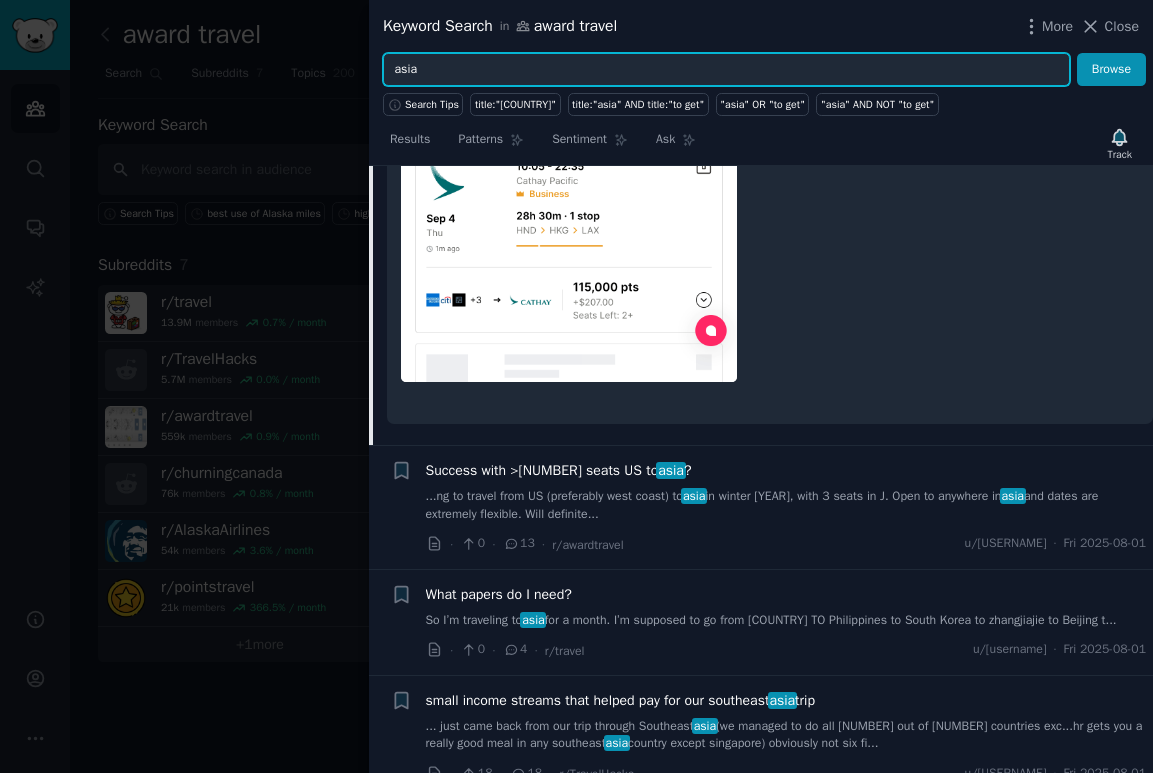 click on "asia" at bounding box center [726, 70] 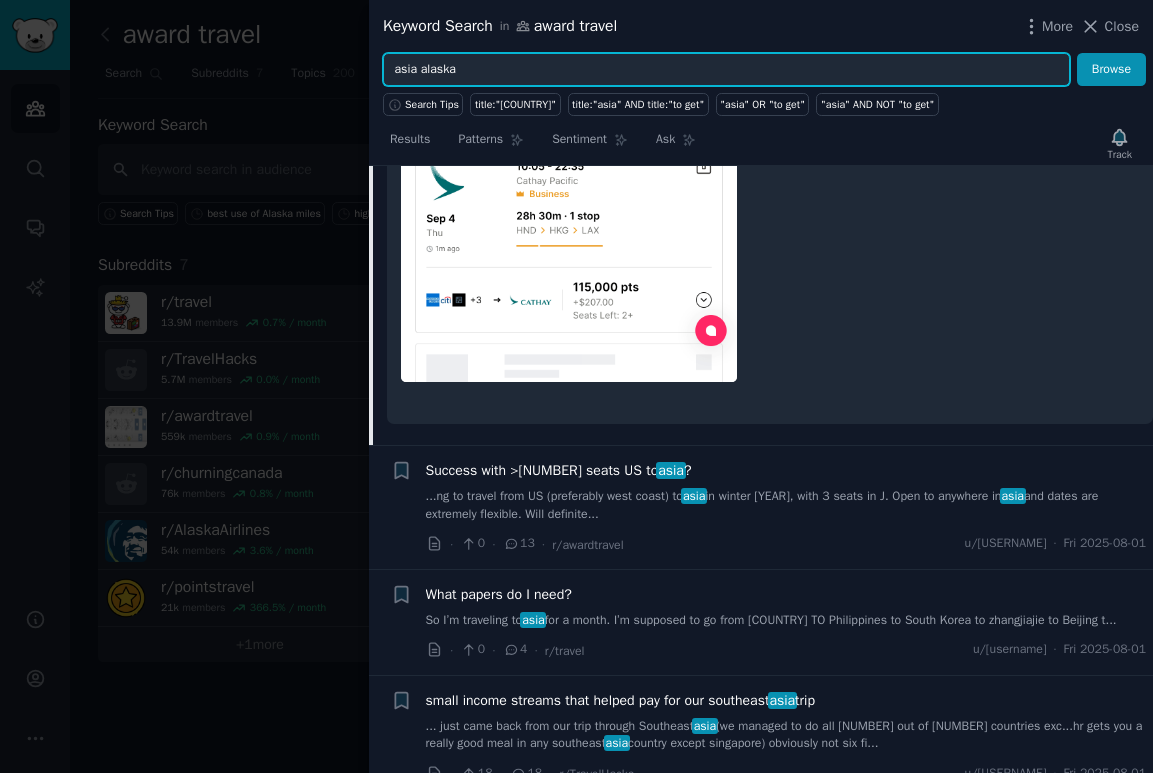 type on "asia alaska" 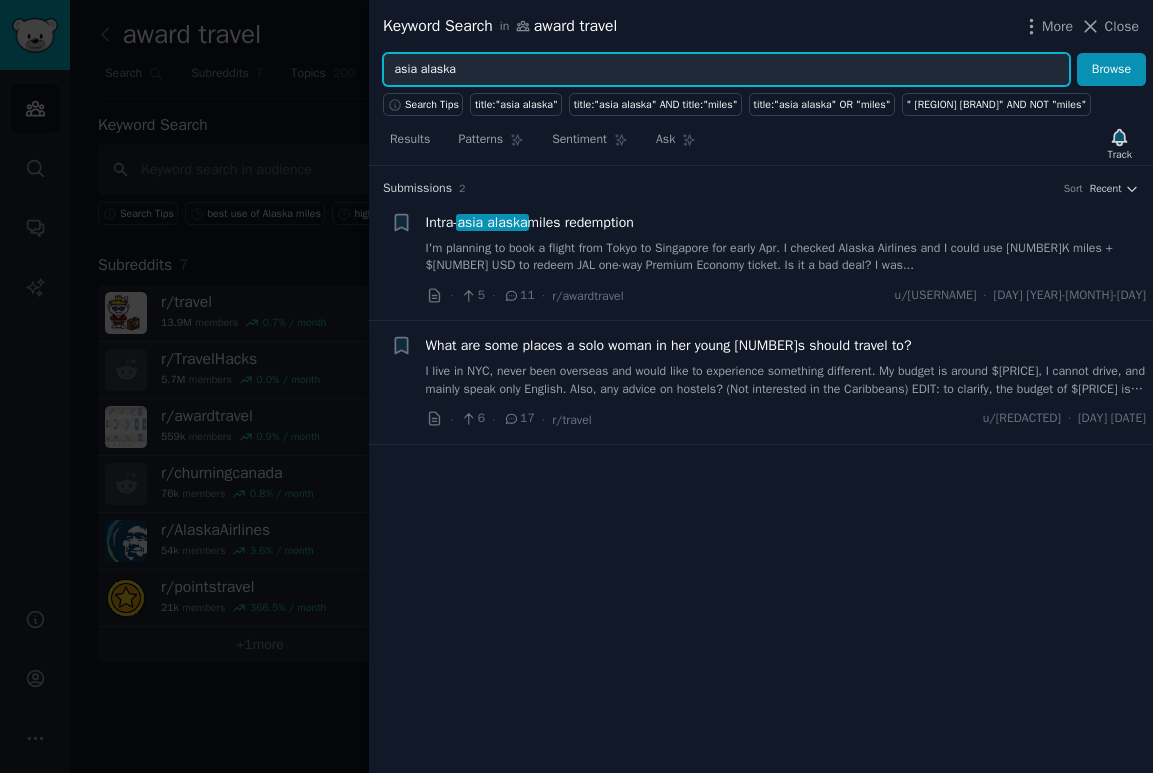 drag, startPoint x: 492, startPoint y: 66, endPoint x: 346, endPoint y: -2, distance: 161.05899 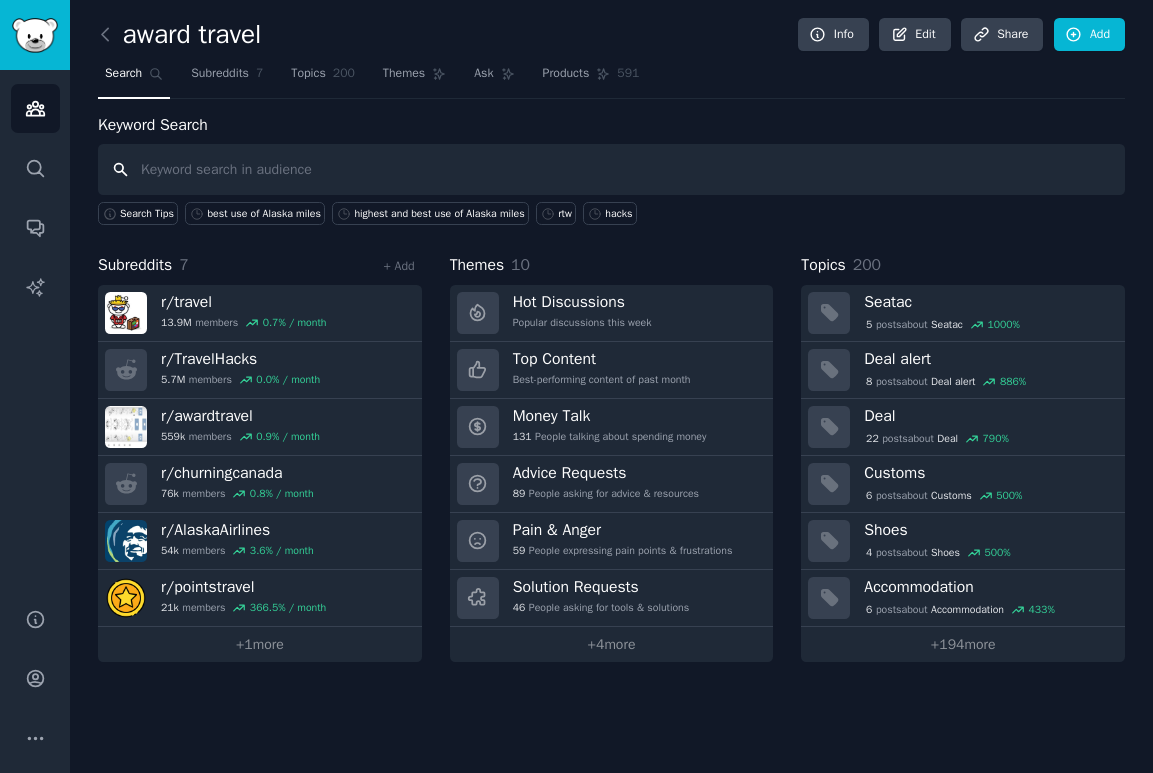 click at bounding box center (611, 169) 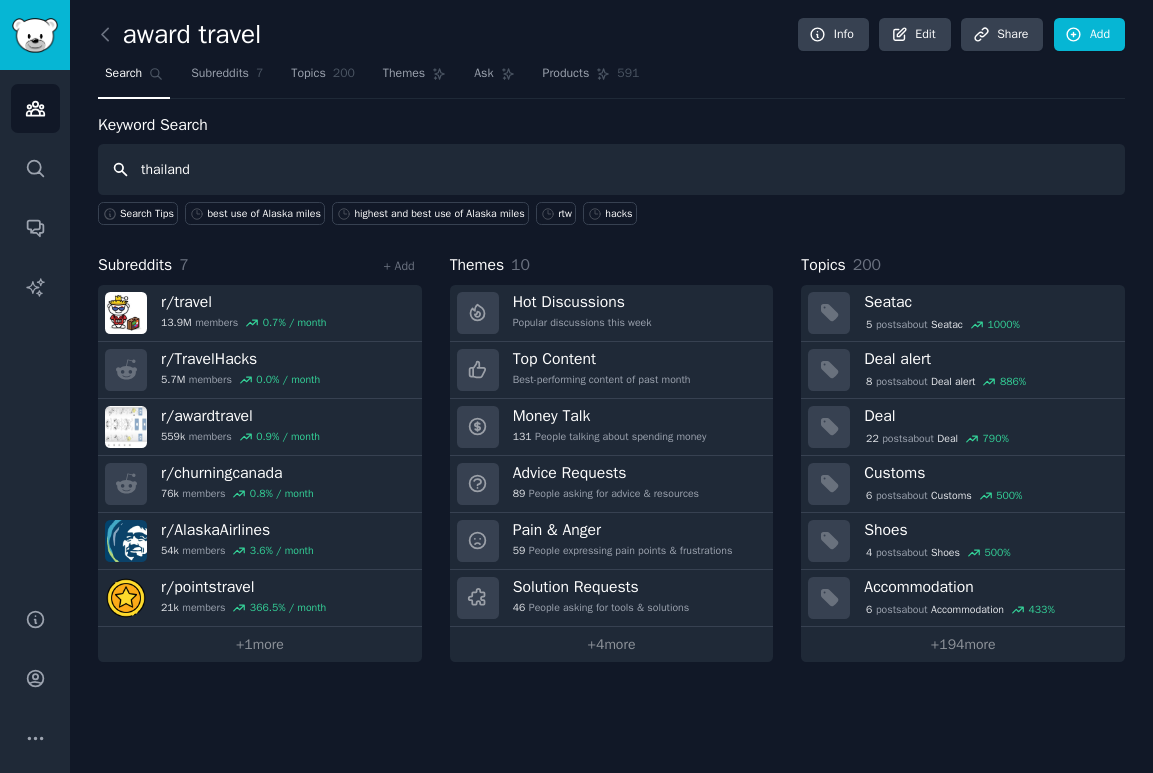 type on "thailand" 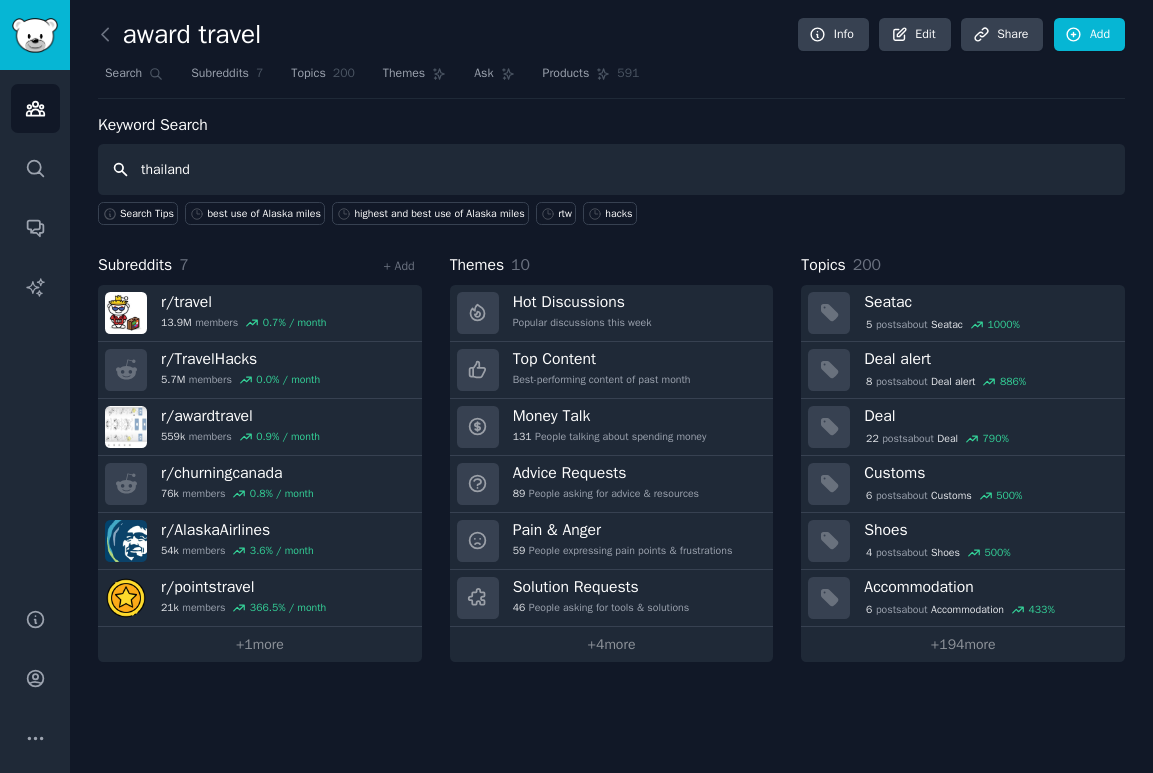 type 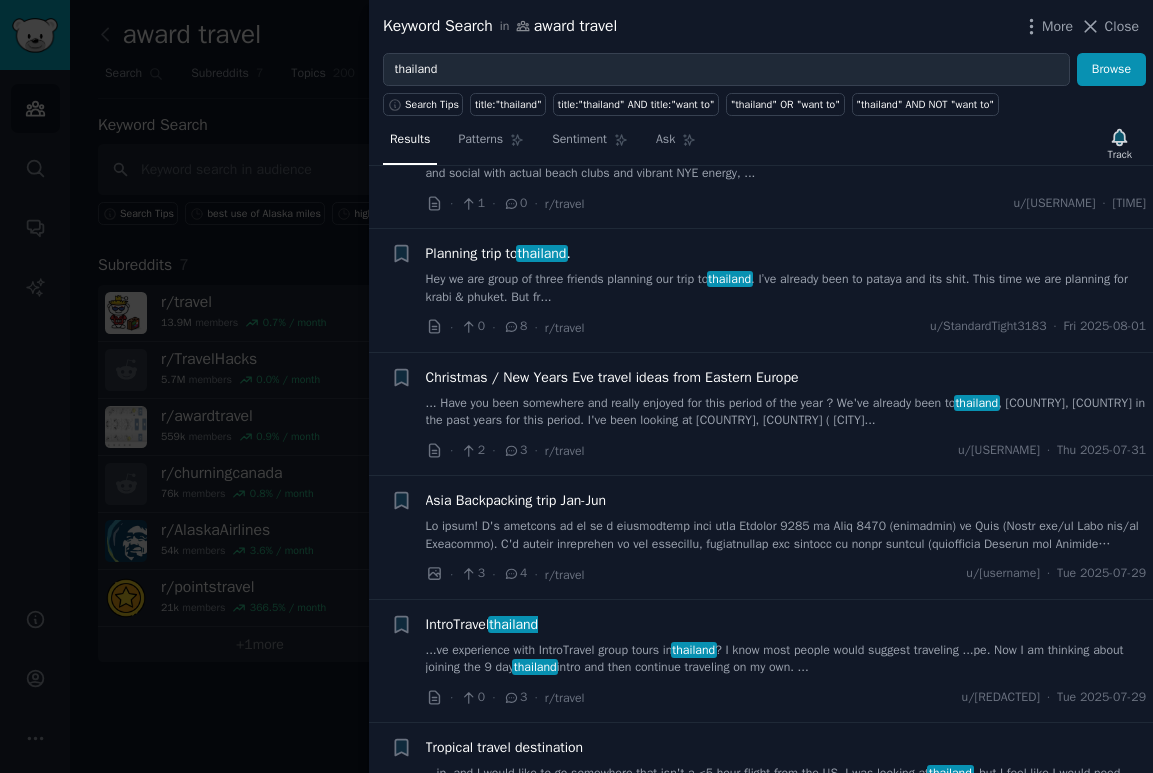 scroll, scrollTop: 130, scrollLeft: 0, axis: vertical 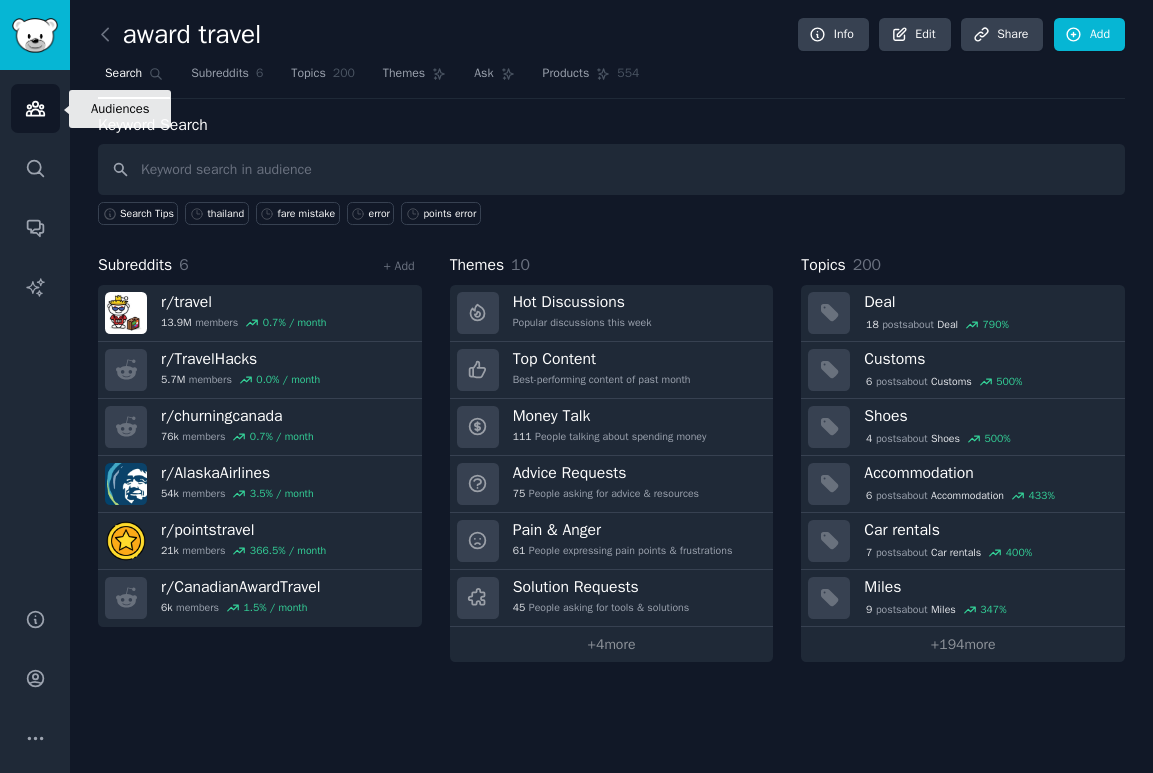click 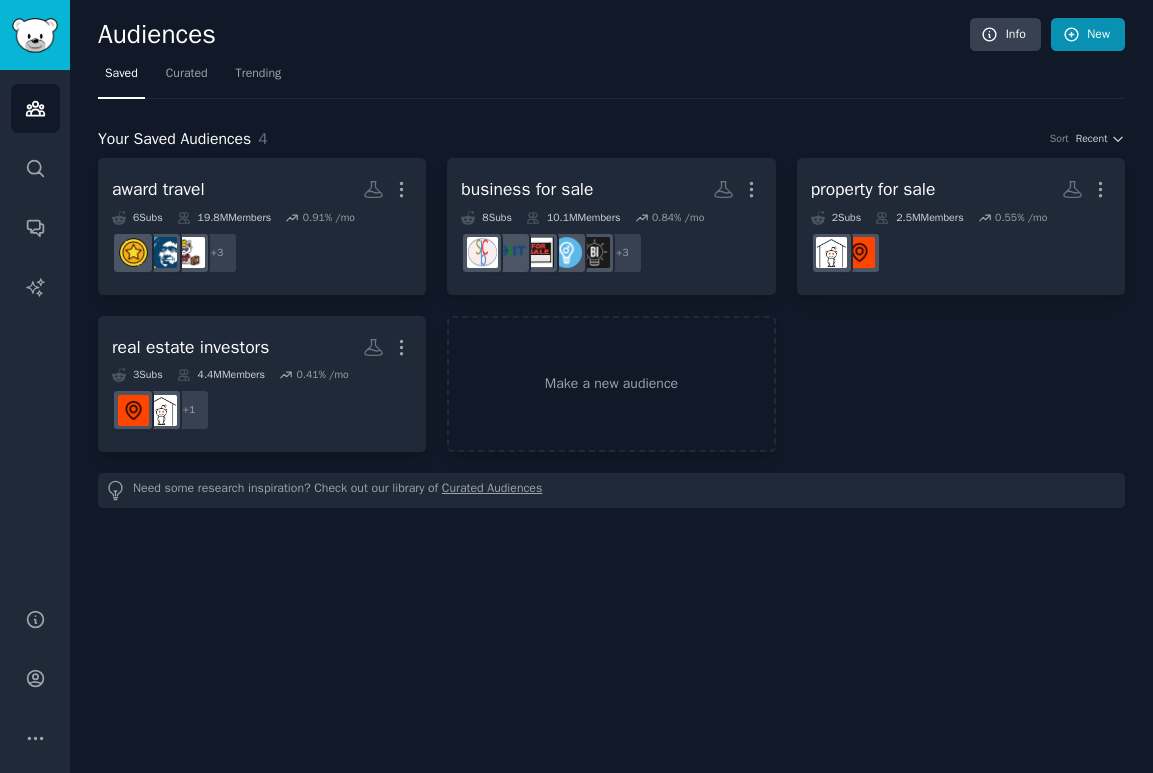 click on "New" at bounding box center [1088, 35] 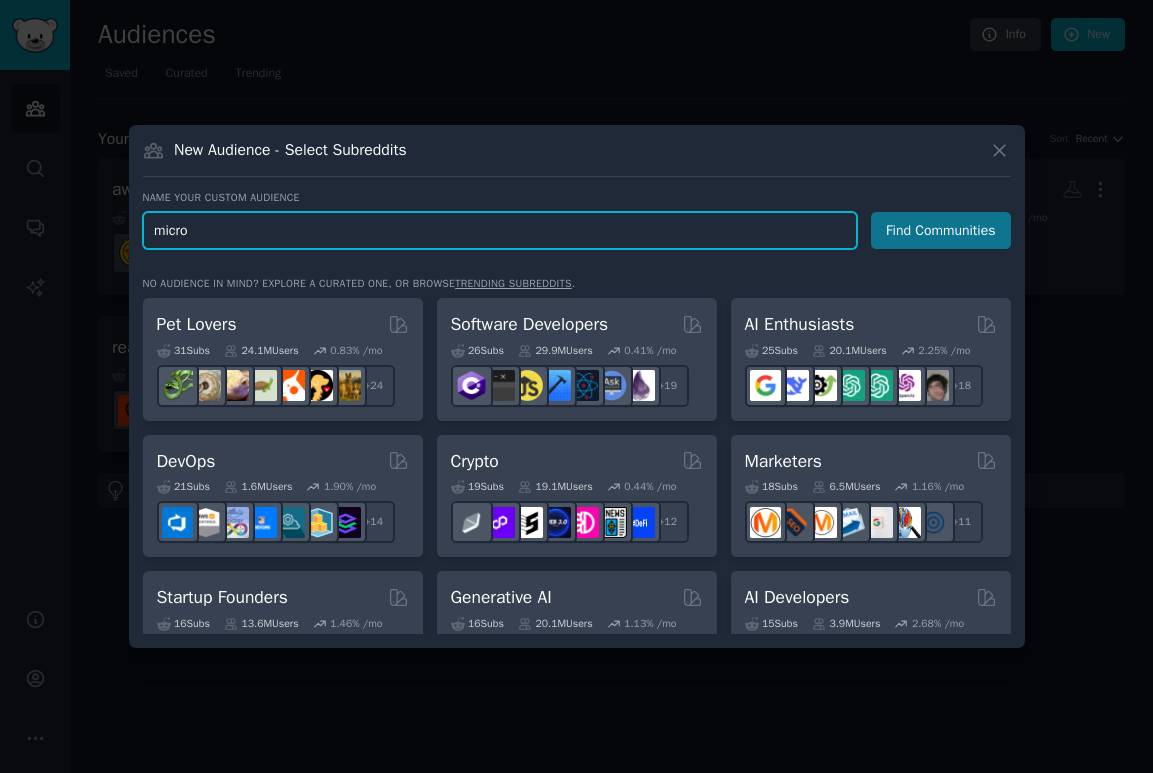 type on "micro" 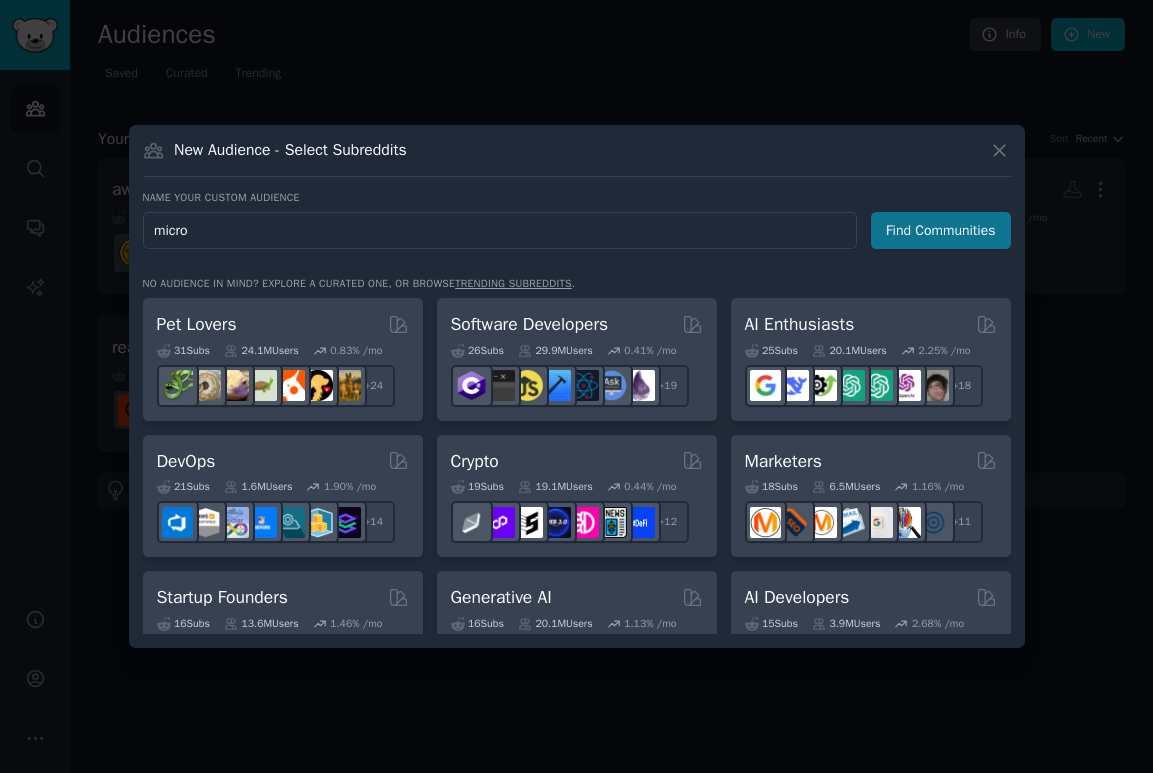 click on "Find Communities" at bounding box center [941, 230] 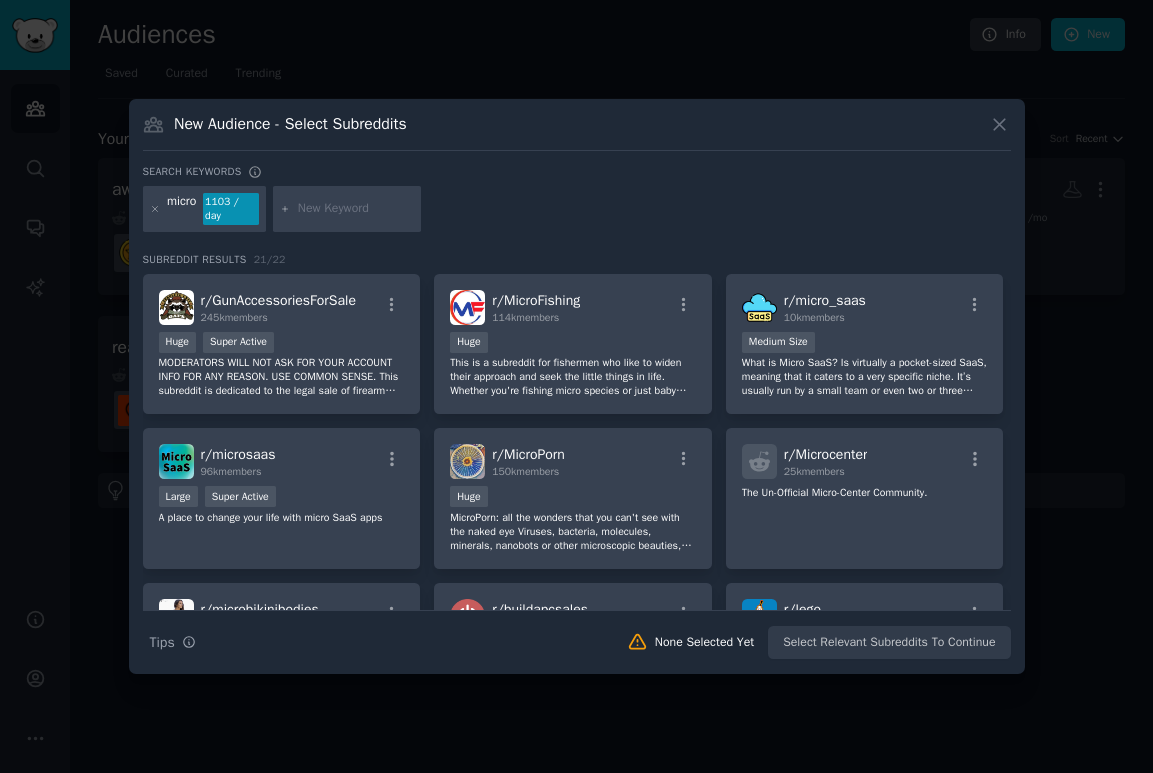 click at bounding box center (356, 209) 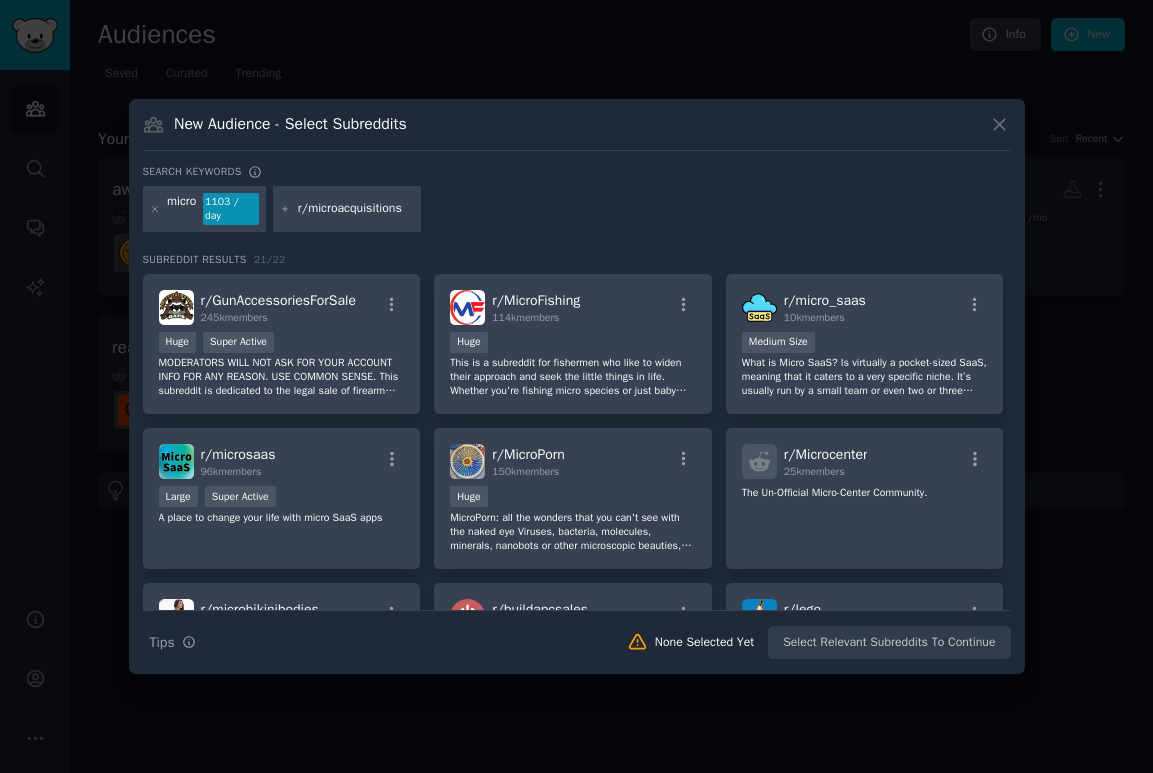 type 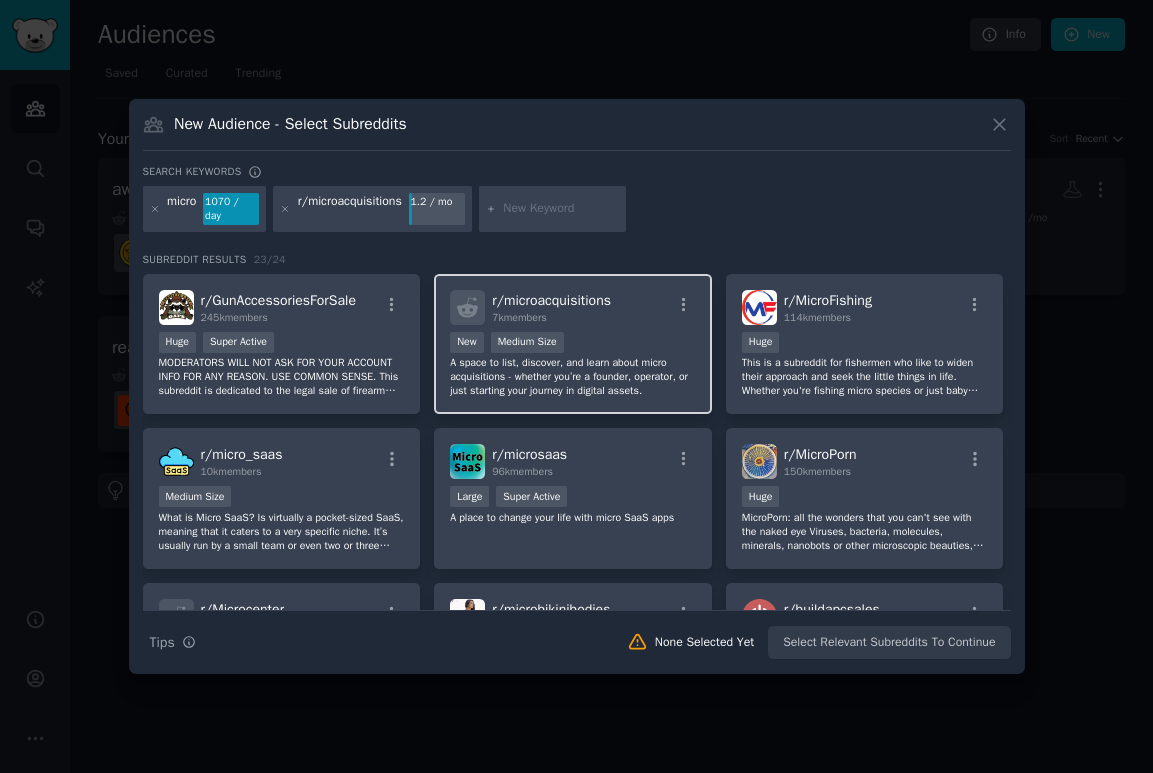 click on "r/ microacquisitions" at bounding box center [551, 300] 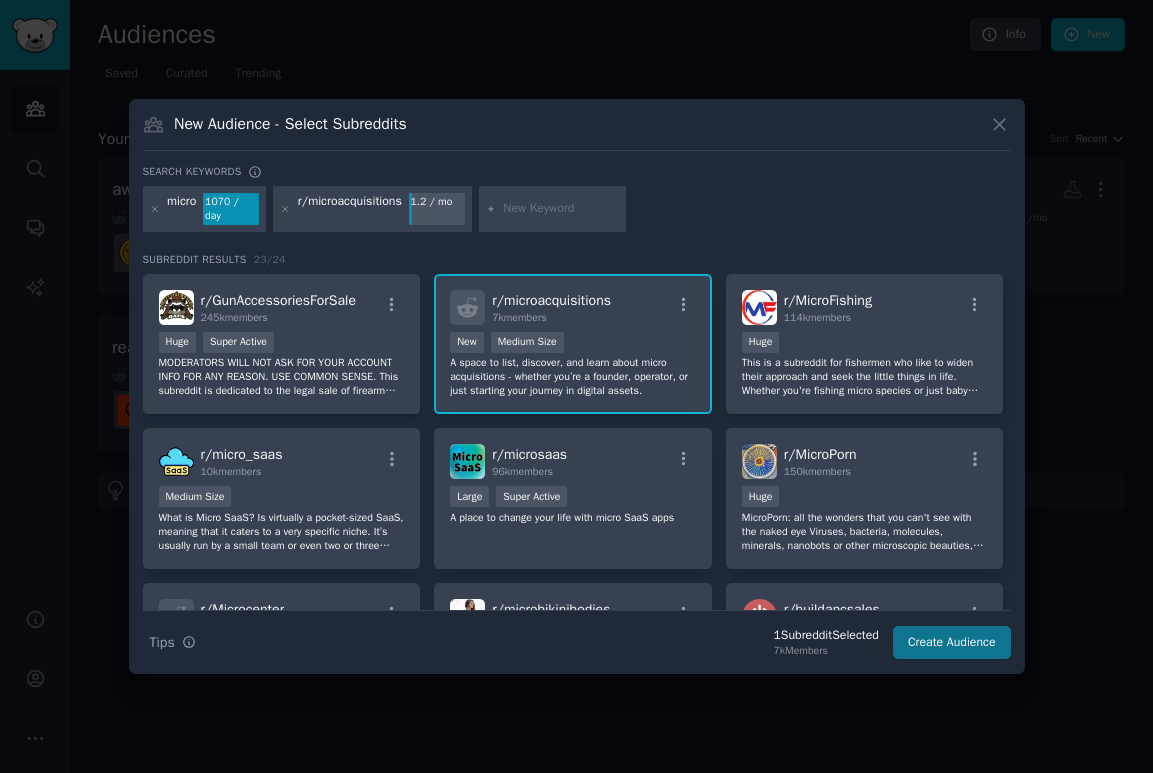 click on "Create Audience" at bounding box center (952, 643) 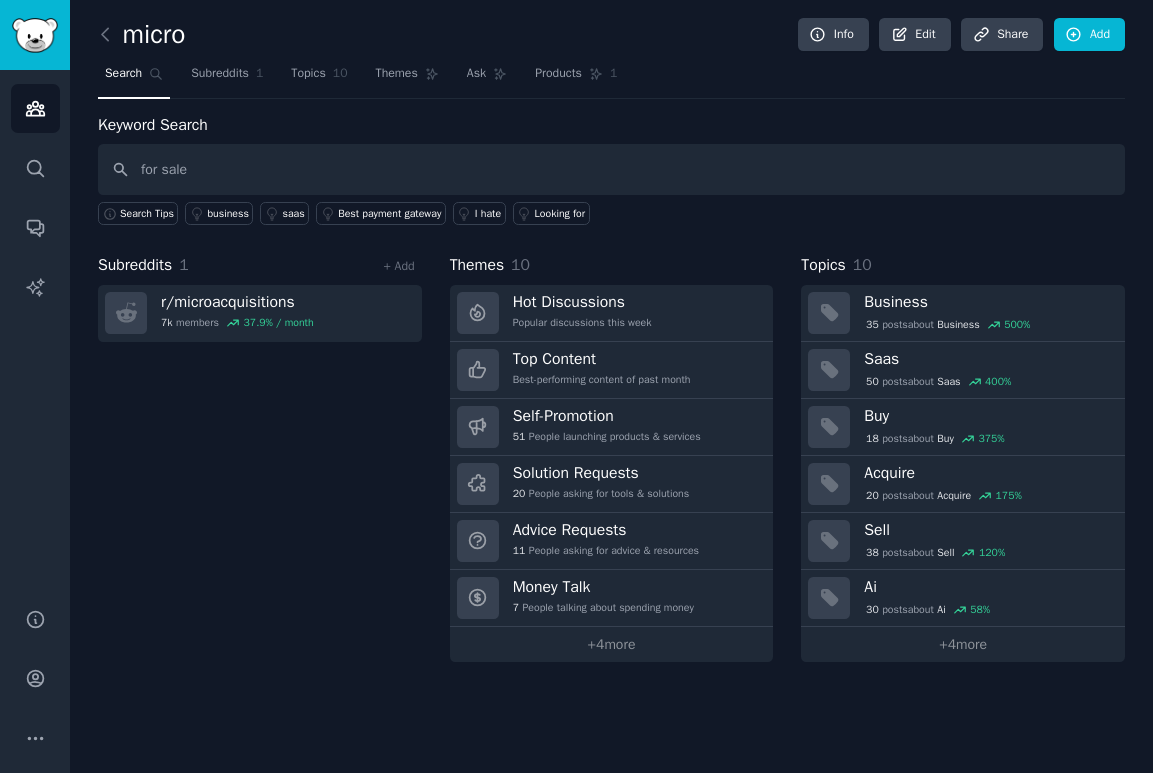 type on "for sale" 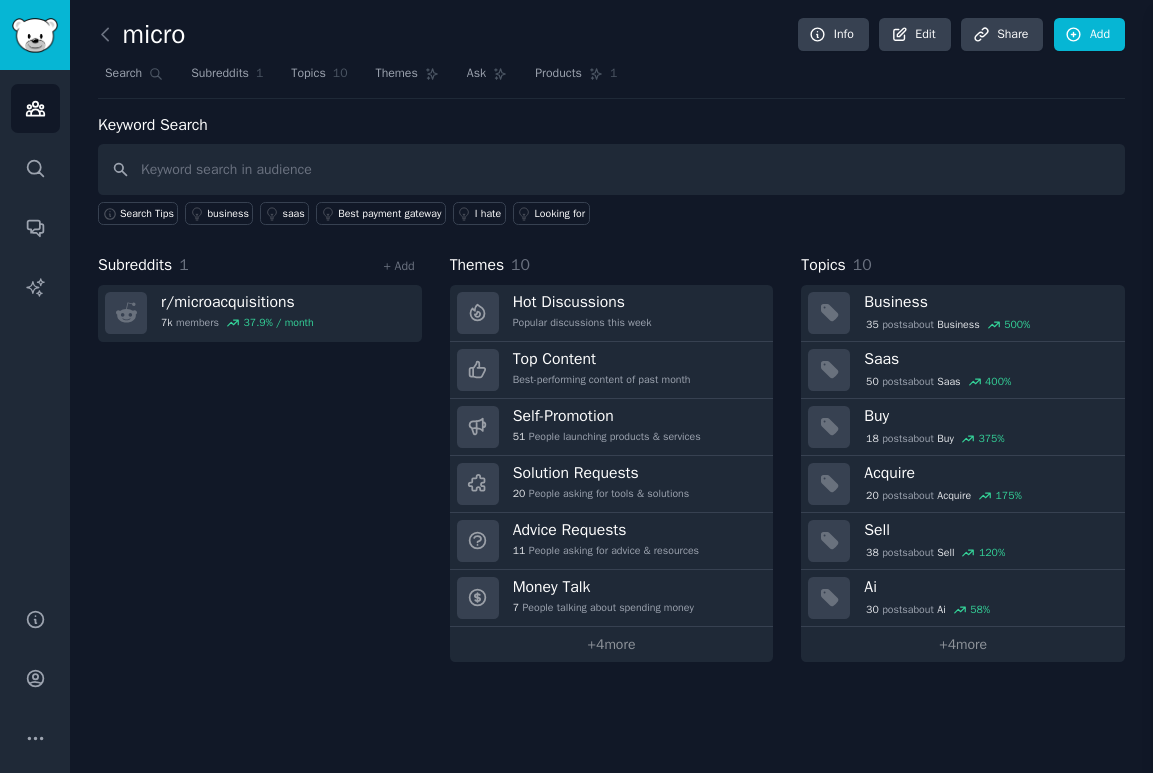 type 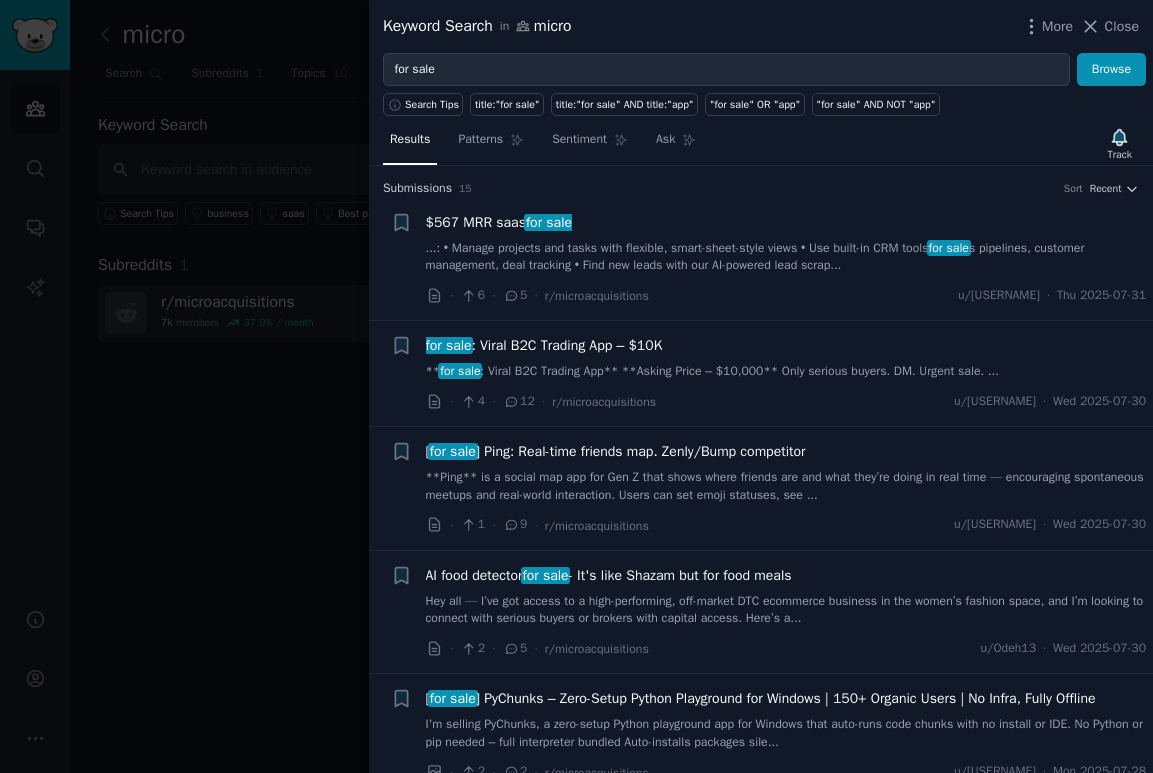 click on "AI food detector  for sale  - It's like Shazam but for food meals" at bounding box center [609, 575] 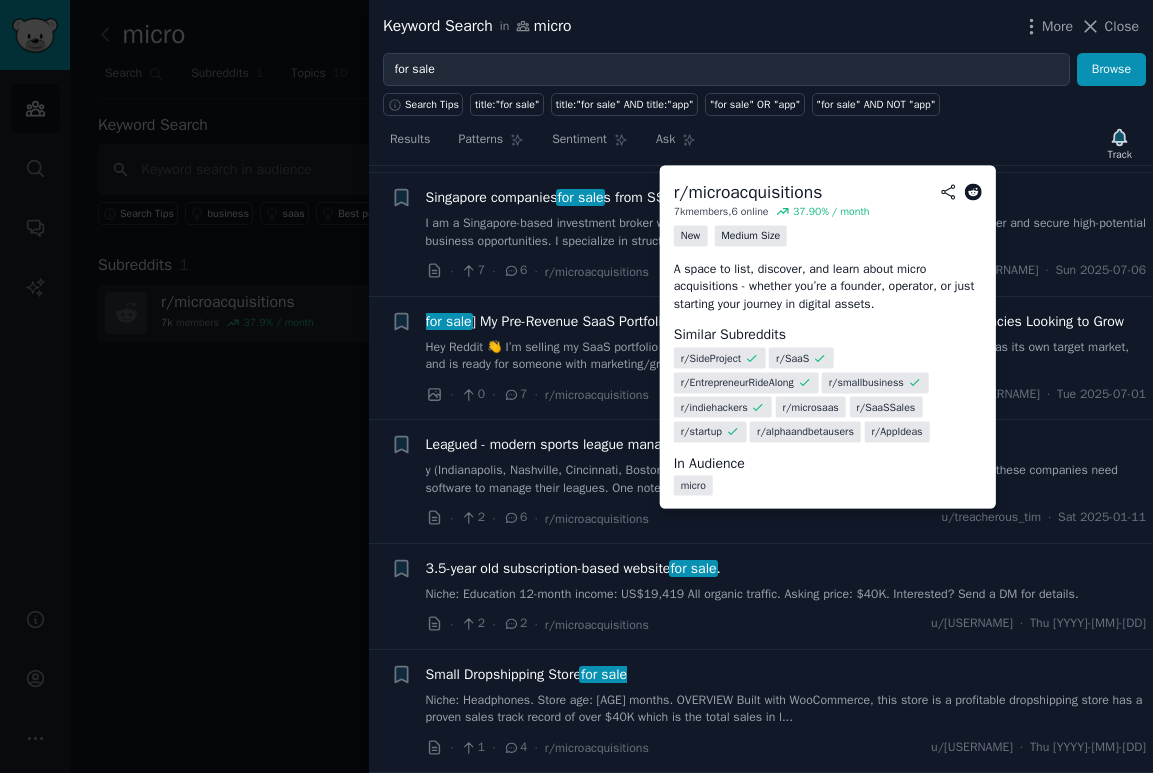 scroll, scrollTop: 1789, scrollLeft: 0, axis: vertical 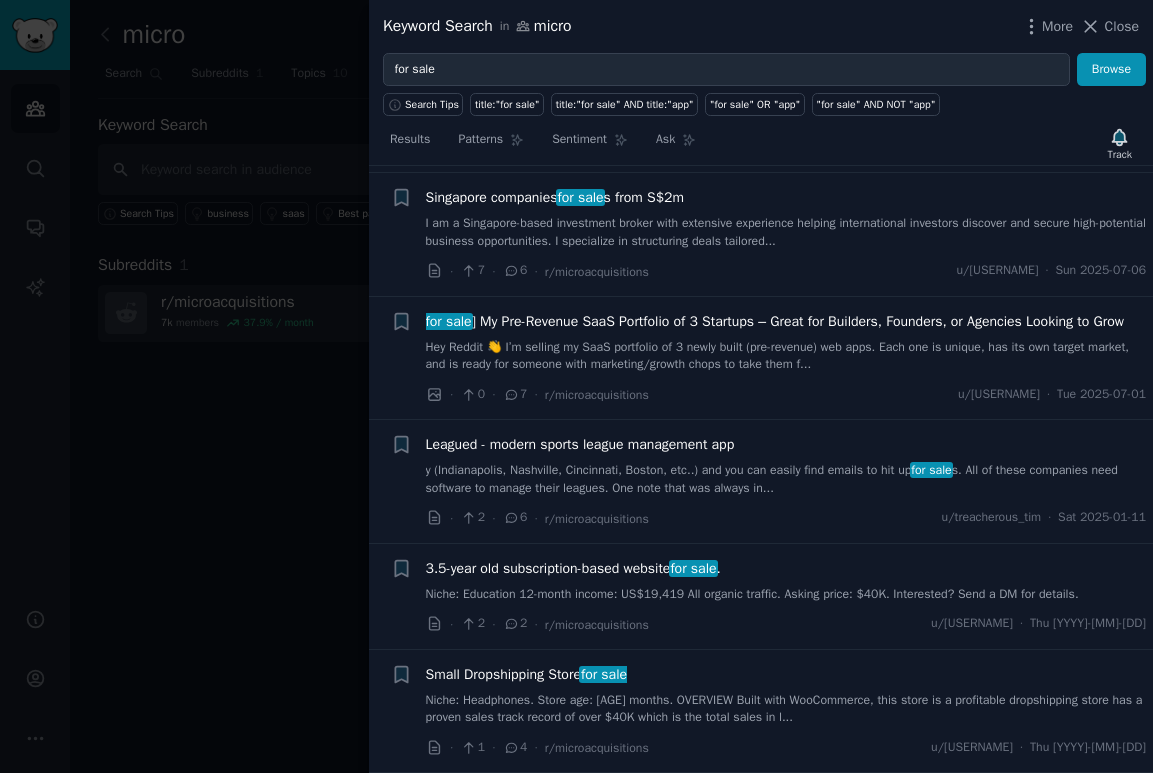 click at bounding box center [576, 386] 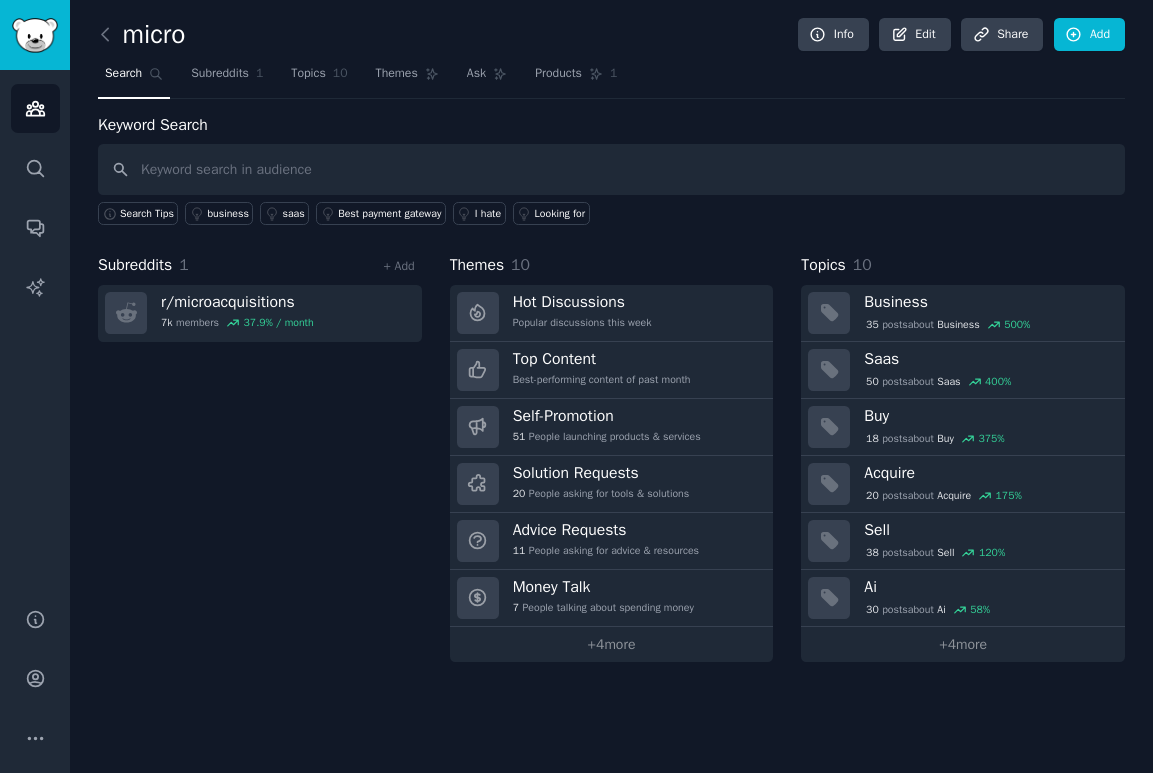 click at bounding box center [35, 35] 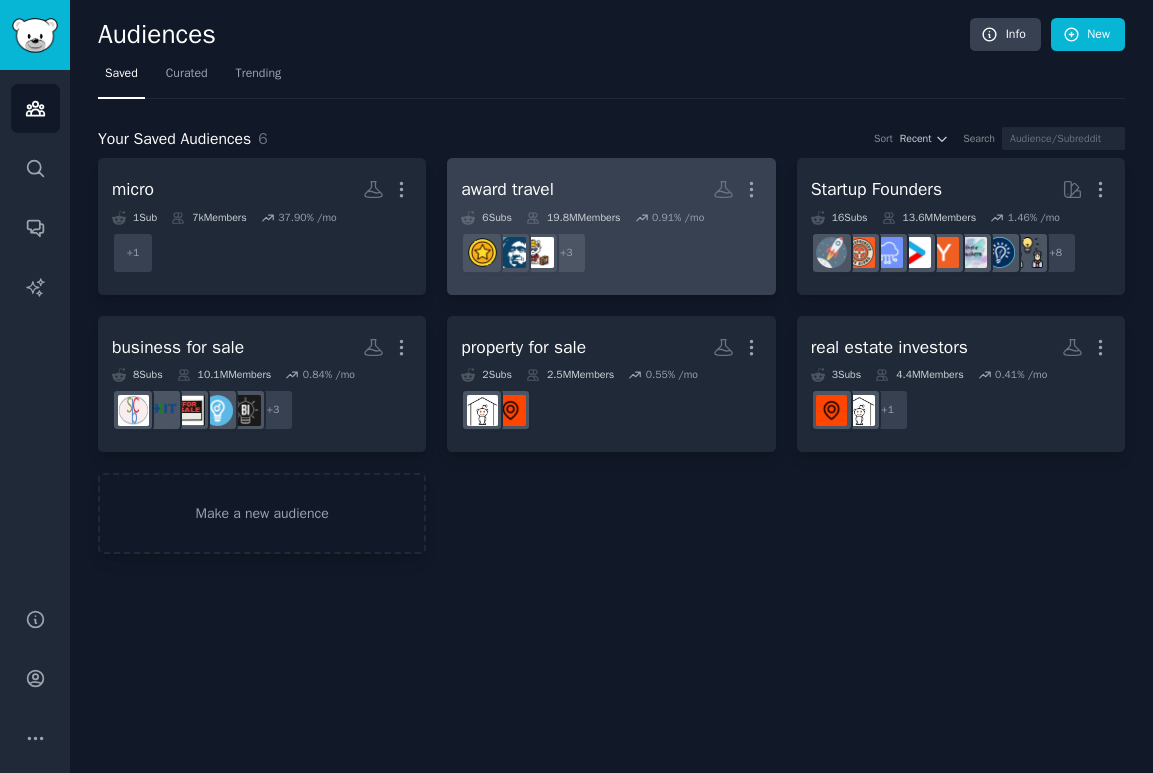click on "award travel More" at bounding box center [611, 189] 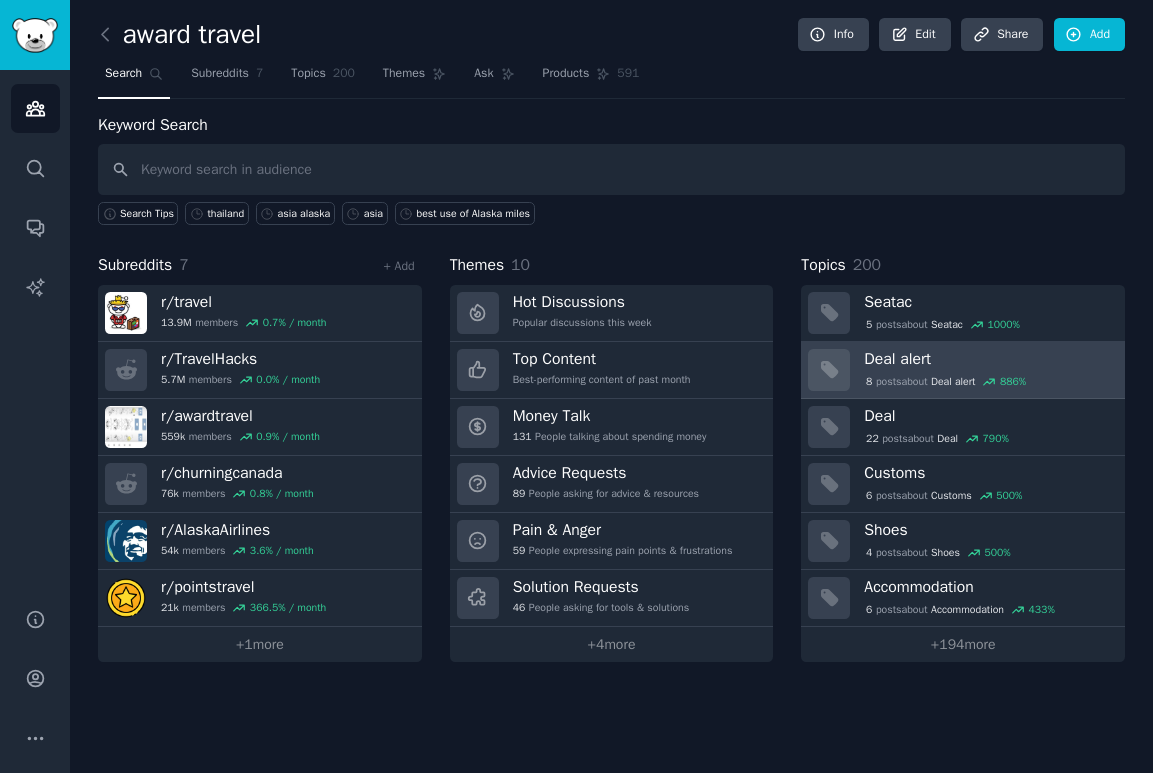 click on "Deal alert" at bounding box center [987, 359] 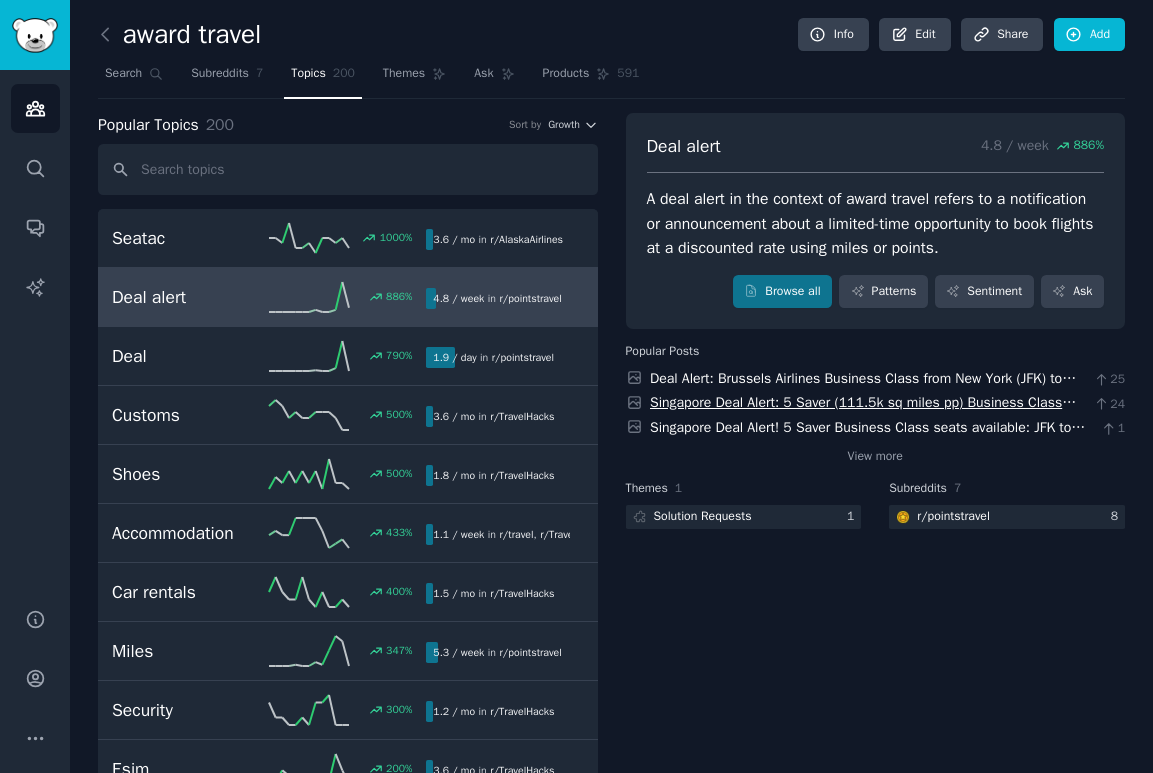 click on "Singapore Deal Alert: 5 Saver (111.5k sq miles pp) Business Class seats available nonstop from JFK to Singapore on August 17" at bounding box center [863, 413] 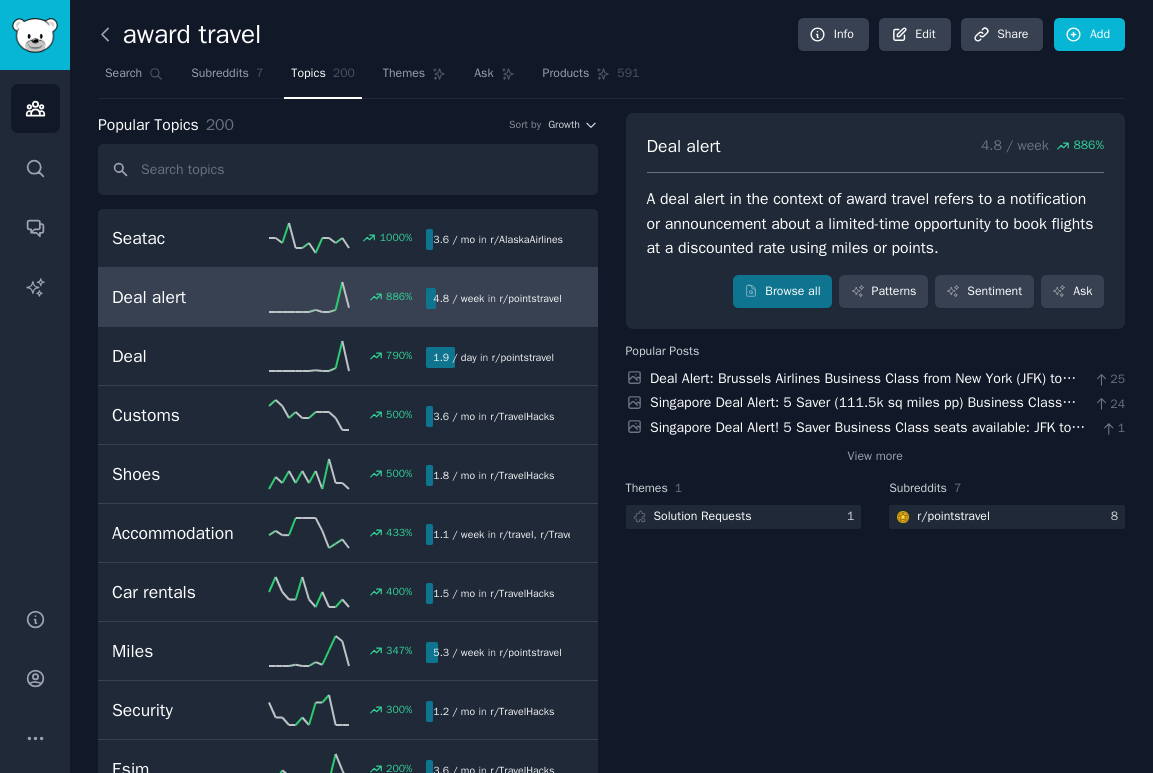 click 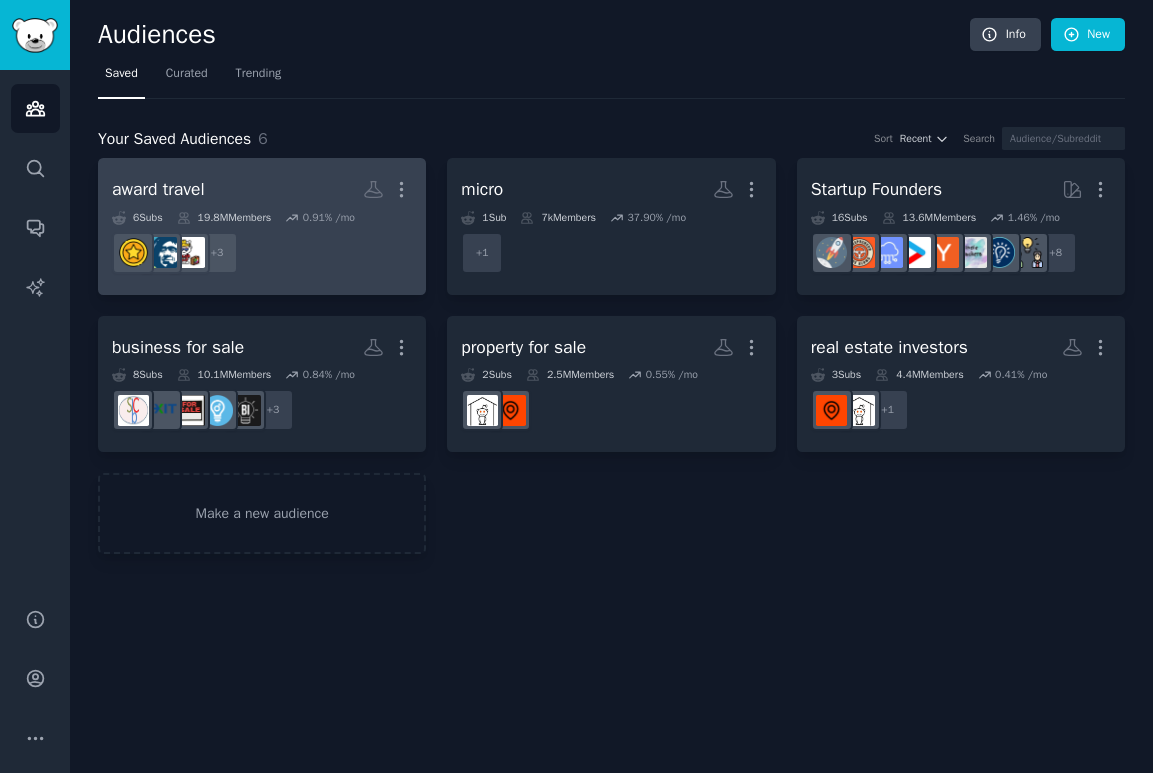 click on "award travel More" at bounding box center (262, 189) 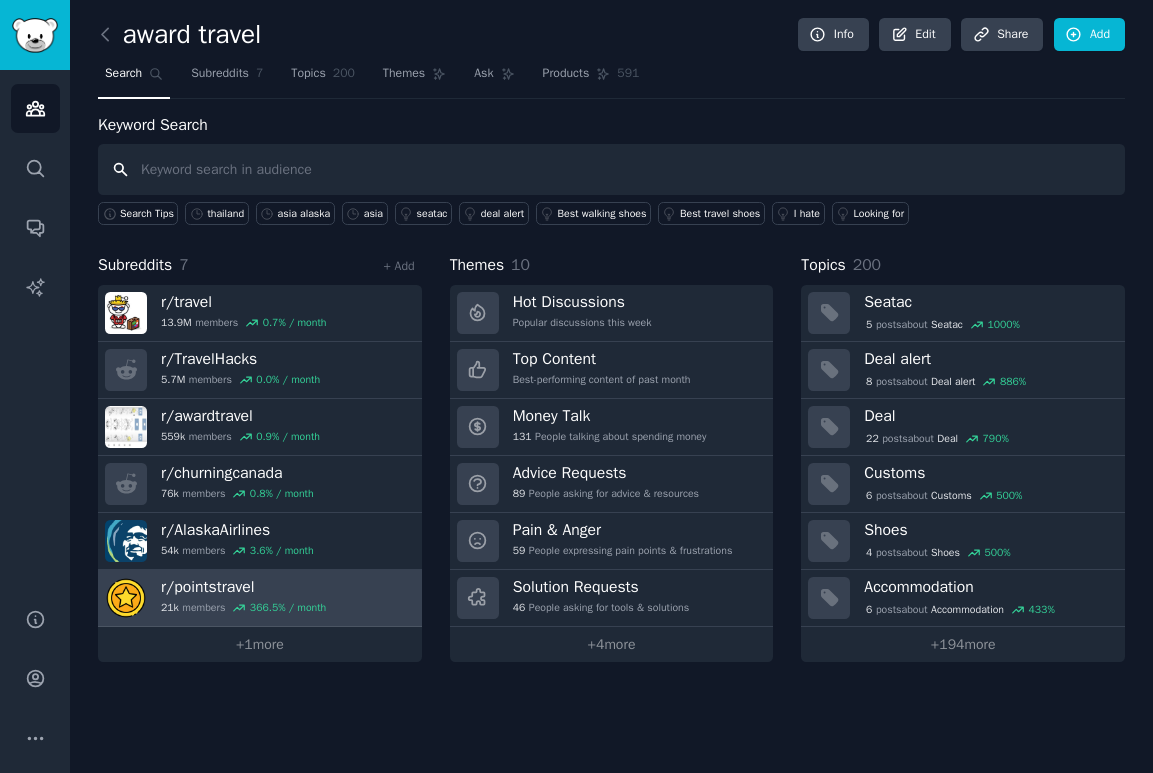 scroll, scrollTop: 0, scrollLeft: 0, axis: both 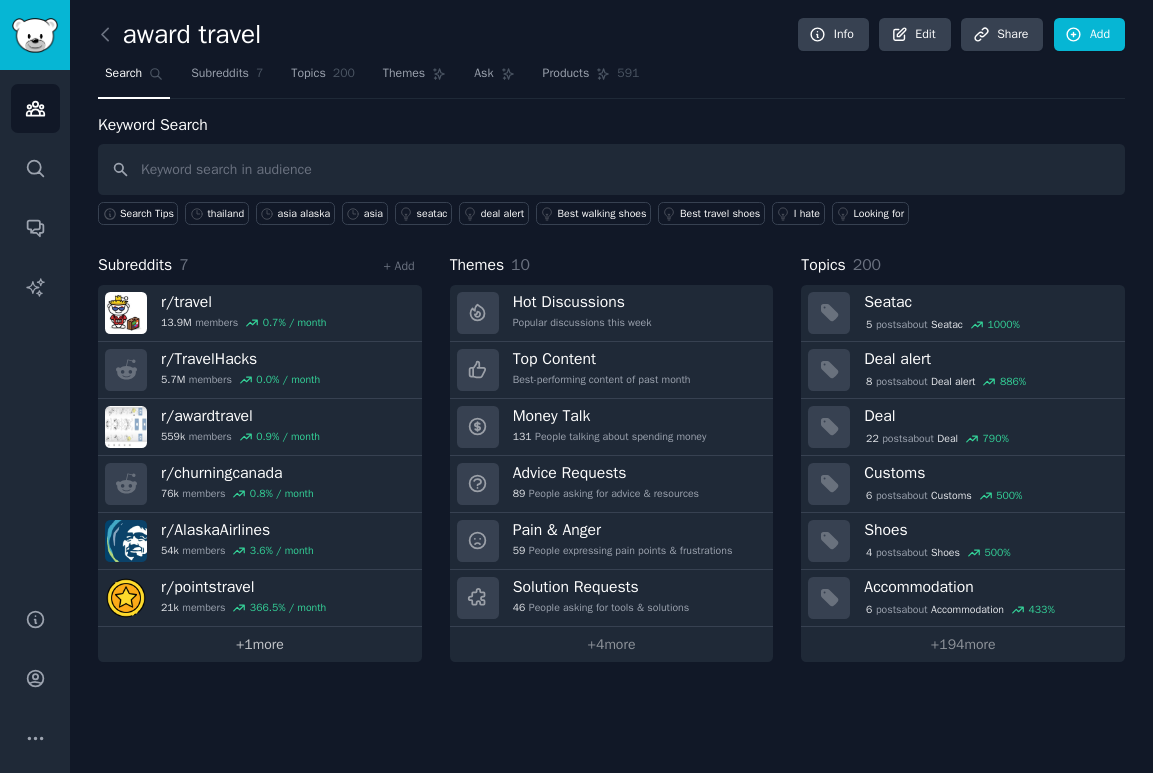 click on "+  1  more" at bounding box center (260, 644) 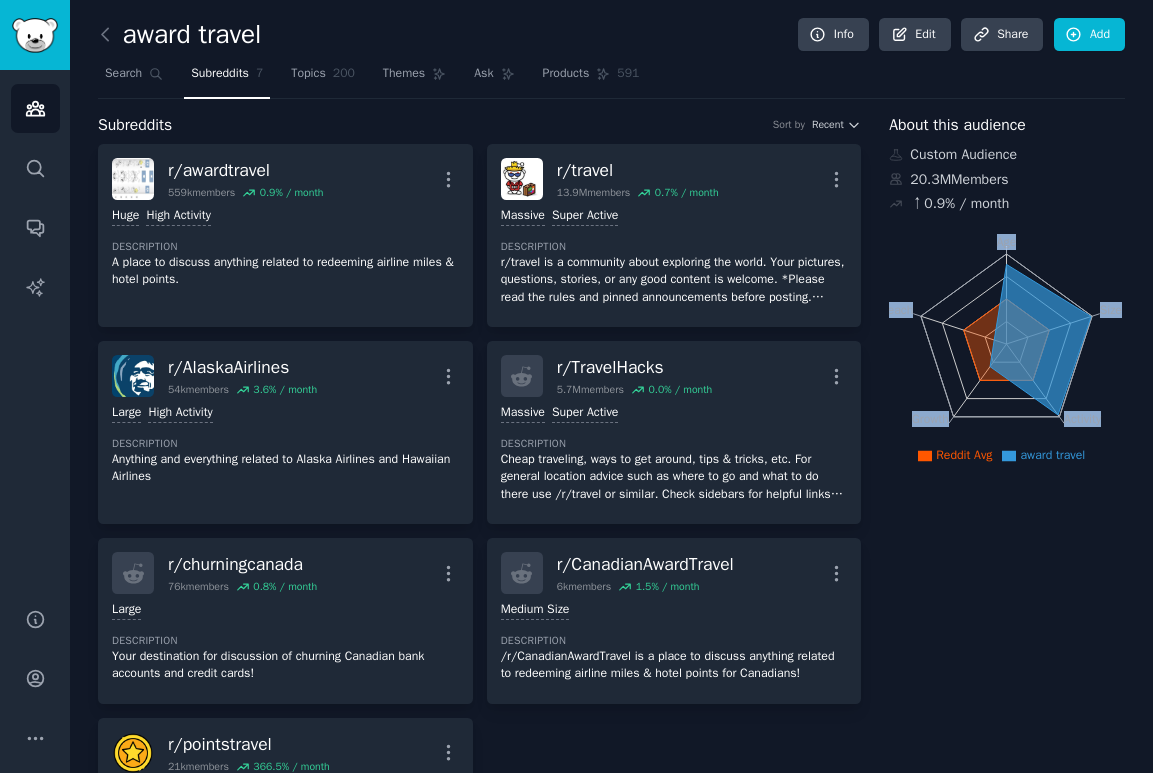 drag, startPoint x: 986, startPoint y: 366, endPoint x: 958, endPoint y: 396, distance: 41.036568 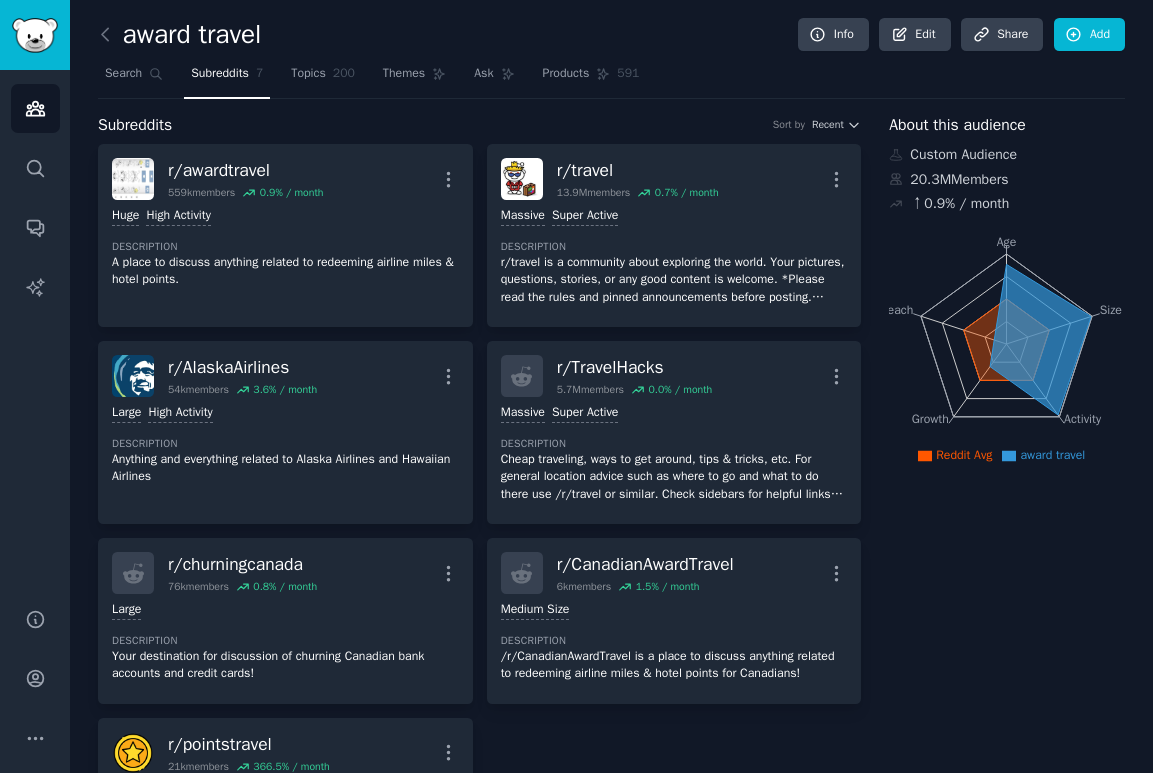 click on "Subreddits Sort by Recent r/ awardtravel 559k  members 0.9 % / month More Huge High Activity Description A place to discuss anything related to redeeming airline miles & hotel points. r/ travel 13.9M  members 0.7 % / month More Massive Super Active Description r/travel is a community about exploring the world. Your pictures, questions, stories, or any good content is welcome.
*Please read the rules and pinned announcements before posting. Failure to do so may result in a permanent ban.*
Clickbait, spam, memes, ads/selling/buying, brochures, referrals, classifieds, surveys or self-promotion will be removed. r/ AlaskaAirlines 54k  members 3.6 % / month More Large High Activity Description Anything and everything related to Alaska Airlines and Hawaiian Airlines r/ TravelHacks 5.7M  members 0.0 % / month More Massive Super Active Description r/ churningcanada 76k  members 0.8 % / month More Large Description Your destination for discussion of churning Canadian bank accounts and credit cards! r/ 6k  members 1.5" at bounding box center (611, 1244) 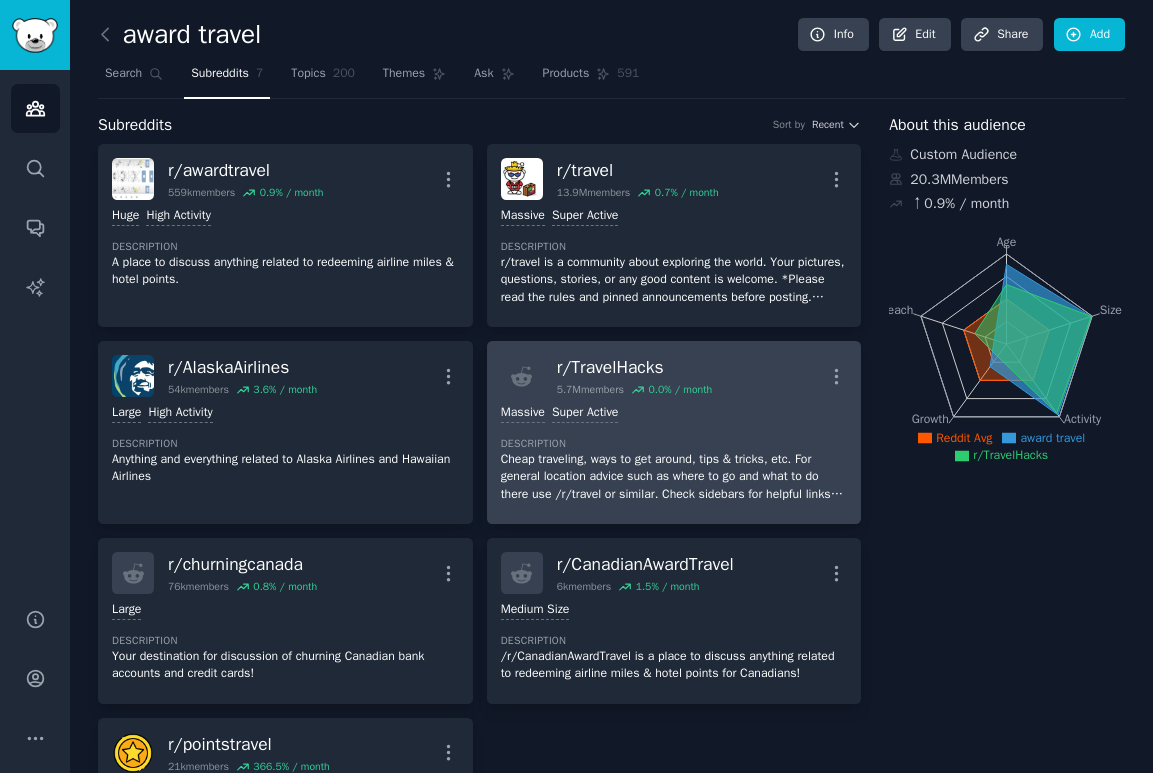 click on "r/ TravelHacks" at bounding box center [635, 367] 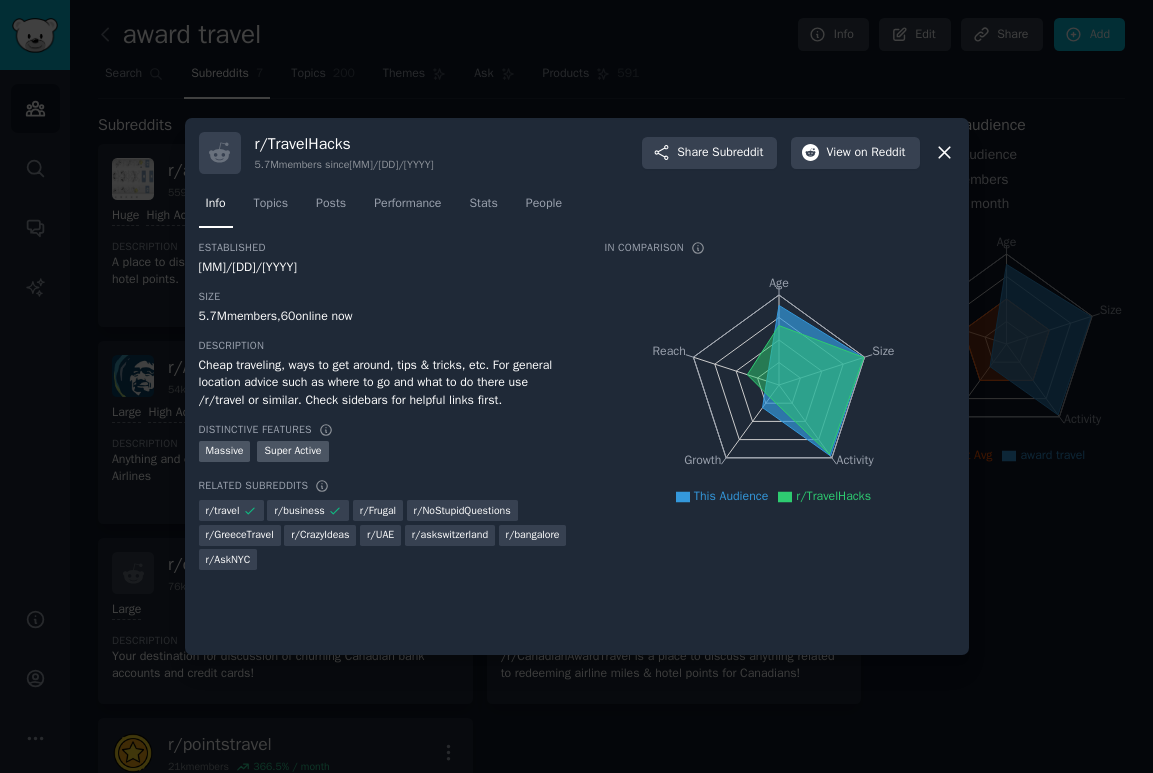 click at bounding box center (576, 386) 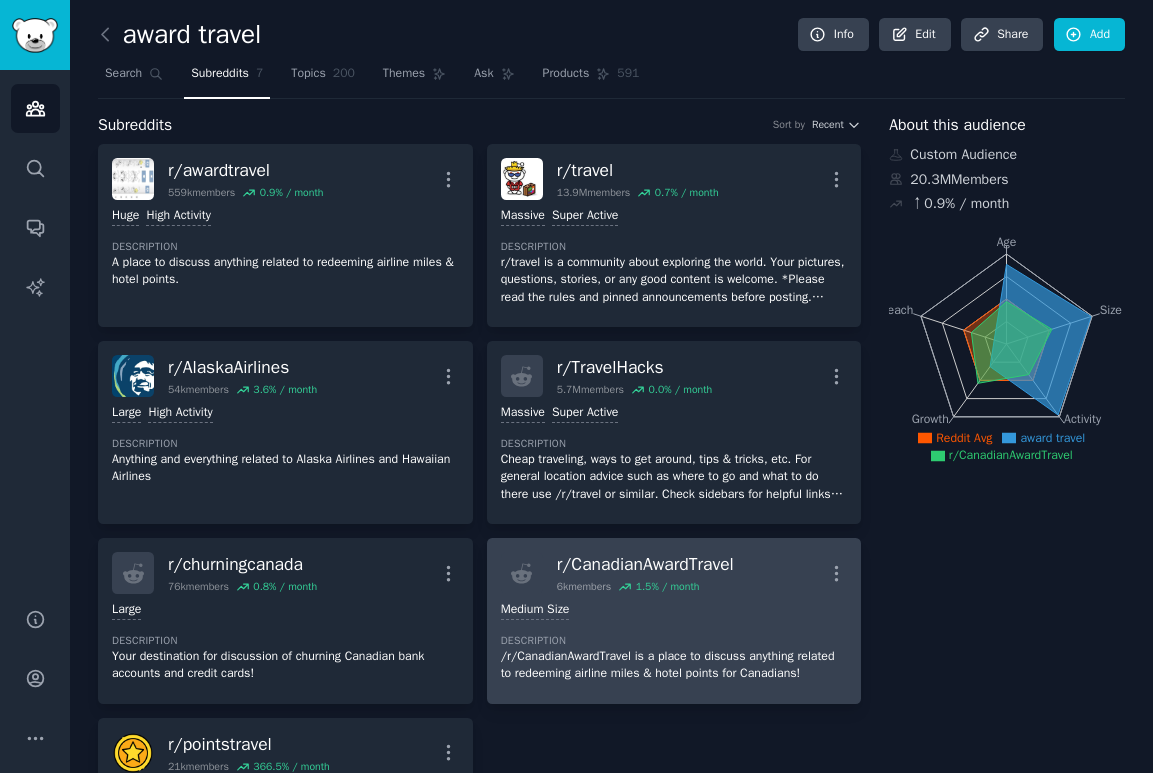 click on "r/ CanadianAwardTravel" at bounding box center (645, 564) 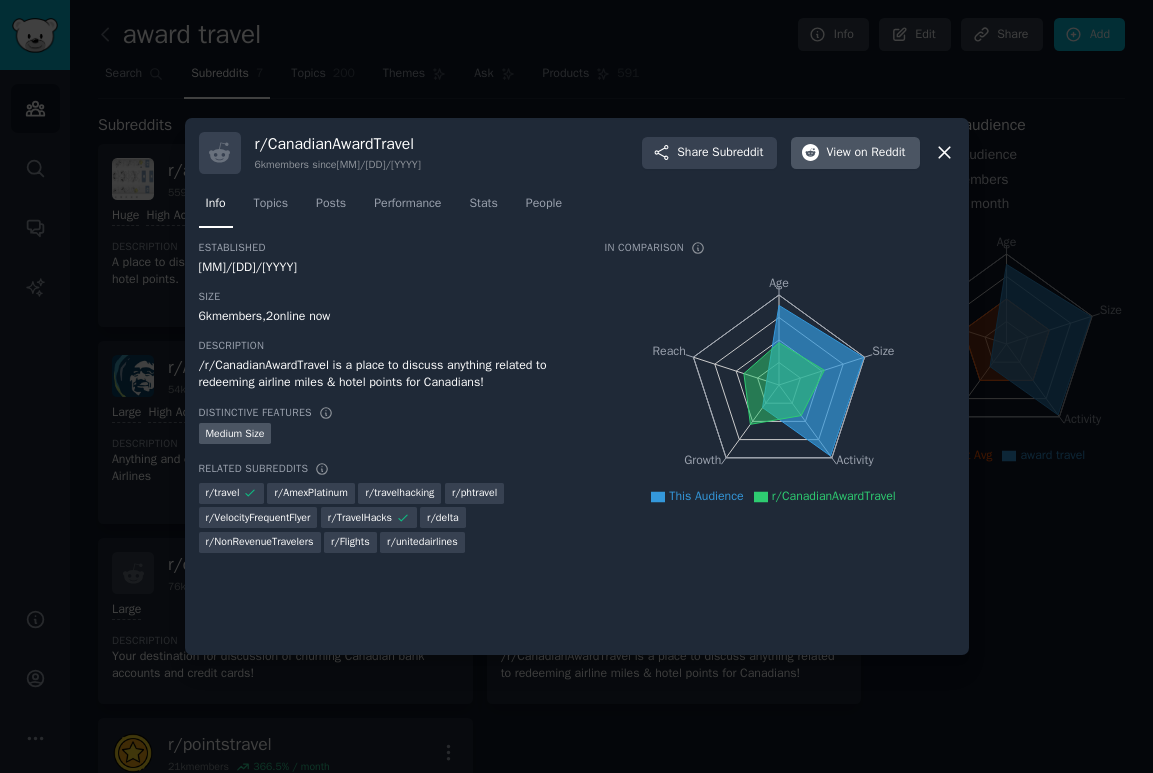 click on "View  on Reddit" at bounding box center [855, 153] 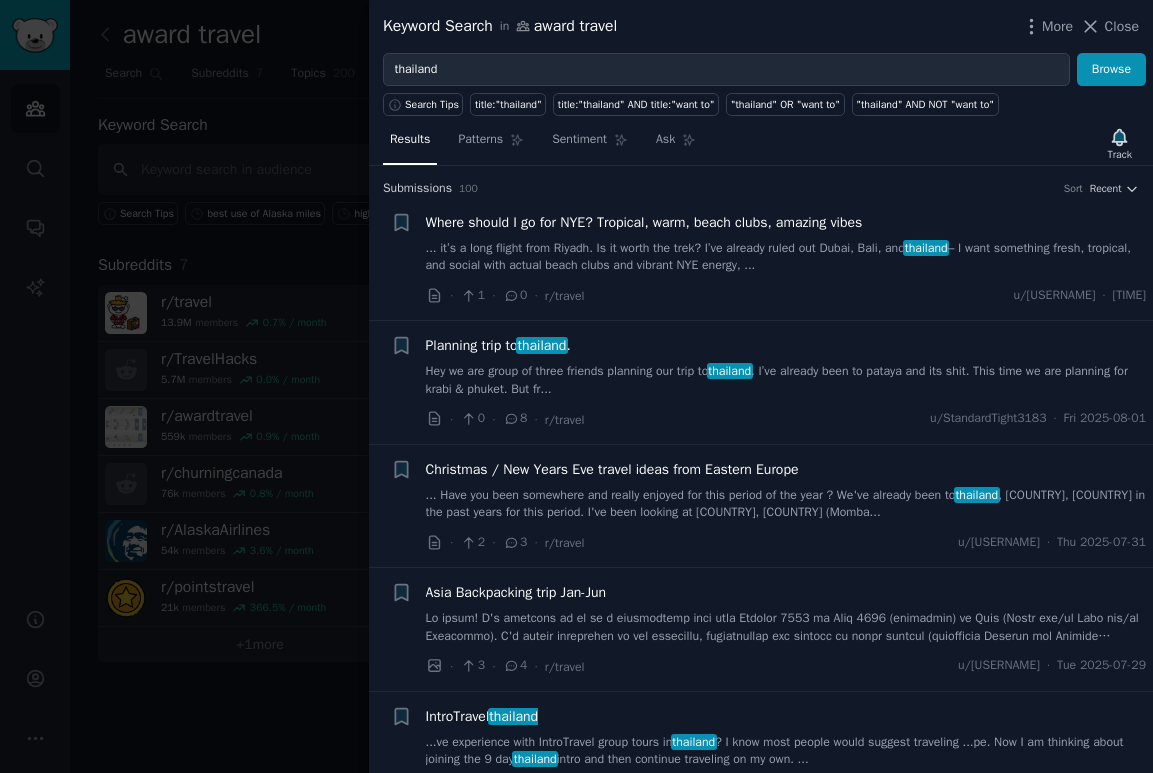 scroll, scrollTop: 0, scrollLeft: 0, axis: both 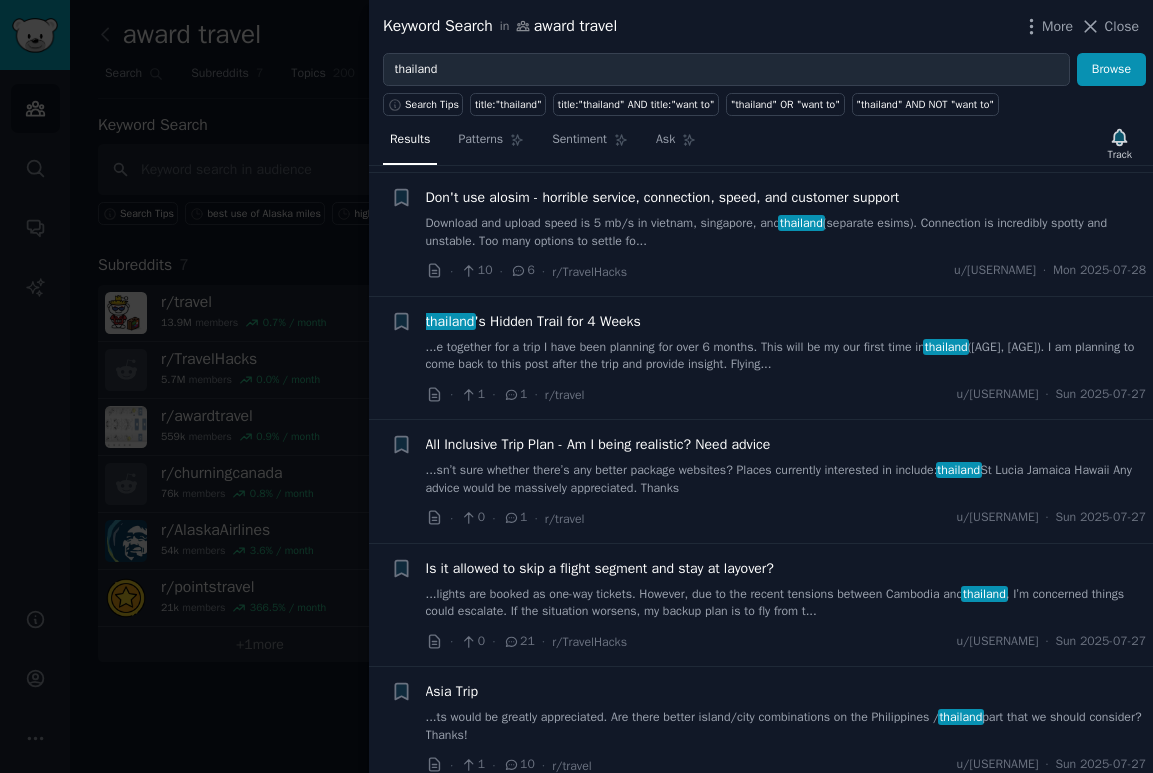 click at bounding box center [576, 386] 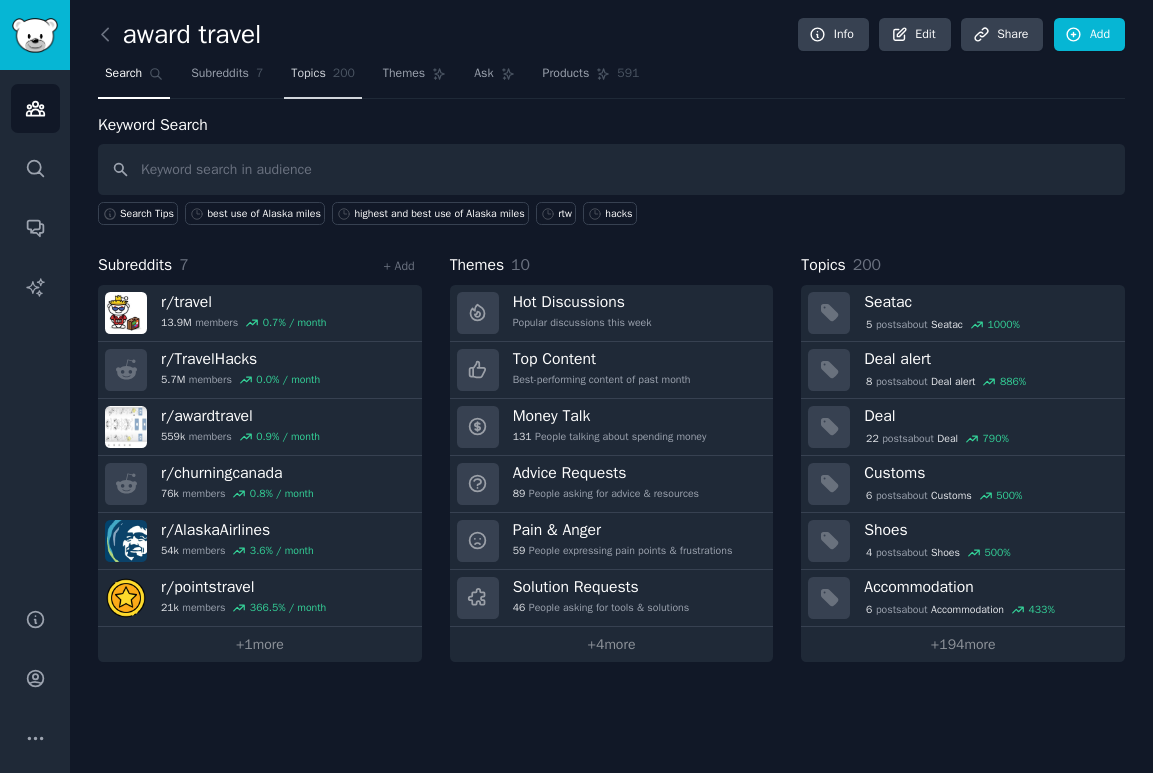 click on "Topics" at bounding box center (308, 74) 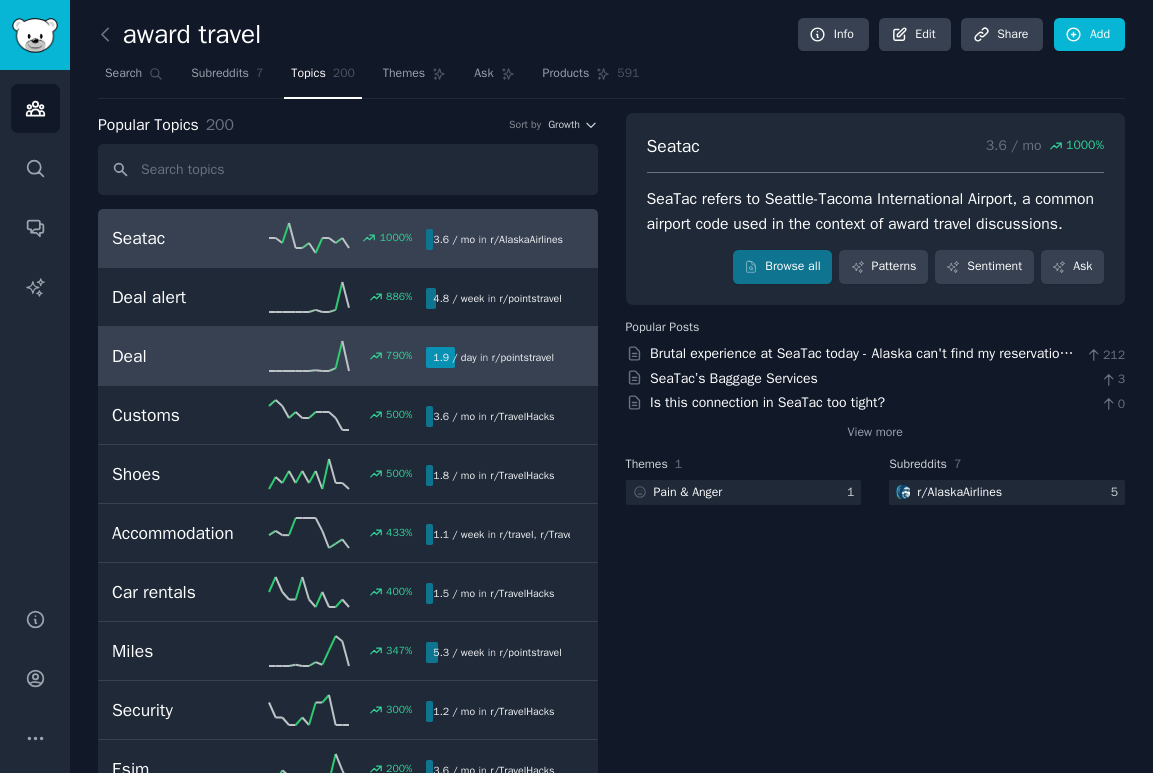 click on "Deal" at bounding box center (190, 356) 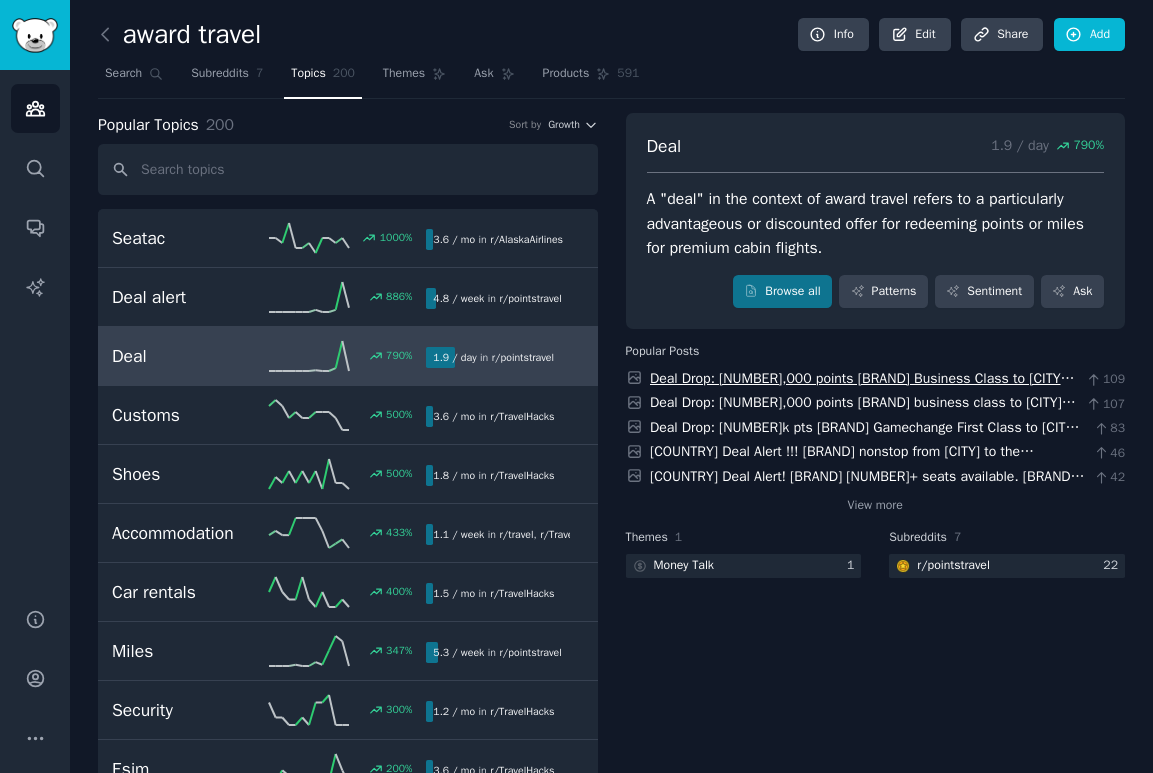 click on "Deal Drop: [NUMBER],000 points [BRAND] Business Class to [CITY] from [CITY], [CITY], [CITY]" at bounding box center (862, 389) 